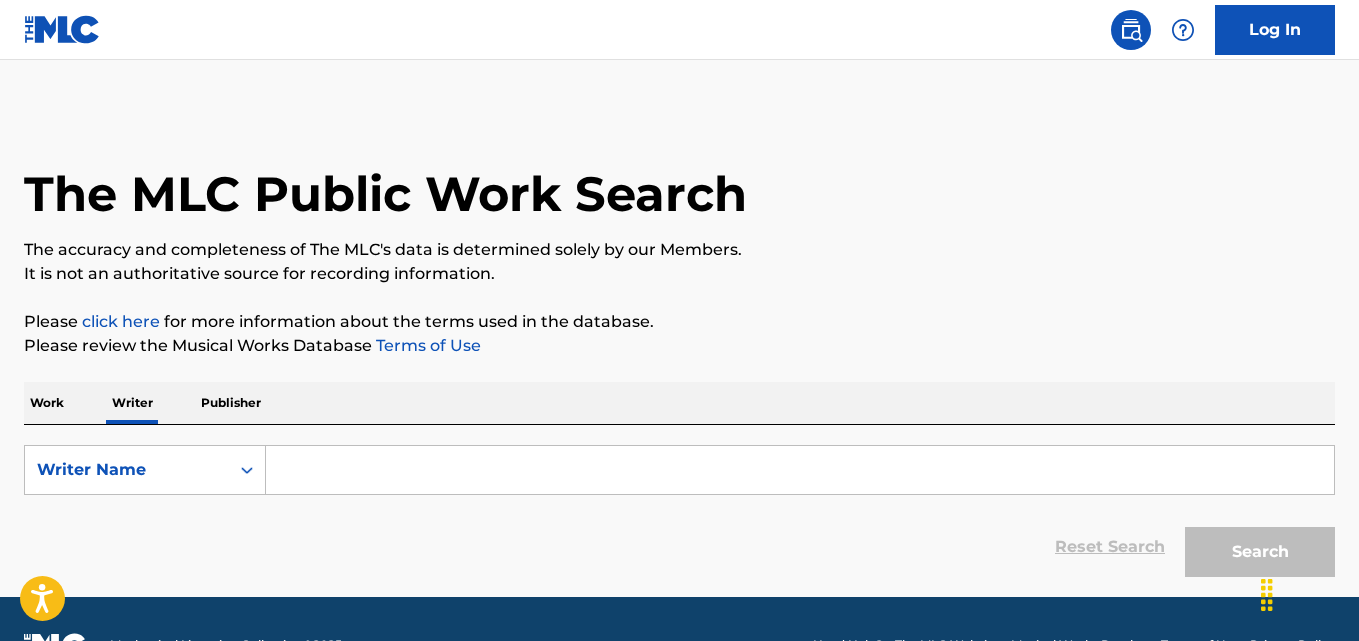 scroll, scrollTop: 0, scrollLeft: 0, axis: both 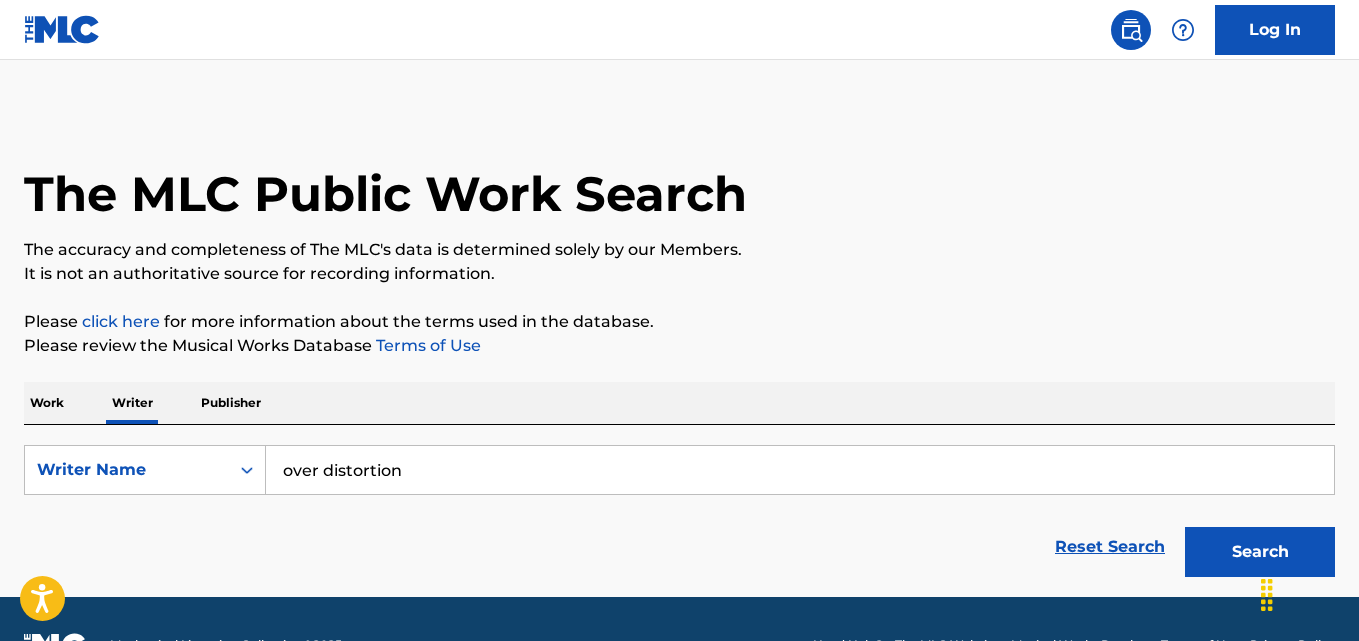 click on "Search" at bounding box center [1260, 552] 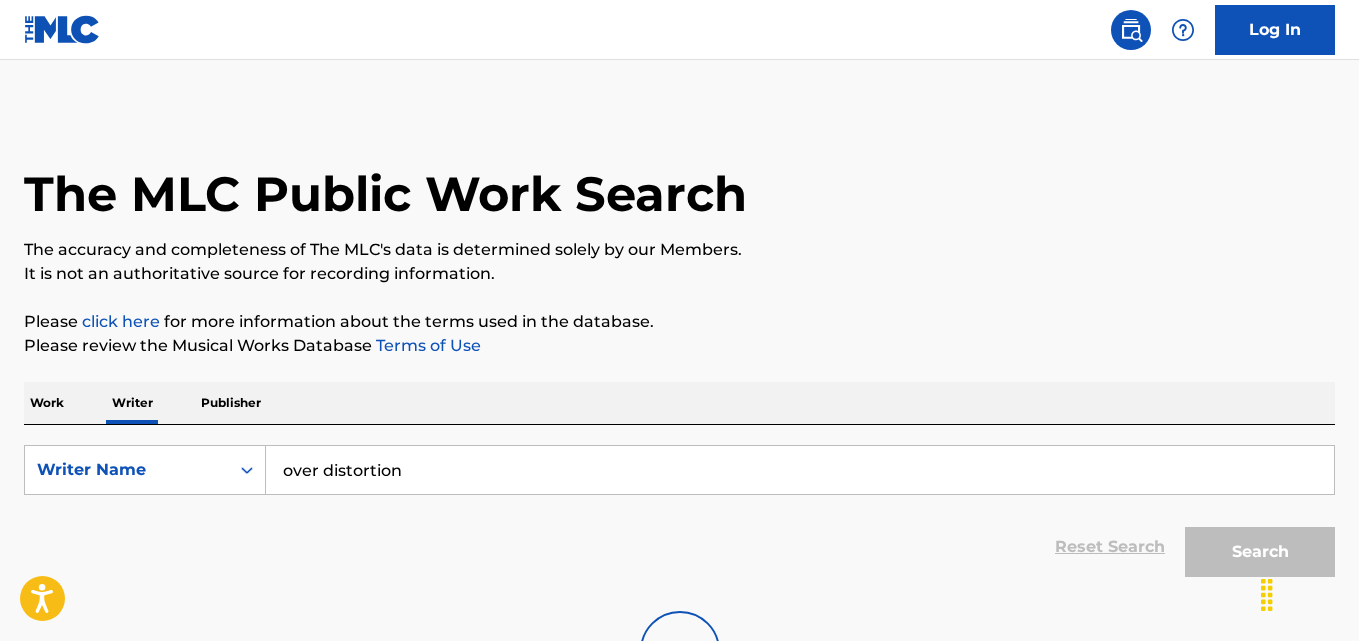 scroll, scrollTop: 180, scrollLeft: 0, axis: vertical 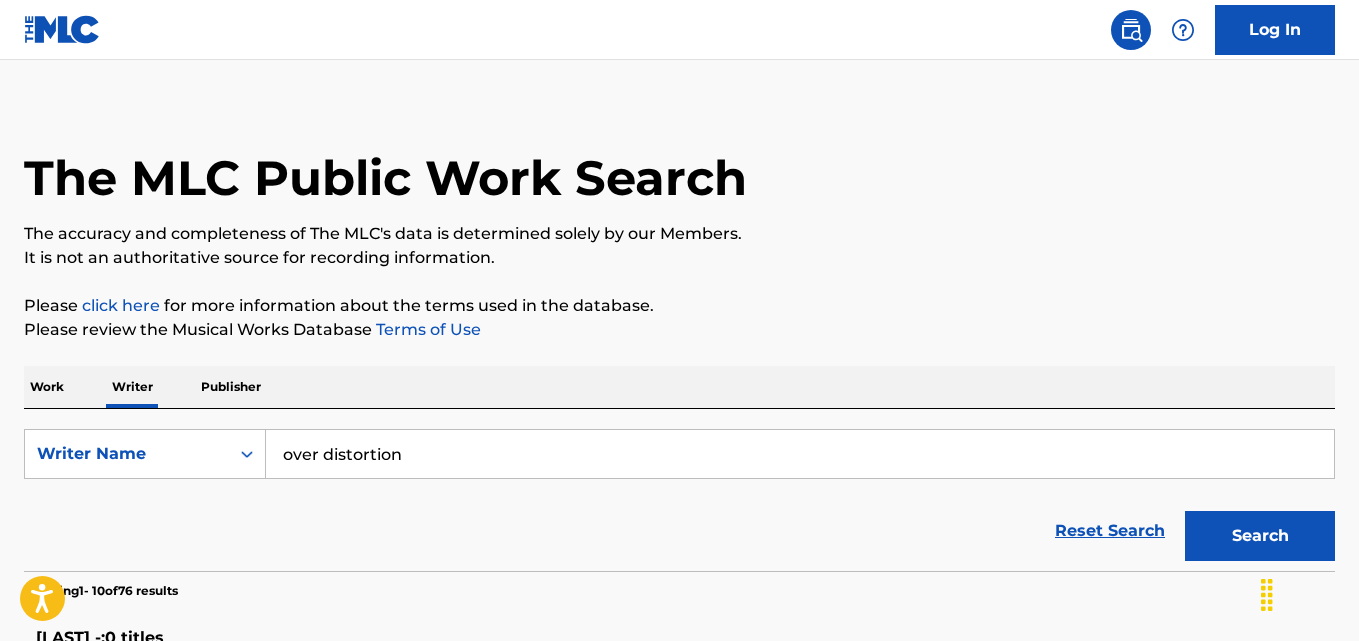 click on "over distortion" at bounding box center (800, 454) 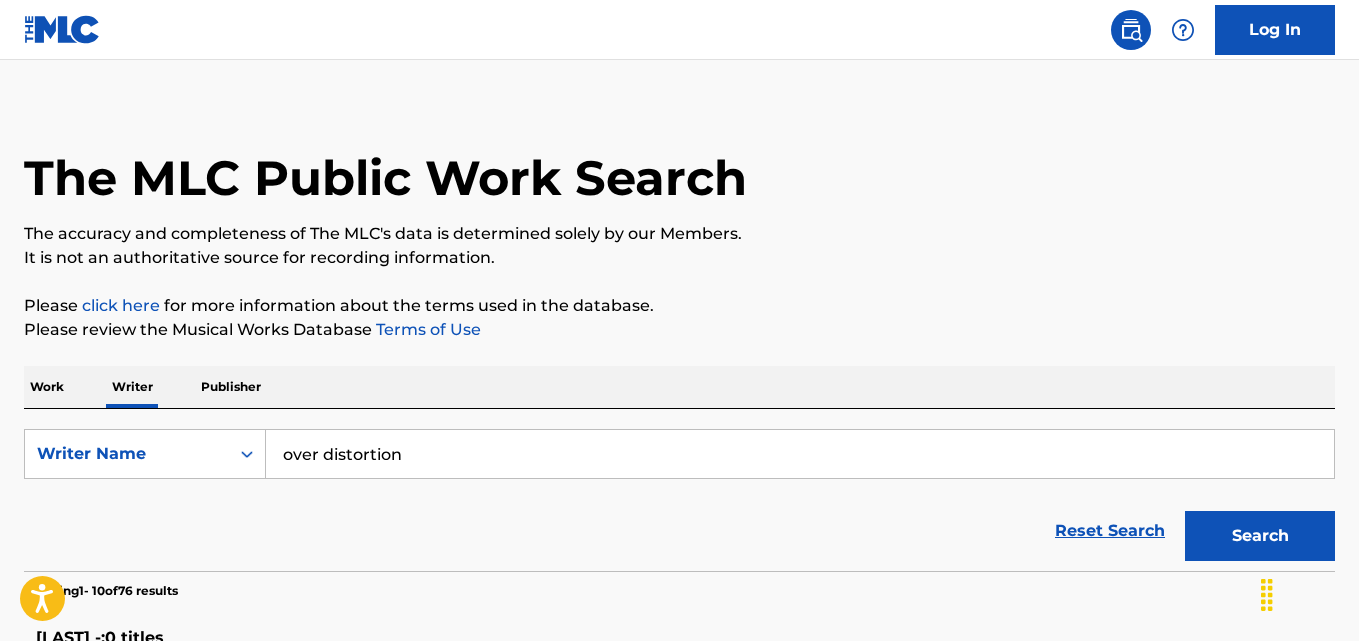paste on "[FIRST] [LAST]" 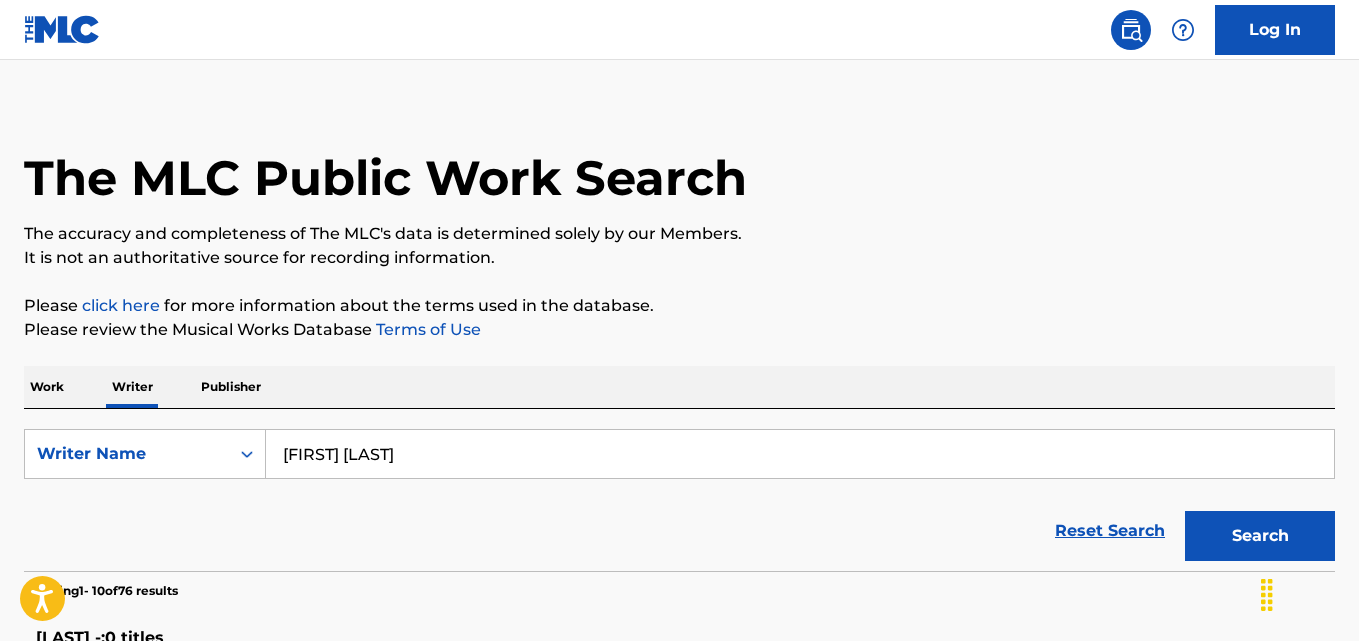click on "Search" at bounding box center [1260, 536] 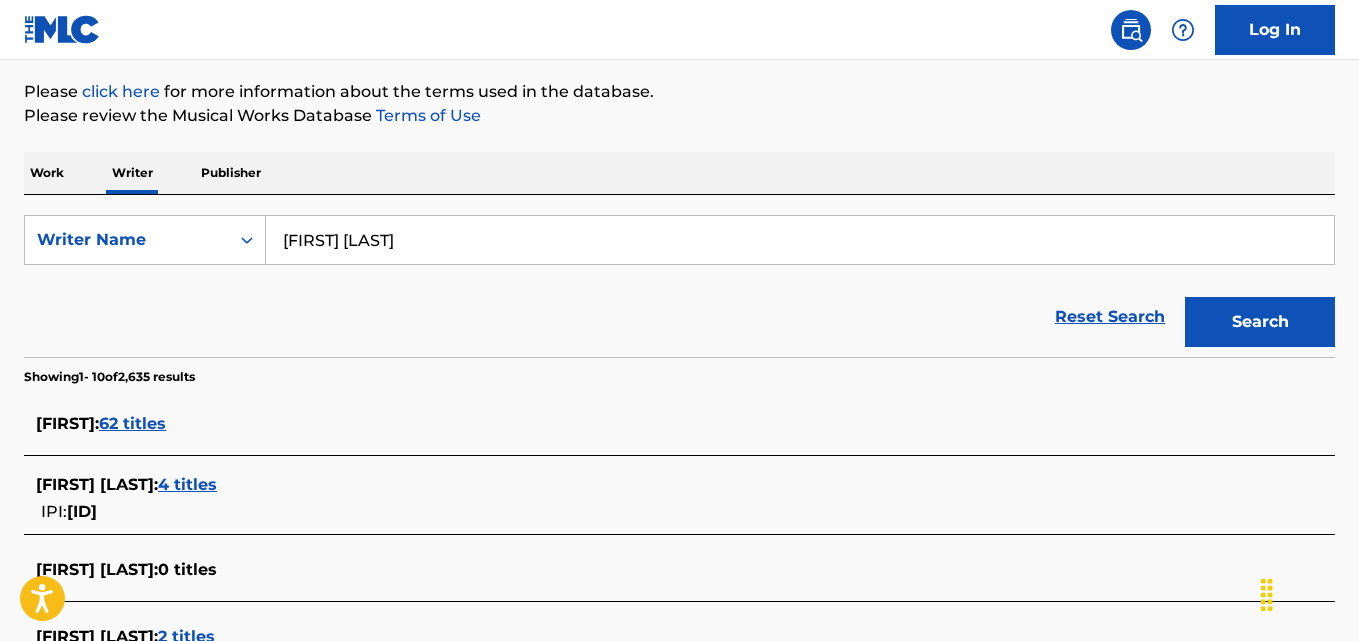 scroll, scrollTop: 221, scrollLeft: 0, axis: vertical 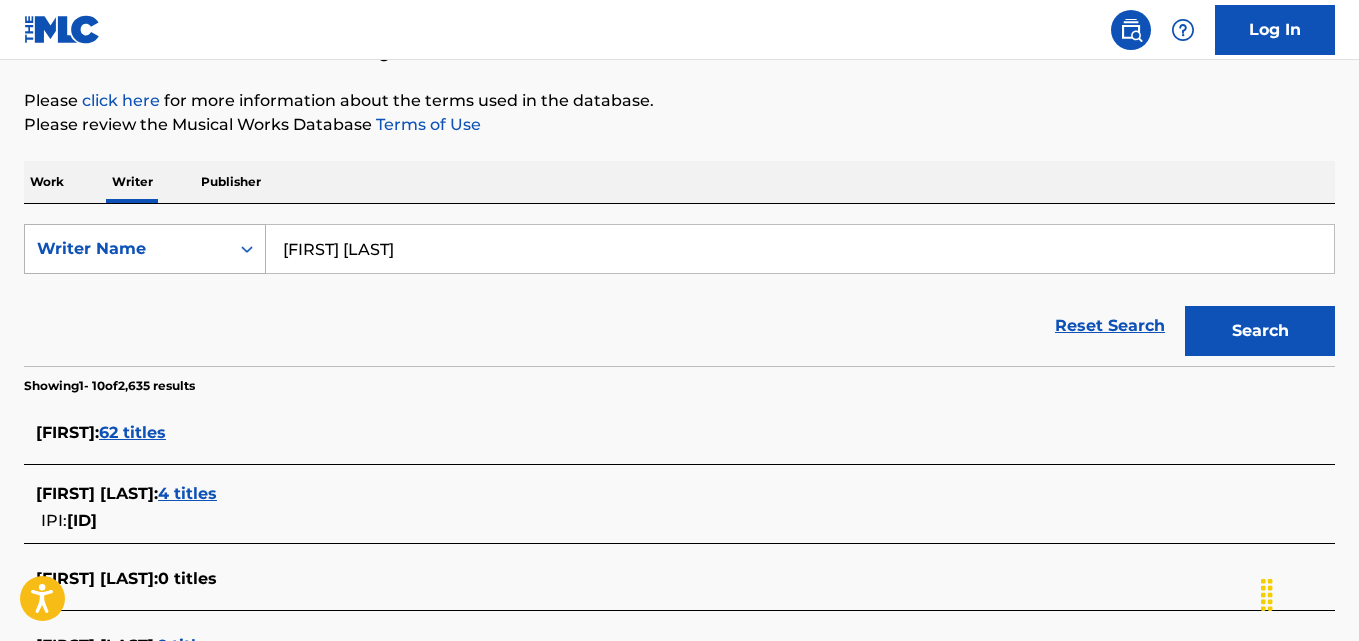 drag, startPoint x: 475, startPoint y: 237, endPoint x: 126, endPoint y: 247, distance: 349.14325 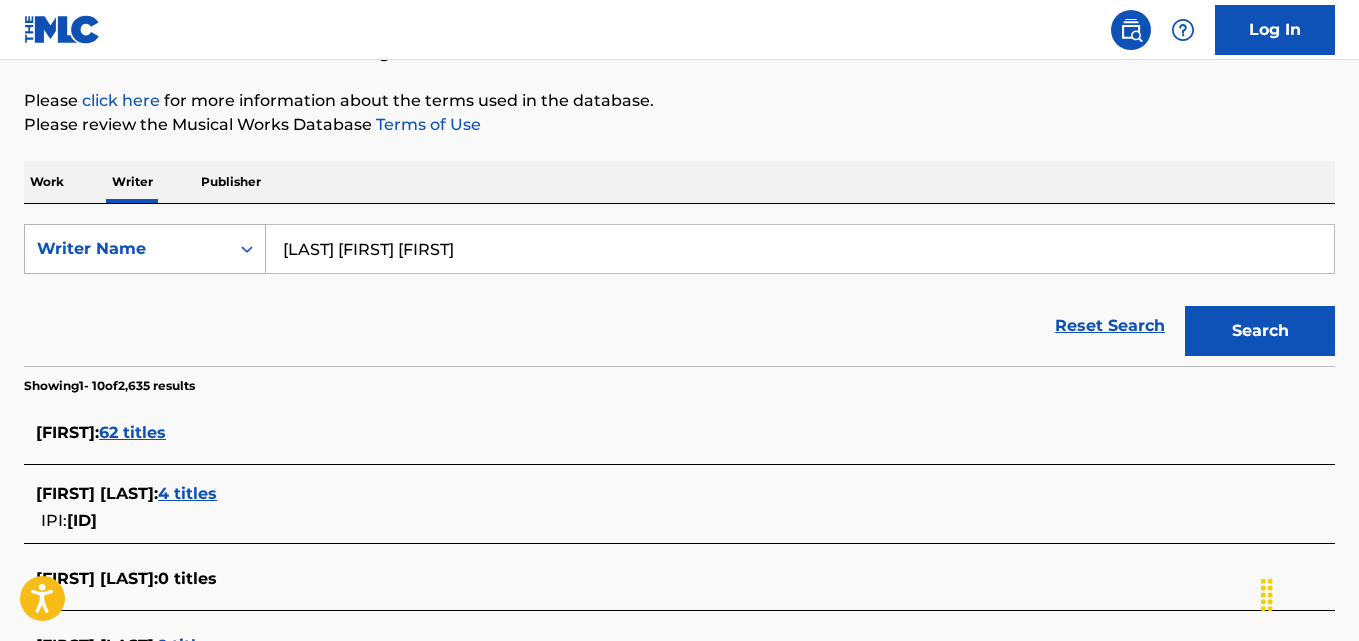 type on "[LAST] [FIRST] [FIRST]" 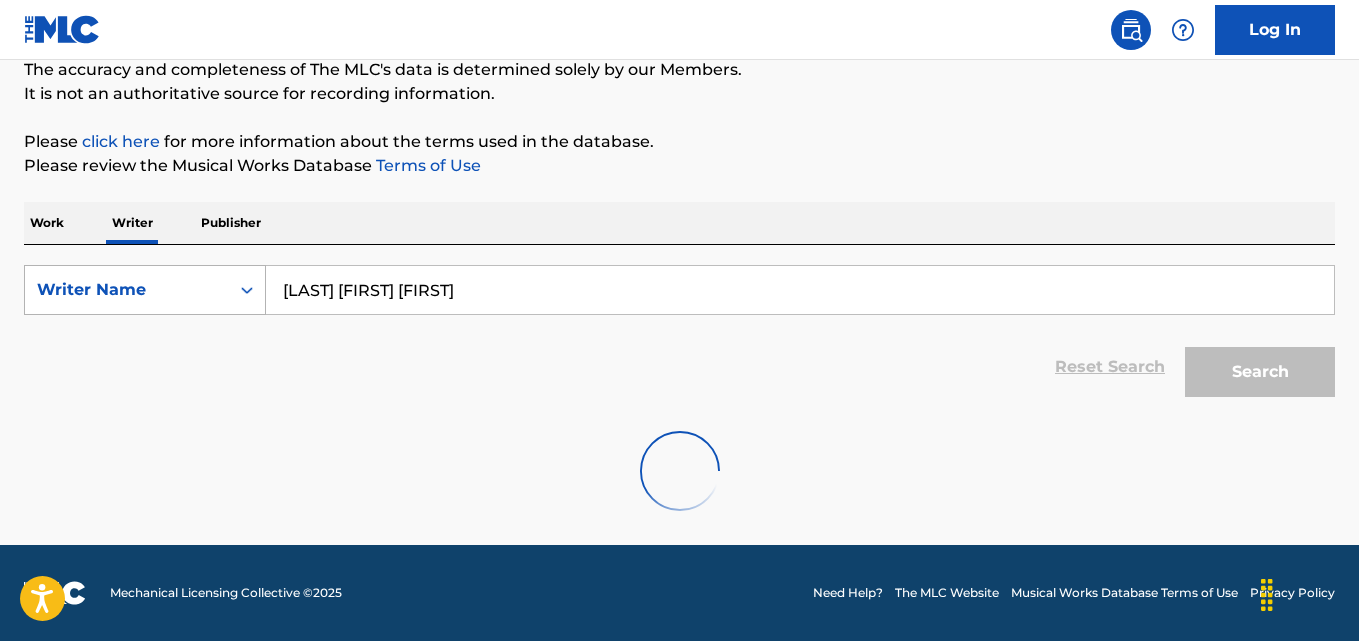 scroll, scrollTop: 180, scrollLeft: 0, axis: vertical 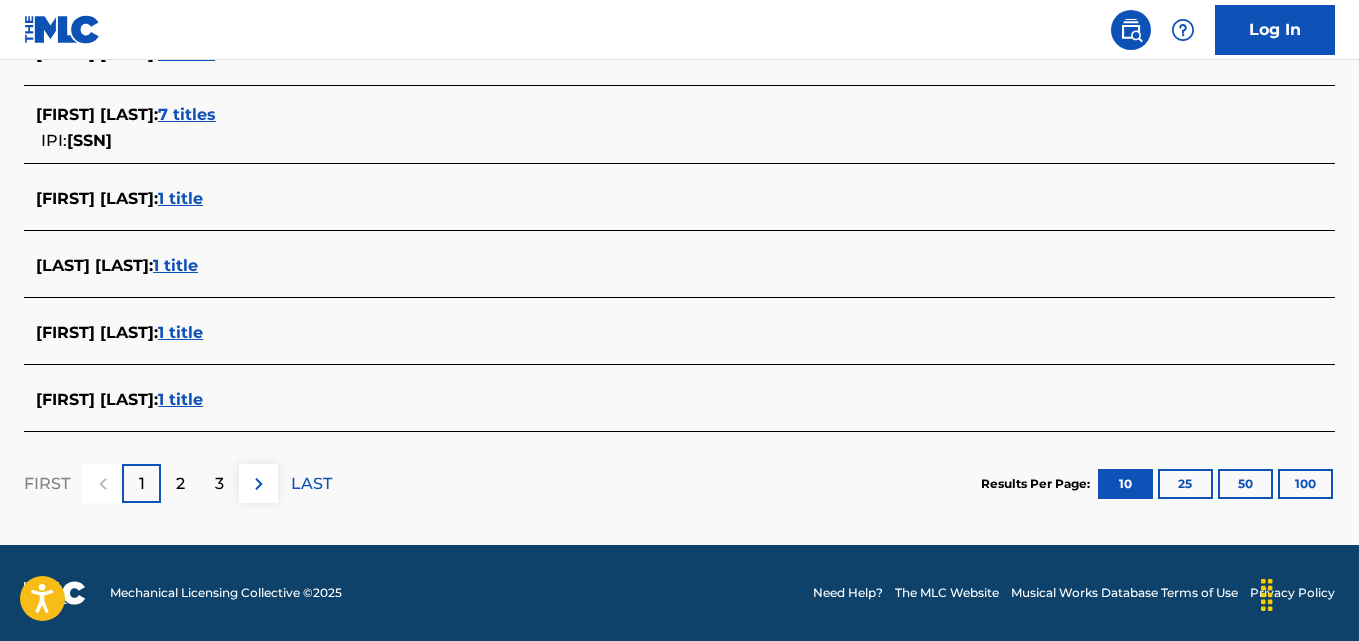 click on "2" at bounding box center (180, 484) 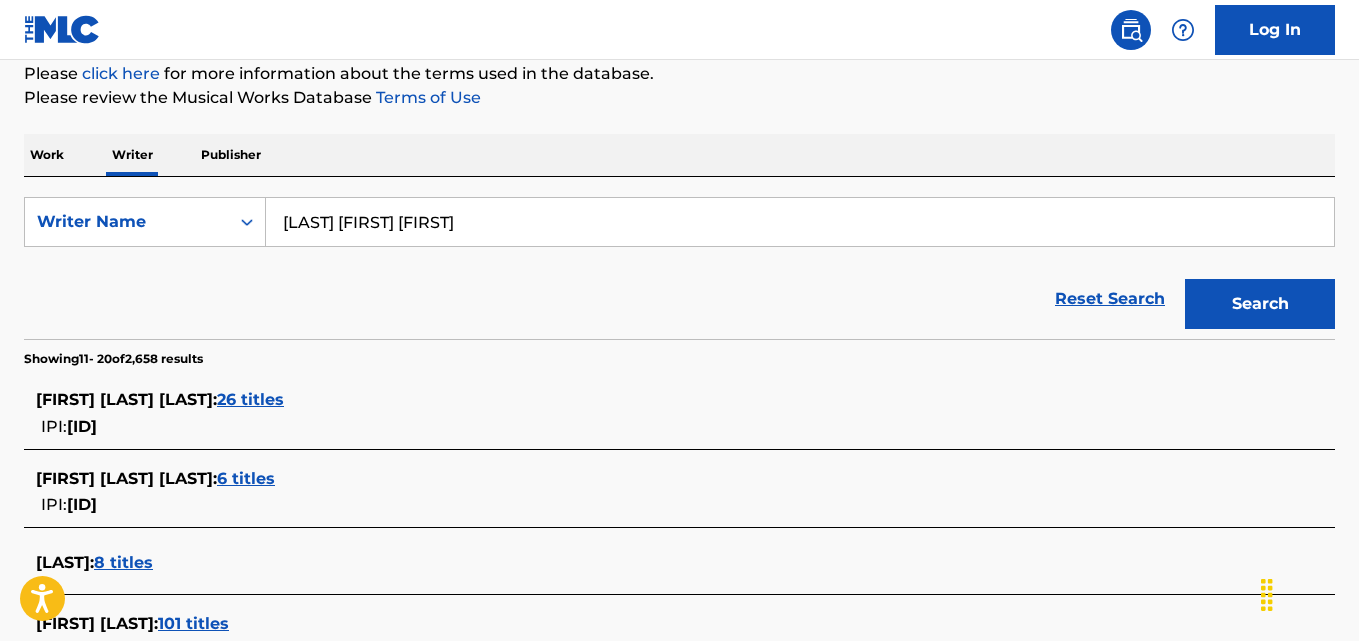 scroll, scrollTop: 249, scrollLeft: 0, axis: vertical 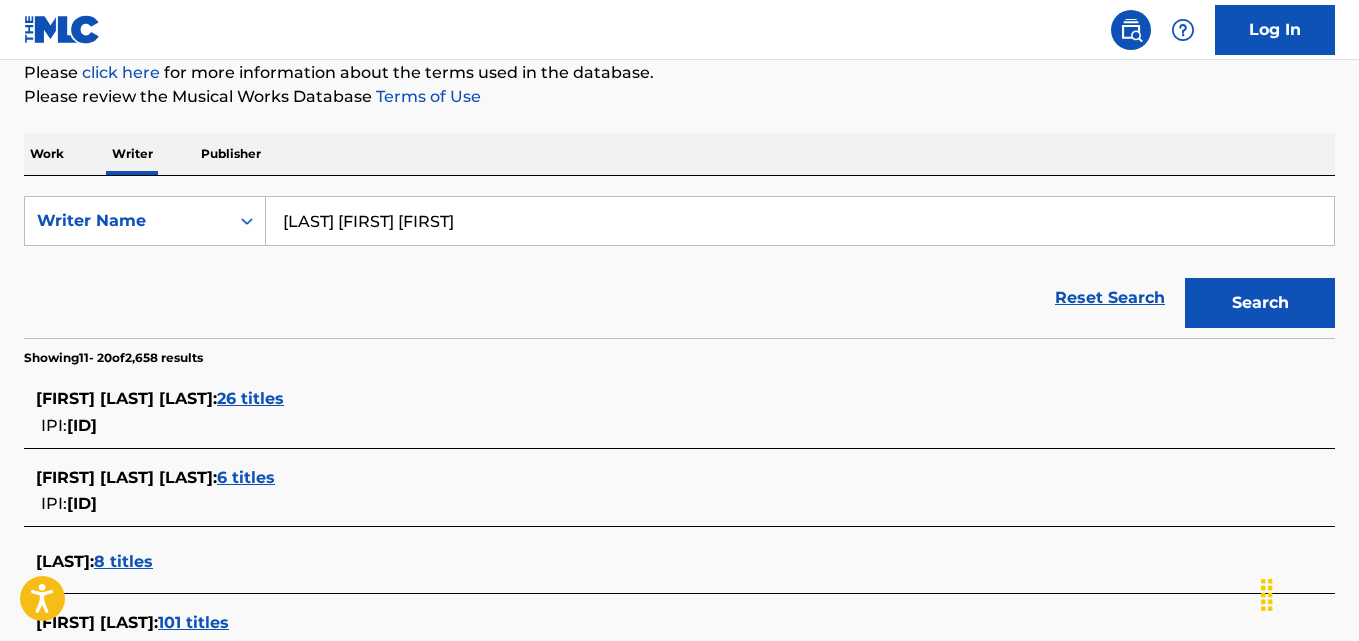 click on "[LAST] [FIRST] [FIRST]" at bounding box center [800, 221] 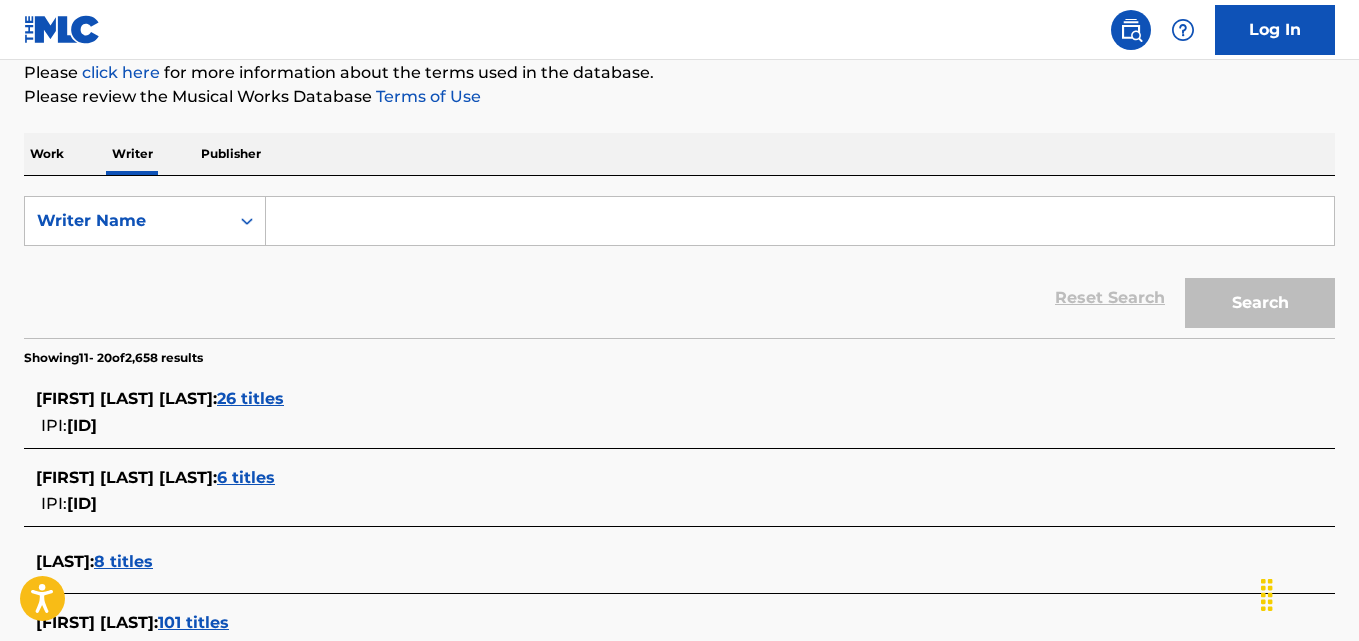 paste on "[FIRST] [LAST] [LAST]" 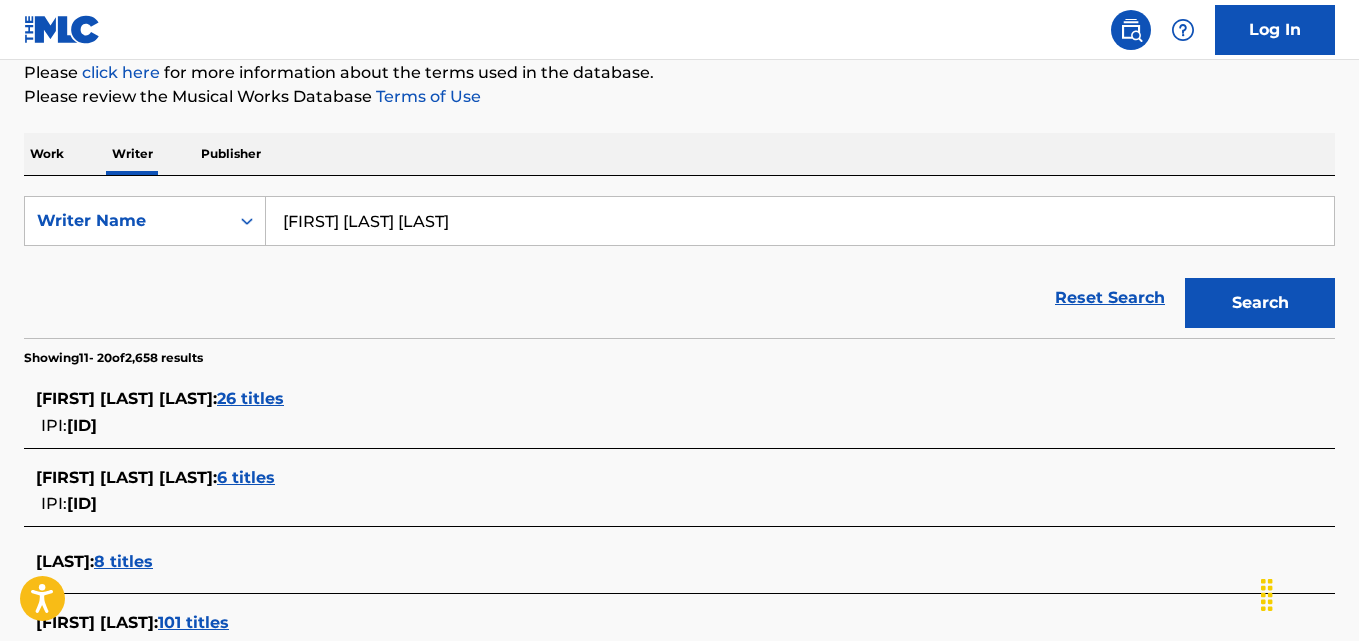 type on "[FIRST] [LAST] [LAST]" 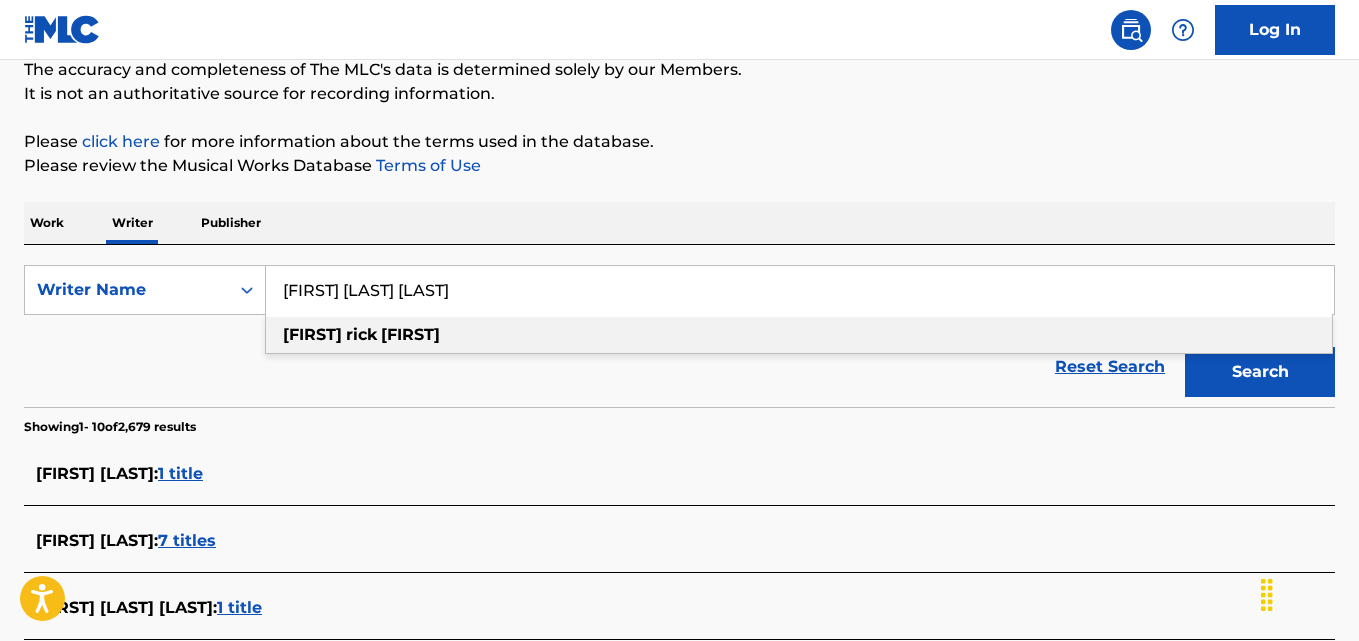 click on "Reset Search Search" at bounding box center (679, 367) 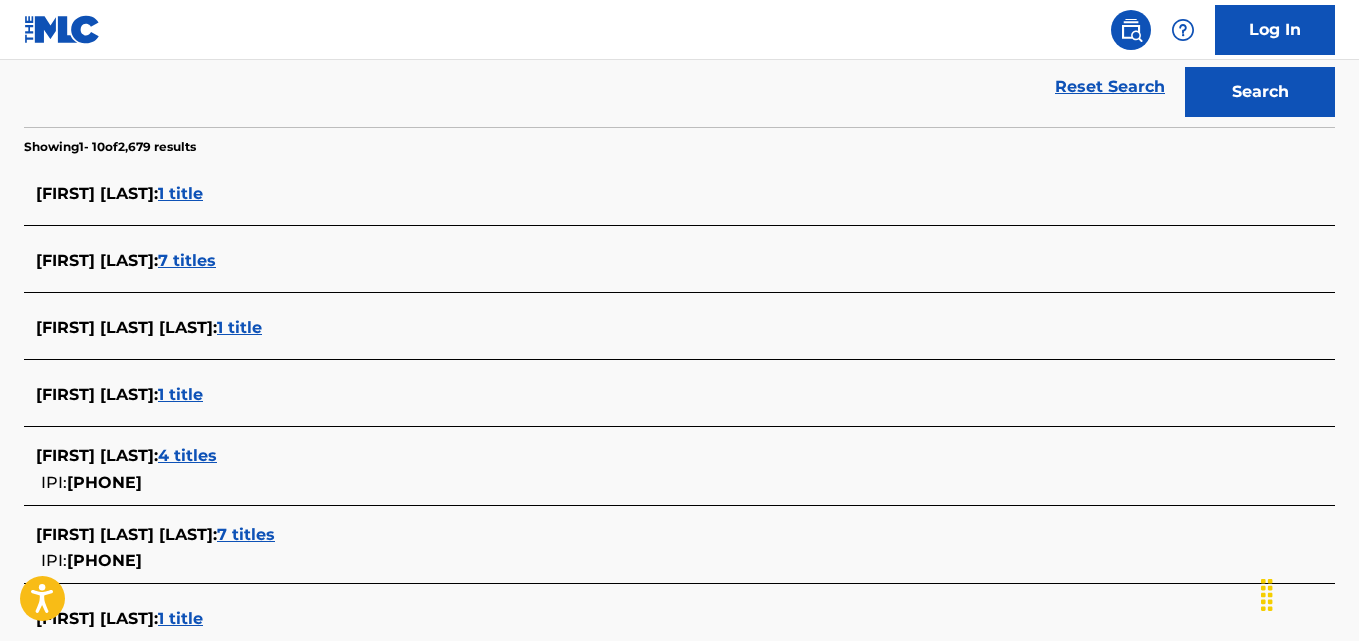 scroll, scrollTop: 573, scrollLeft: 0, axis: vertical 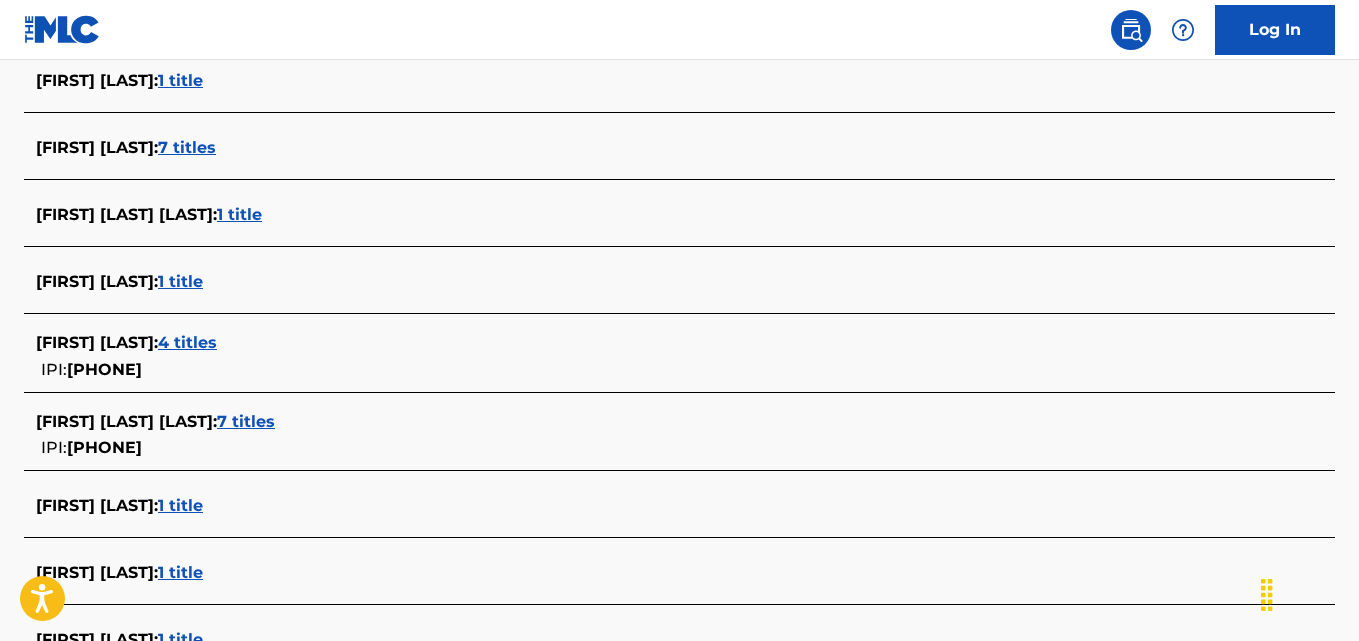 click on "[FIRST] [LAST] [LAST] : 7 titles" at bounding box center (653, 422) 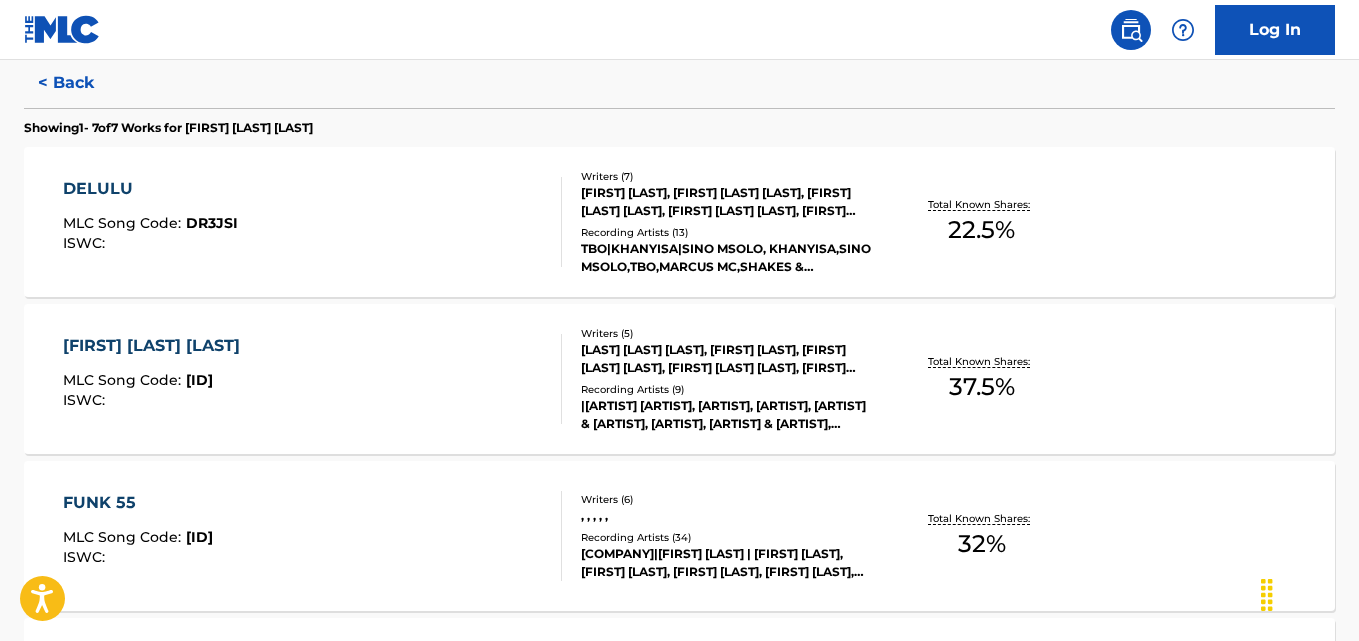 scroll, scrollTop: 528, scrollLeft: 0, axis: vertical 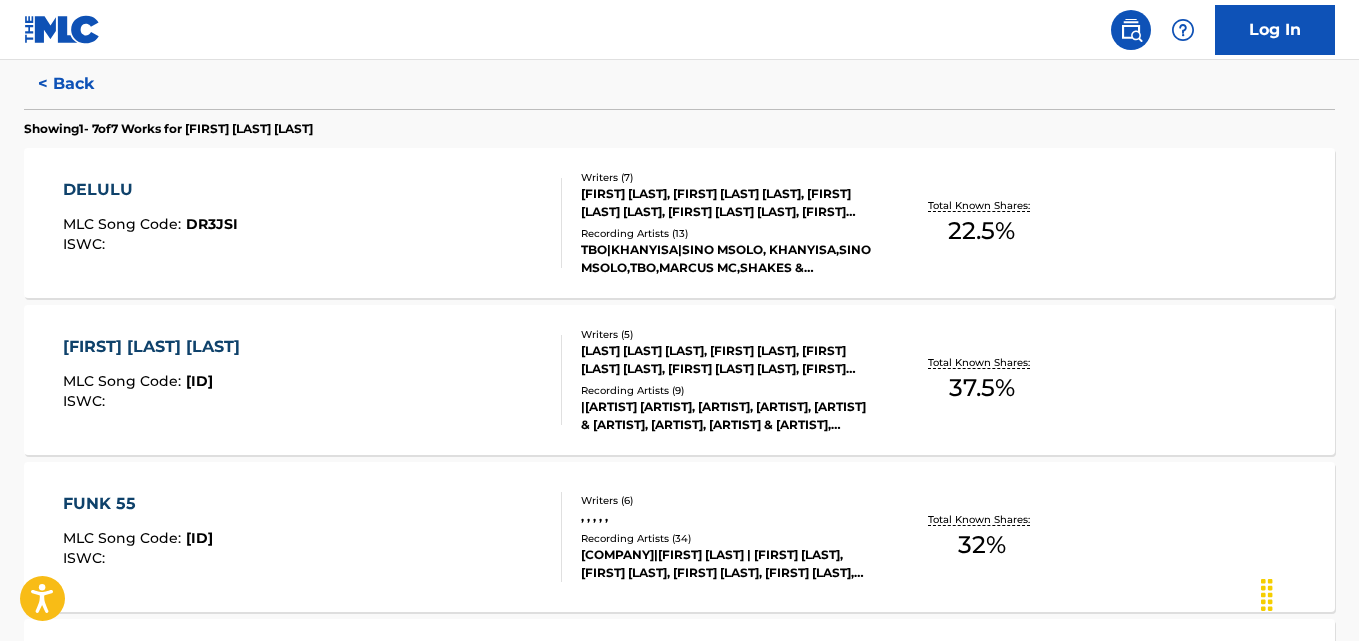 click on "Writers ( 7 ) [LAST] [LAST], [FIRST] [LAST] [LAST], [FIRST] [LAST] [LAST], [FIRST] [LAST] [LAST], [LAST] [LAST] [LAST], [FIRST] [LAST] [LAST], [LAST] [LAST] Recording Artists ( 13 ) TBO|KHANYISA|SINO MSOLO, KHANYISA,SINO MSOLO,TBO,MARCUS MC,SHAKES & LES,TYCOON, KHANYISA, KHANYISA, SINO MSOLO, & TBO, KHANYISA, SINO MSOLO AND TBO FEATURING TYCOON, MARCUS MC AND SHAKES & LES" at bounding box center [717, 223] 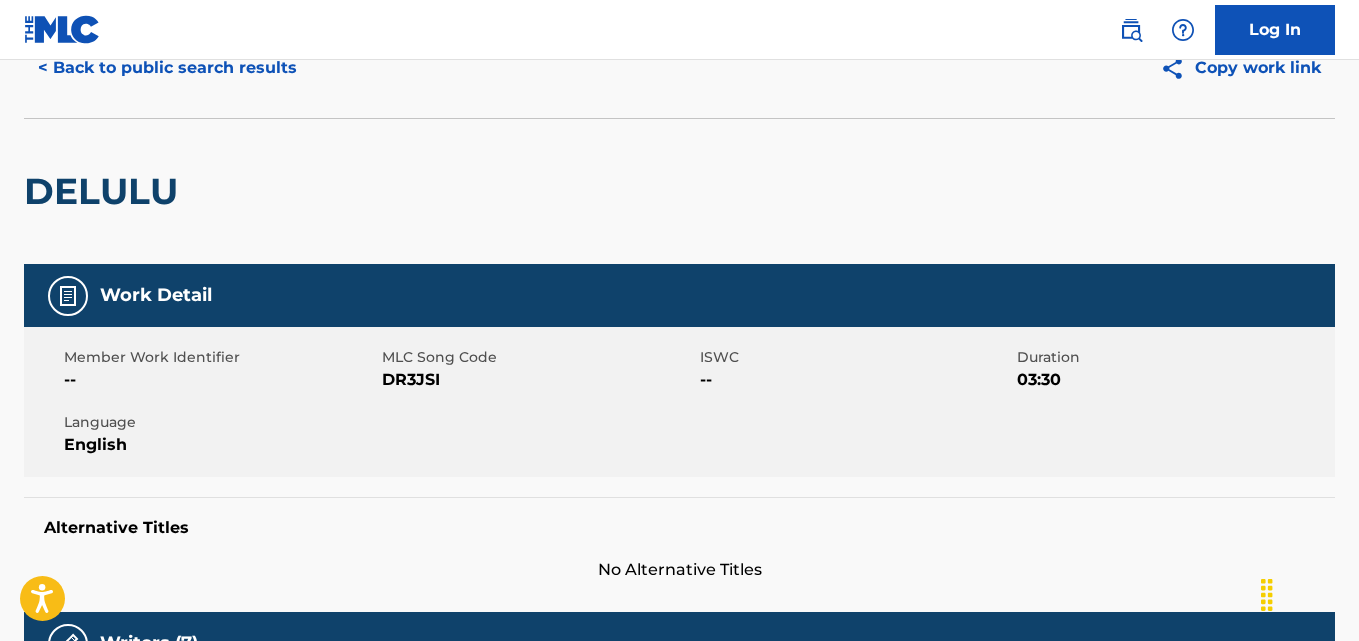 scroll, scrollTop: 0, scrollLeft: 0, axis: both 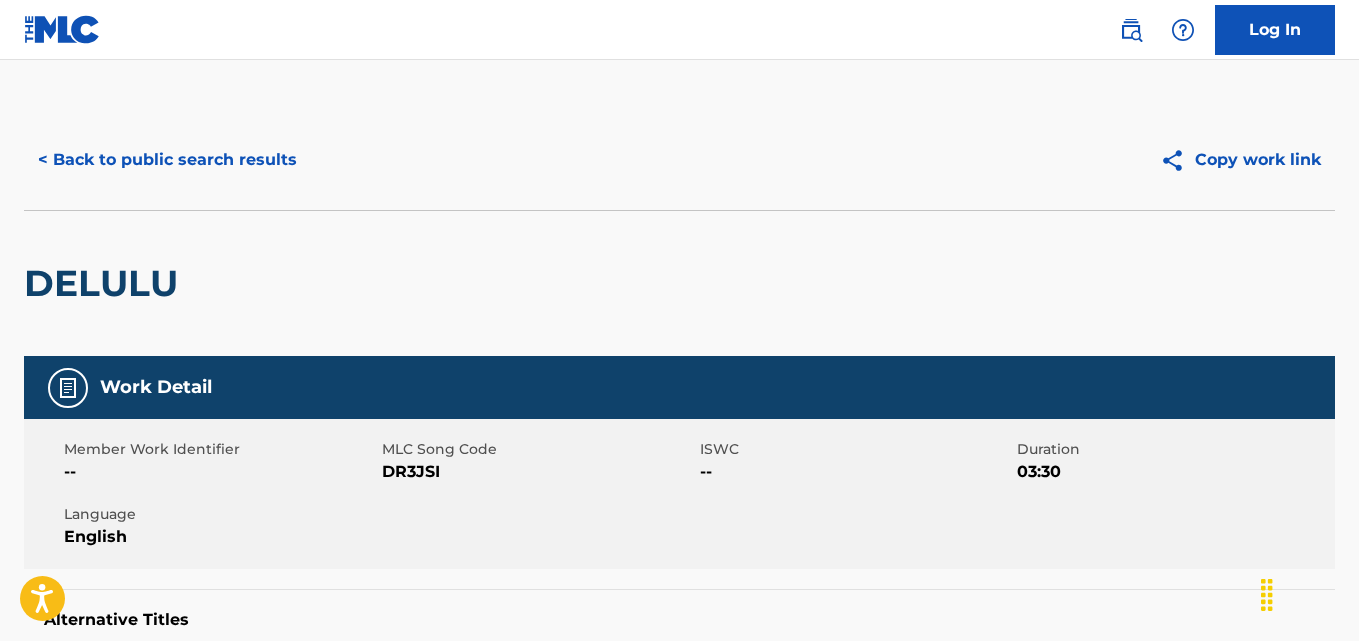 click on "< Back to public search results" at bounding box center (167, 160) 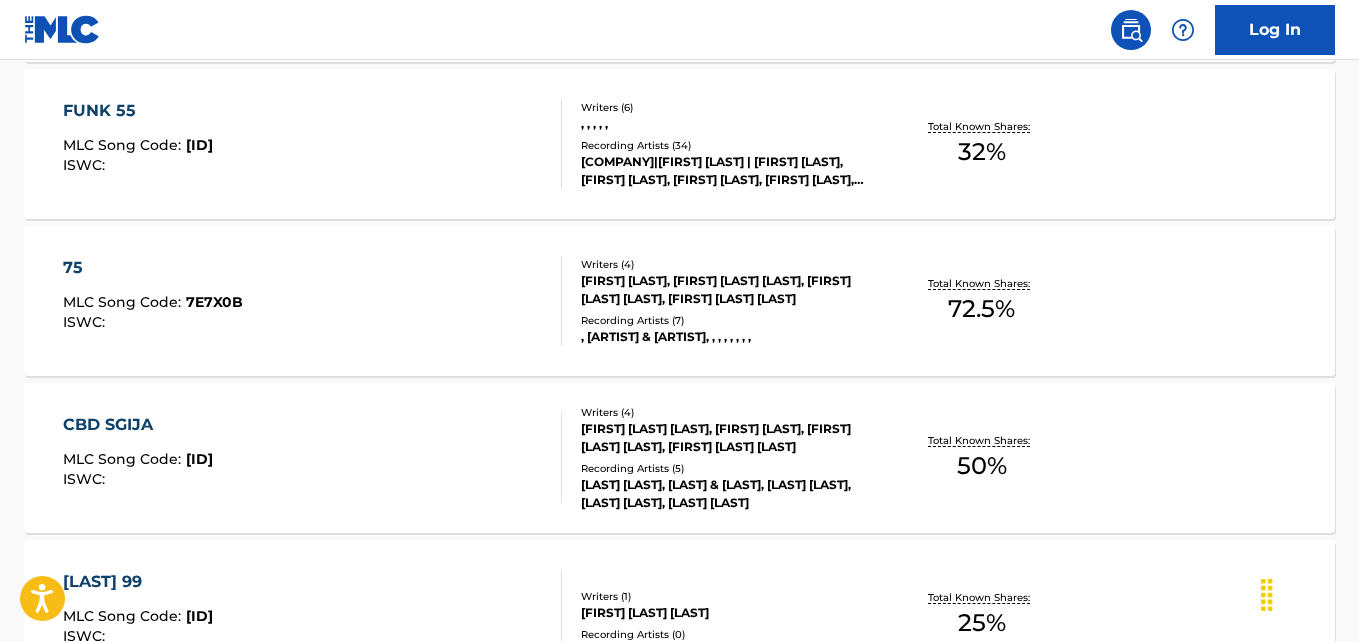 scroll, scrollTop: 922, scrollLeft: 0, axis: vertical 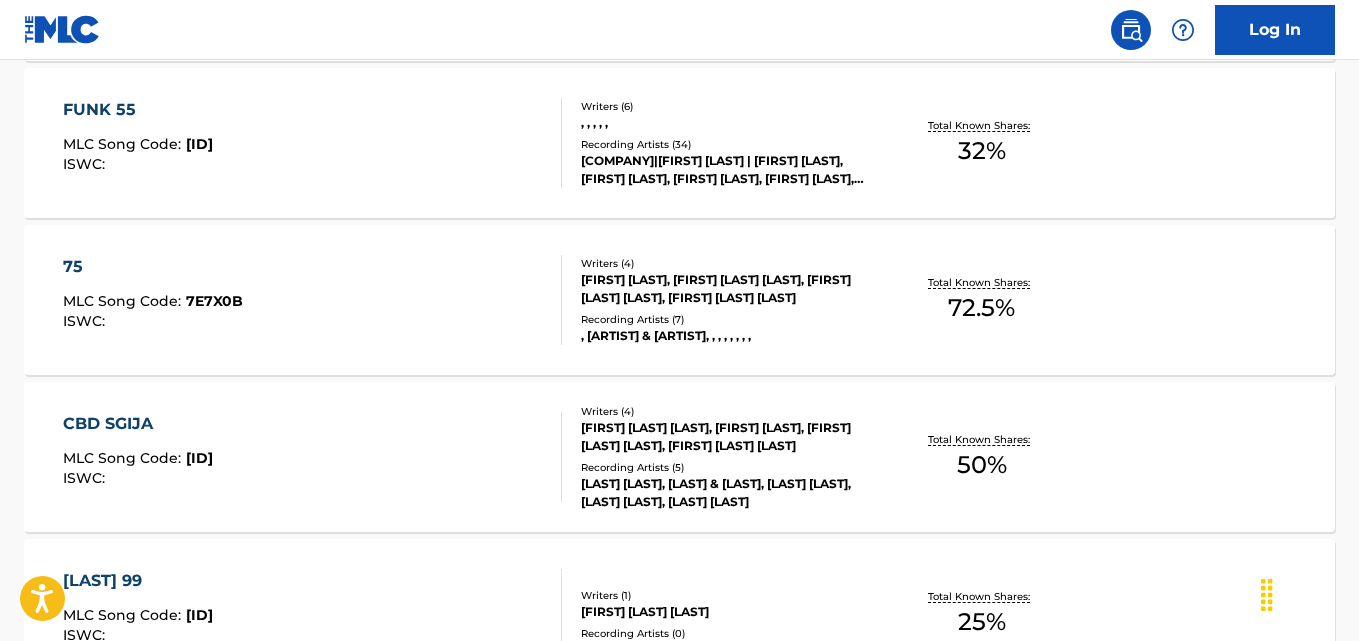 click on "[LAST] [LAST], [LAST] & [LAST], [LAST] [LAST], [LAST] [LAST], [LAST] [LAST]" at bounding box center (727, 493) 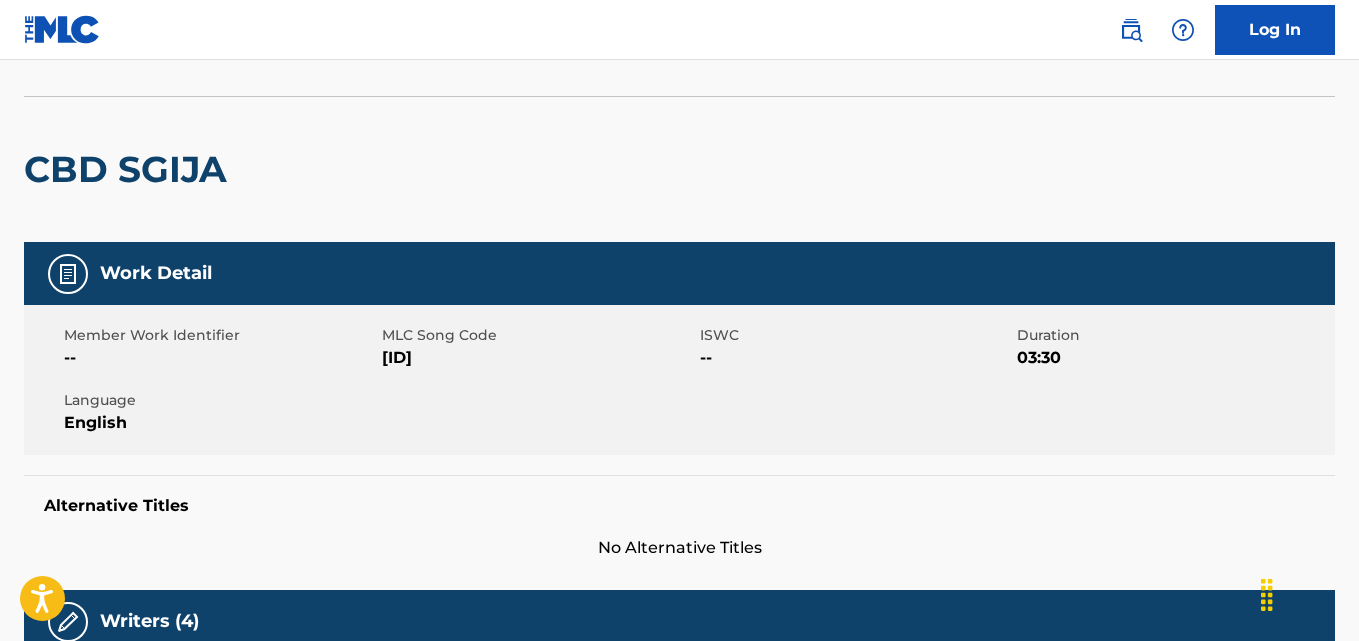 scroll, scrollTop: 0, scrollLeft: 0, axis: both 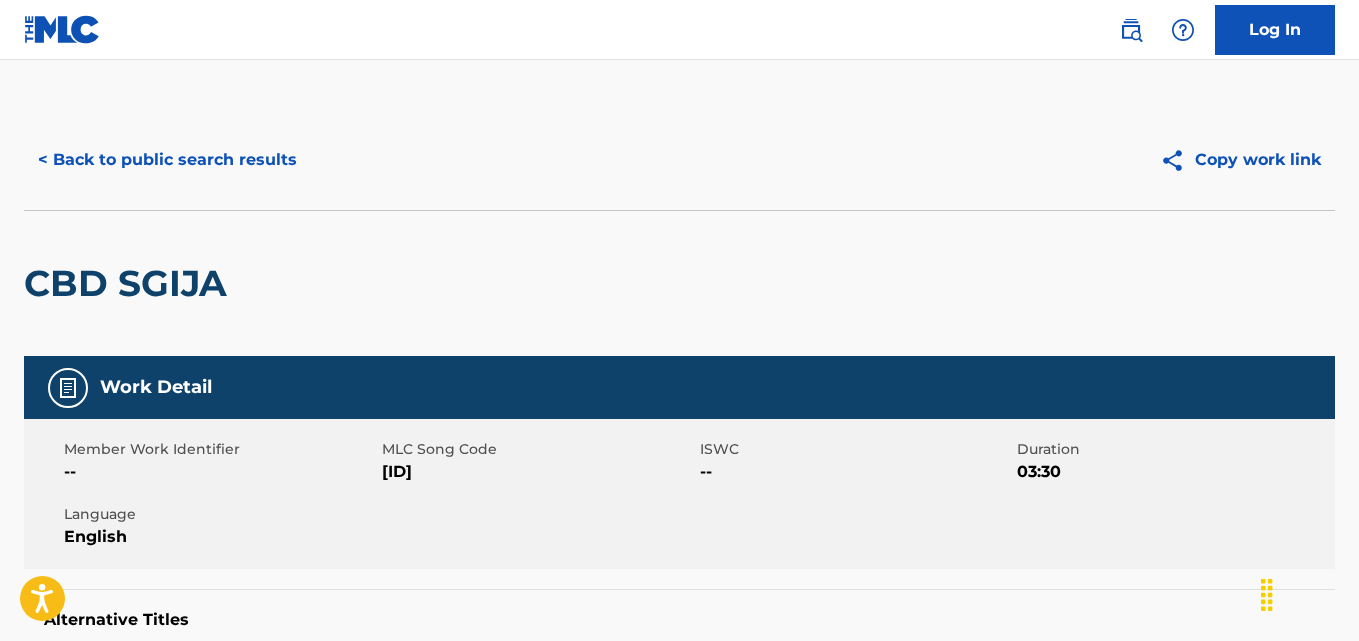 click on "< Back to public search results" at bounding box center [167, 160] 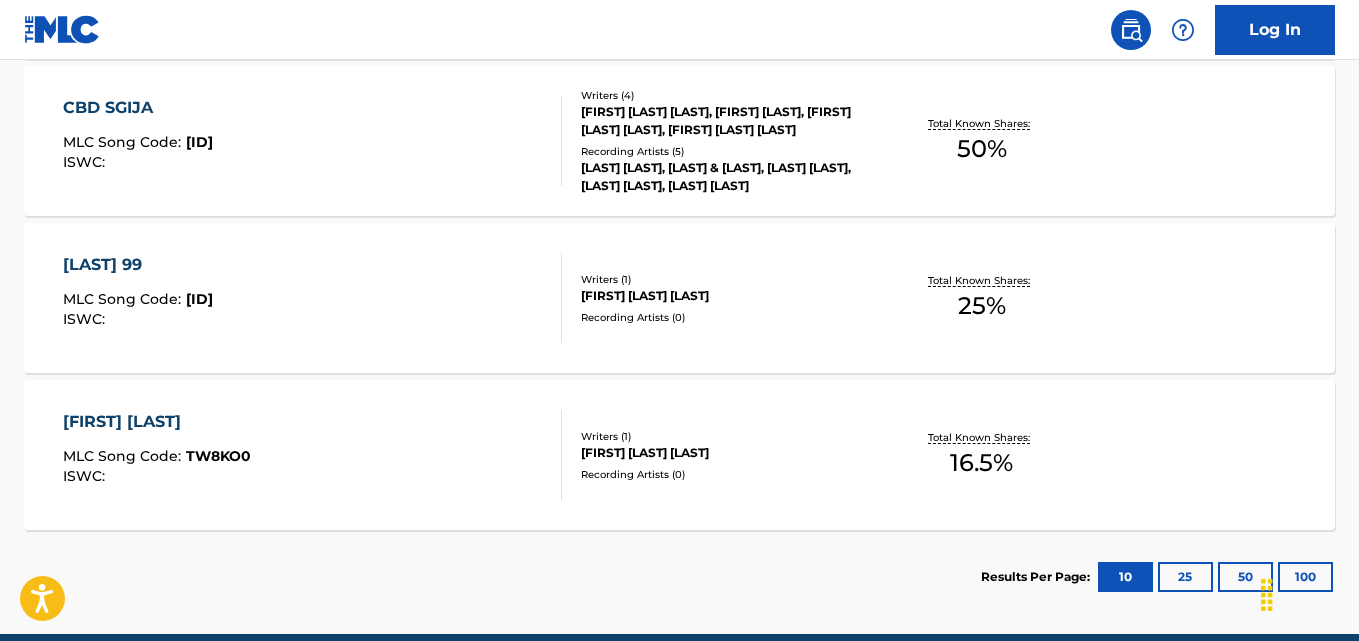 scroll, scrollTop: 1243, scrollLeft: 0, axis: vertical 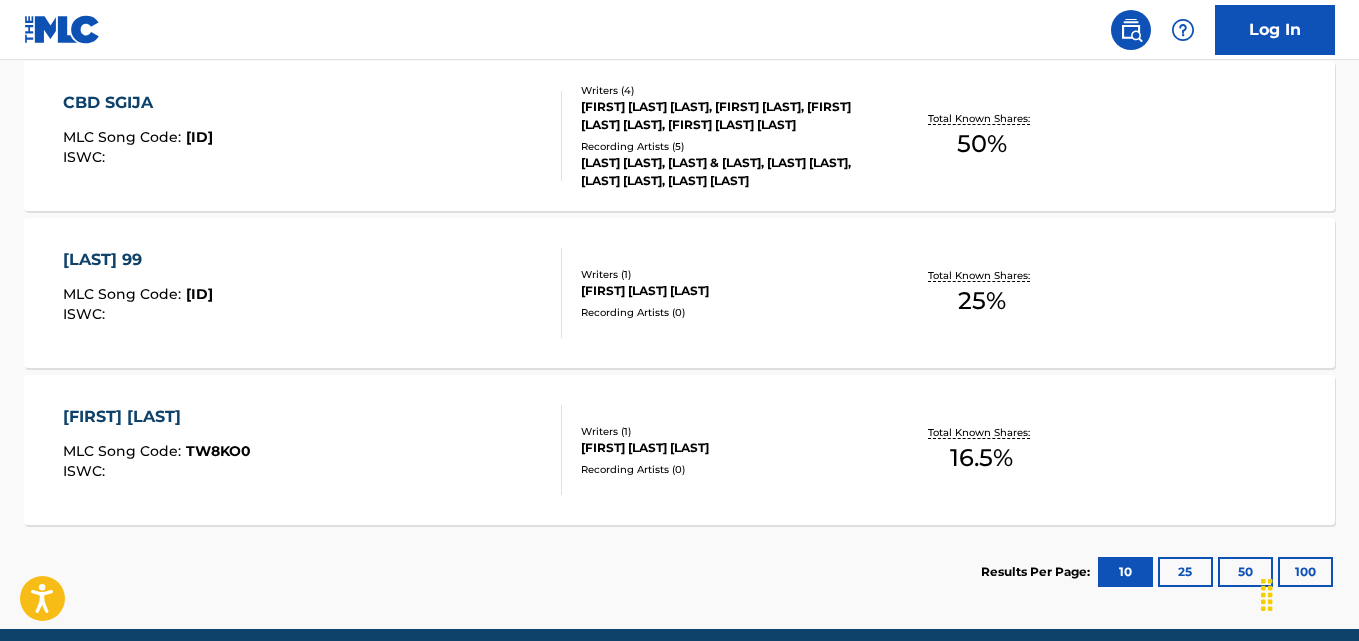 click on "Total Known Shares:" at bounding box center [981, 275] 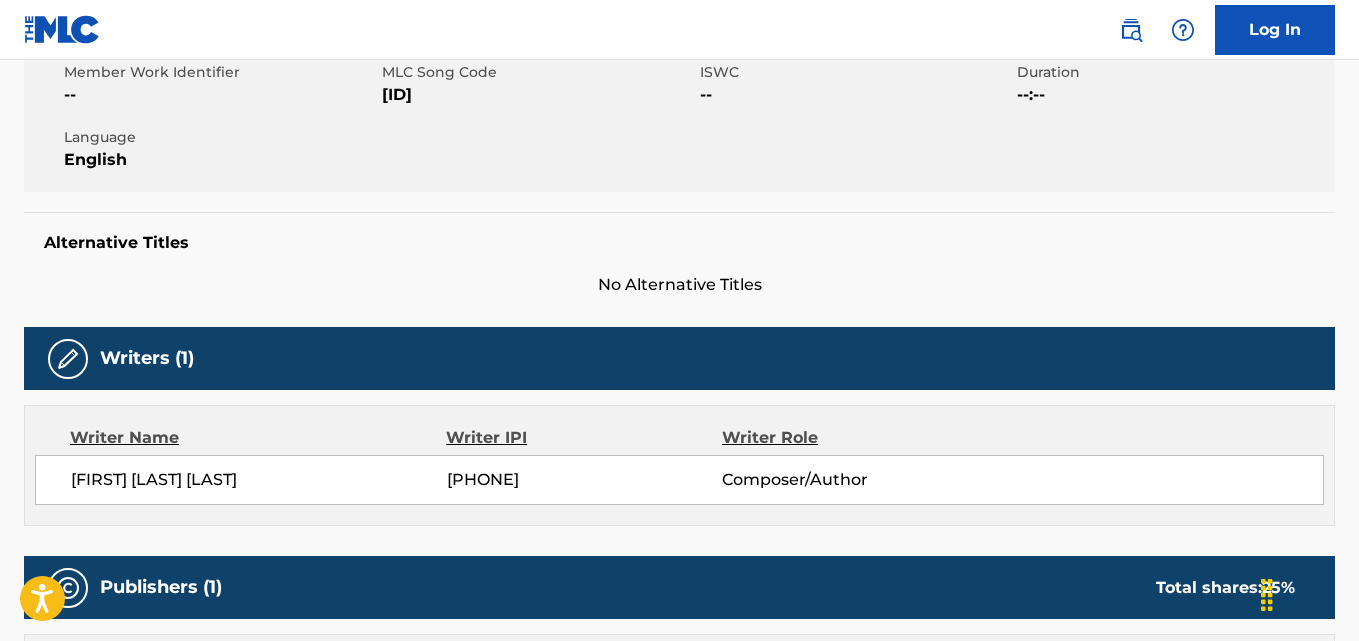 scroll, scrollTop: 0, scrollLeft: 0, axis: both 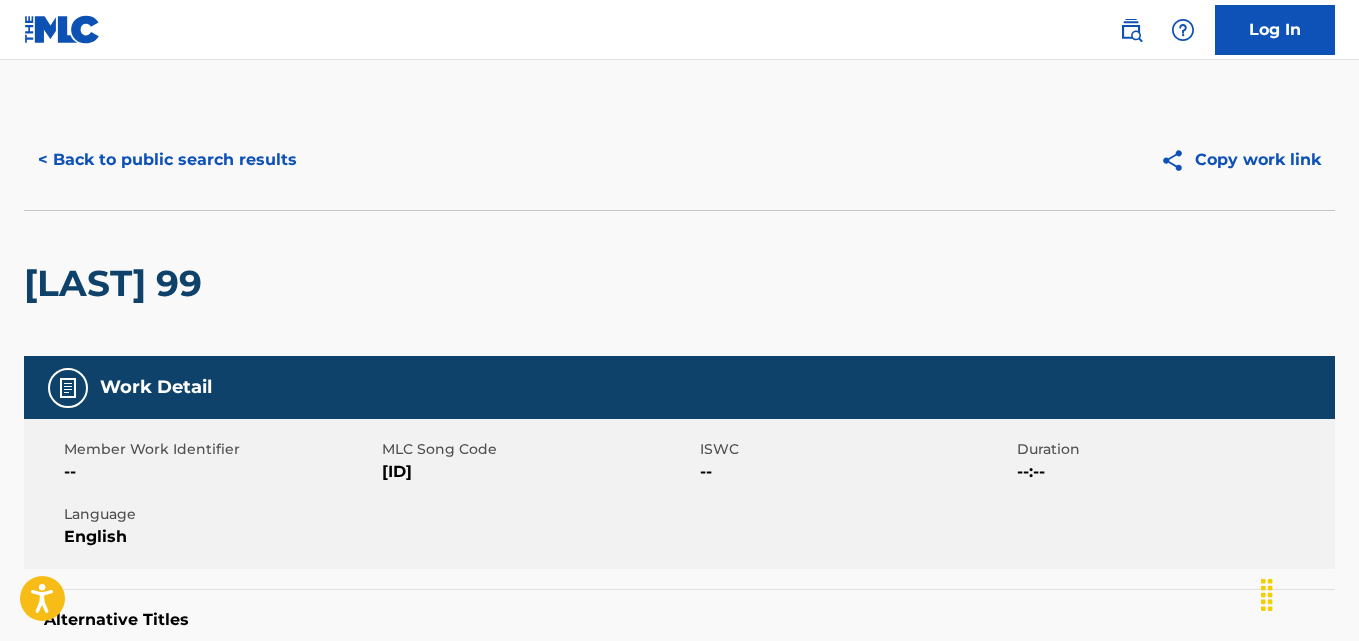 click on "< Back to public search results" at bounding box center (167, 160) 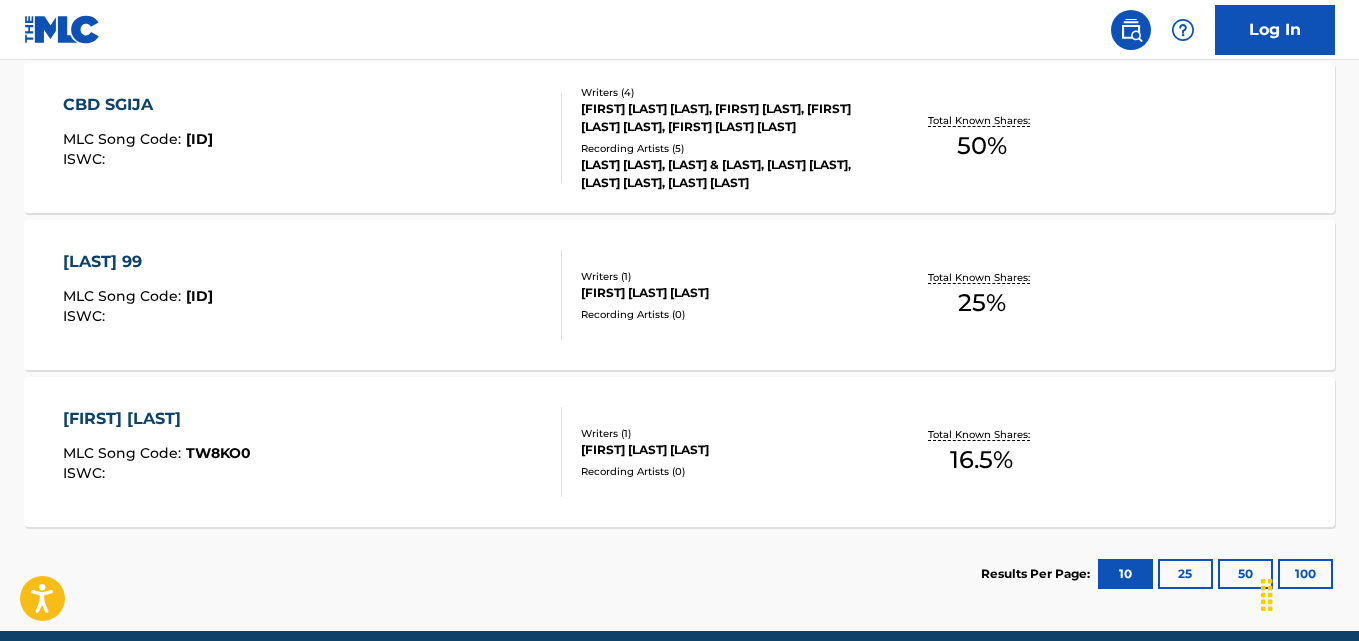 scroll, scrollTop: 1249, scrollLeft: 0, axis: vertical 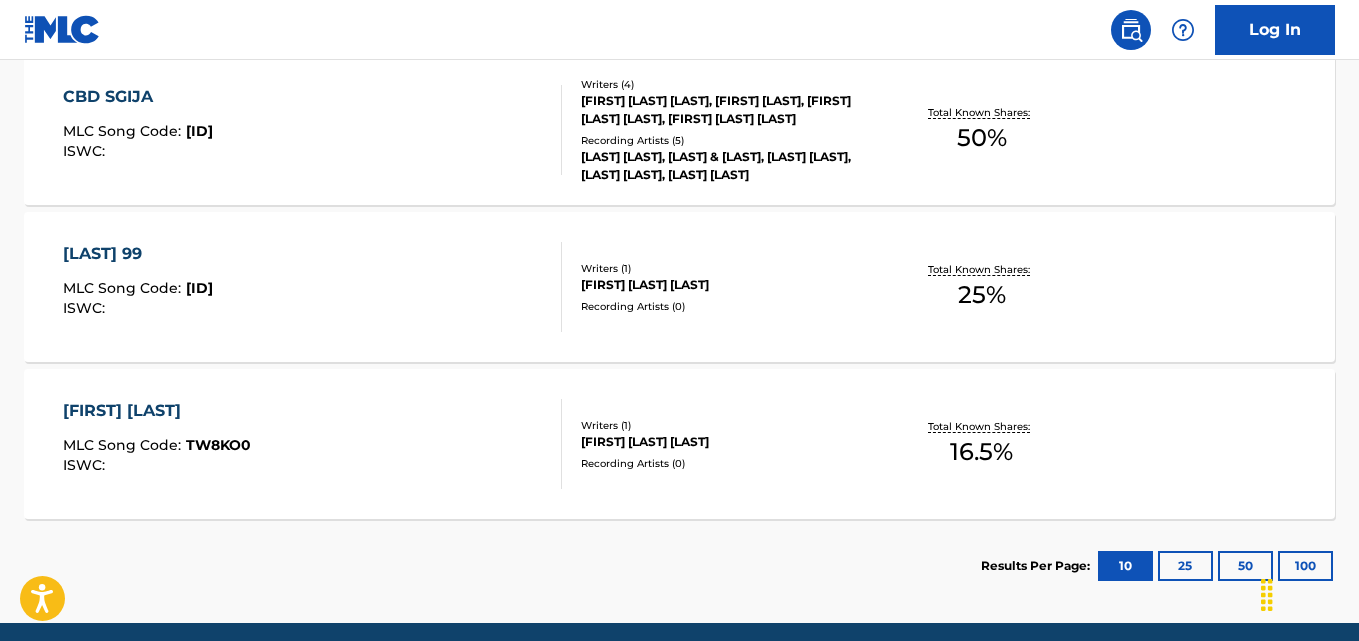 click on "Total Known Shares:" at bounding box center (981, 426) 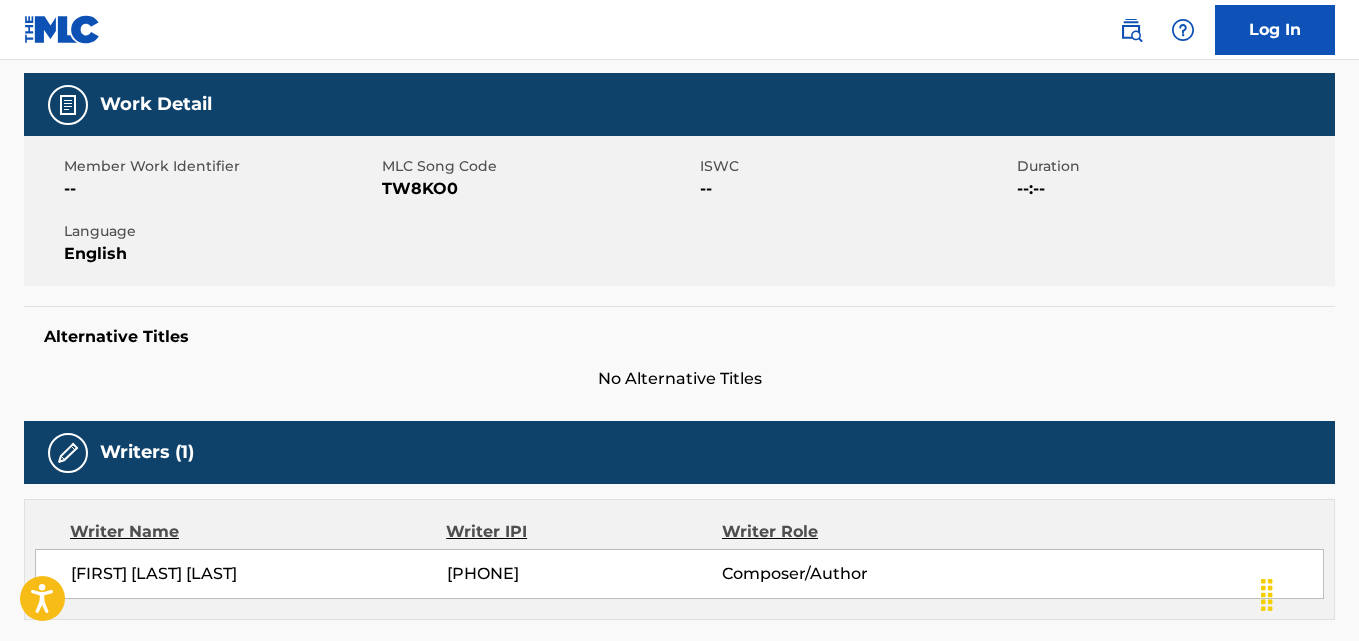 scroll, scrollTop: 0, scrollLeft: 0, axis: both 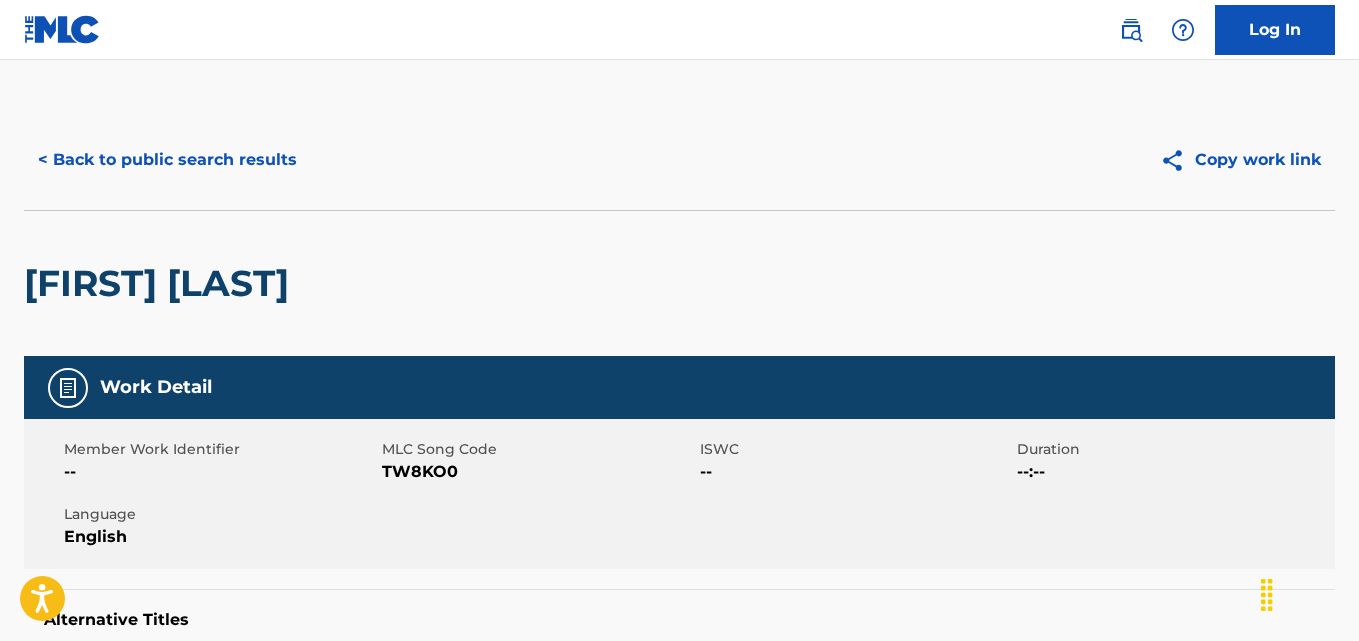 click on "< Back to public search results" at bounding box center (167, 160) 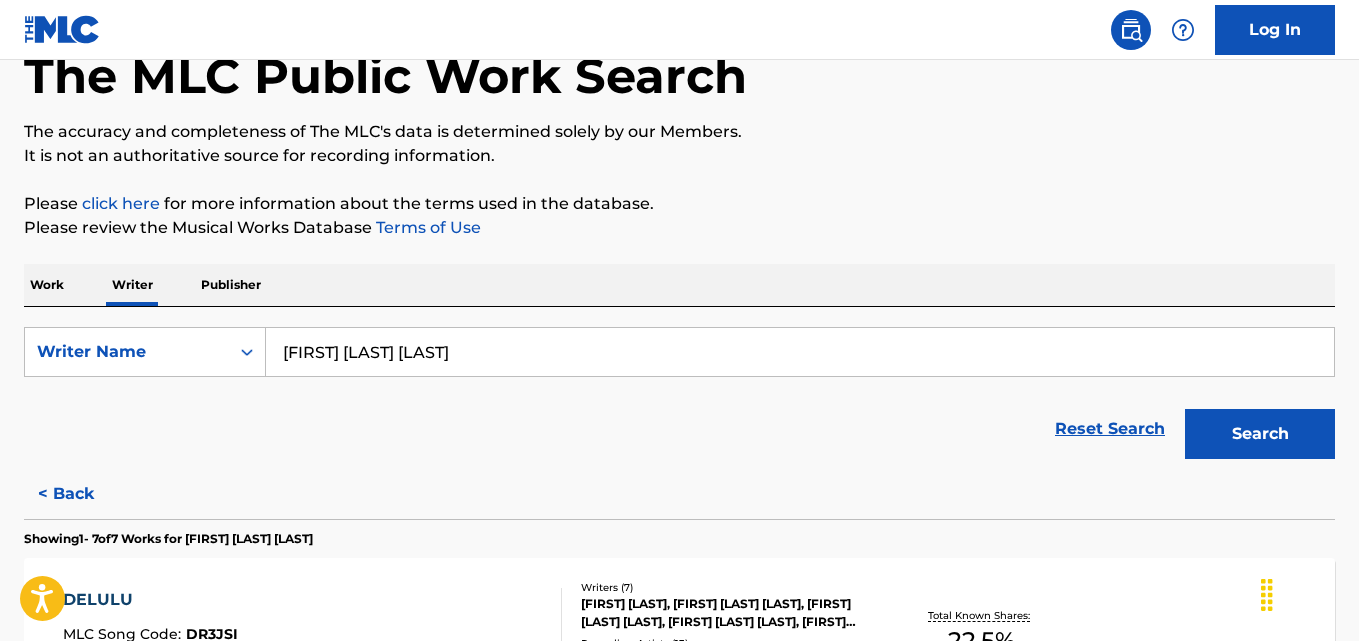 scroll, scrollTop: 0, scrollLeft: 0, axis: both 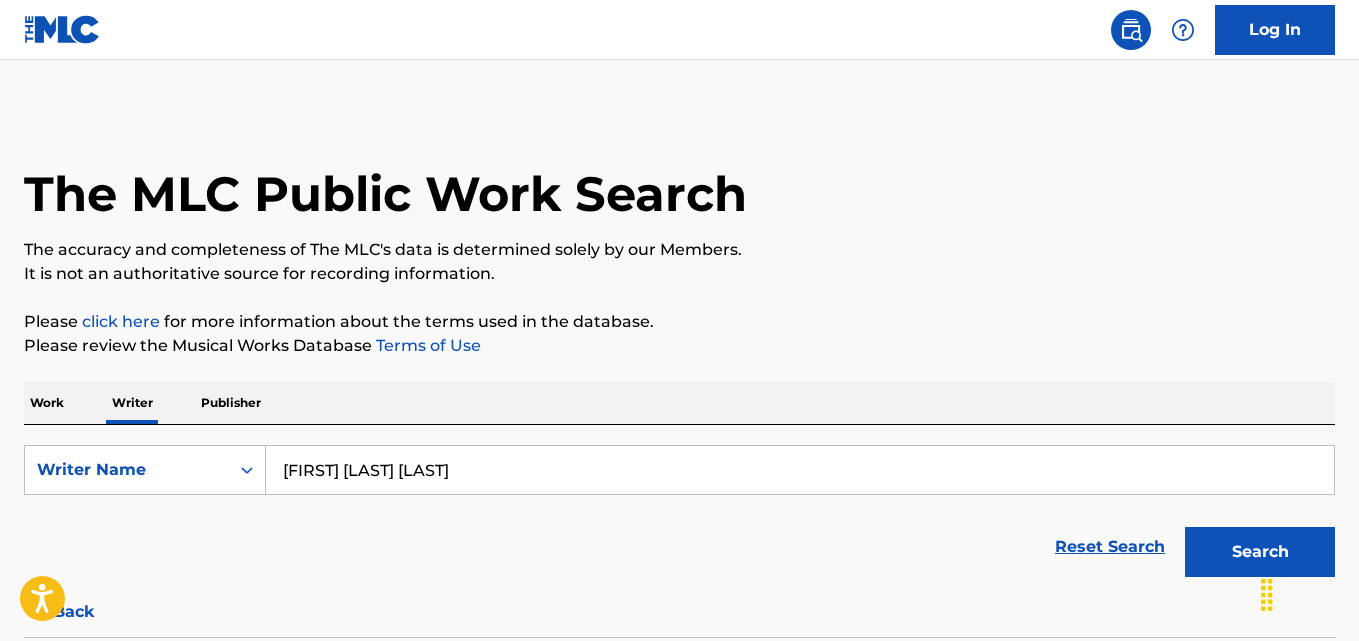 click on "[FIRST] [LAST] [LAST]" at bounding box center (800, 470) 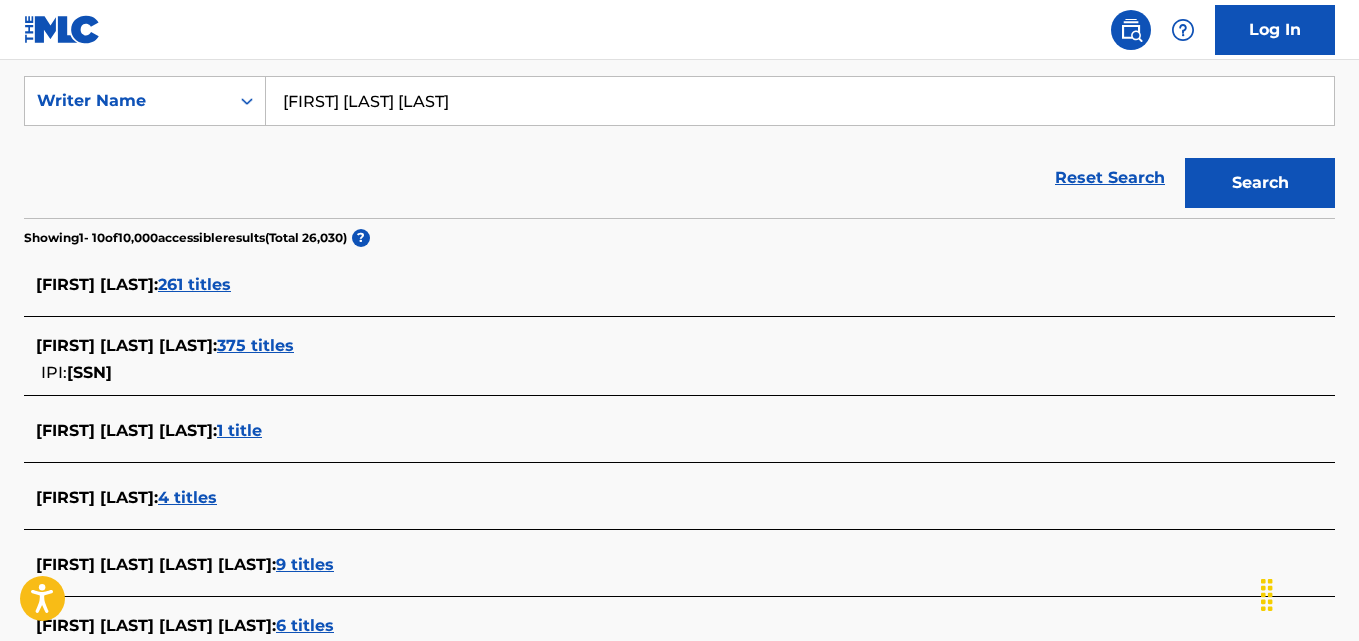 scroll, scrollTop: 371, scrollLeft: 0, axis: vertical 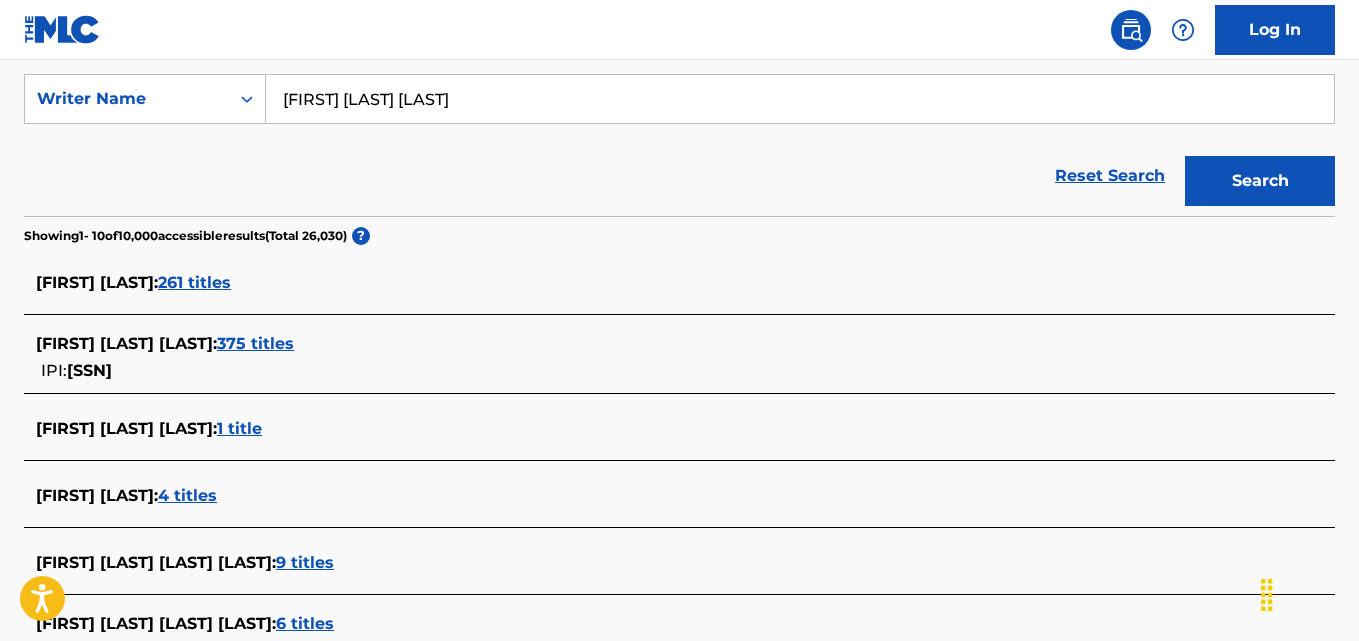 click on "375 titles" at bounding box center [255, 343] 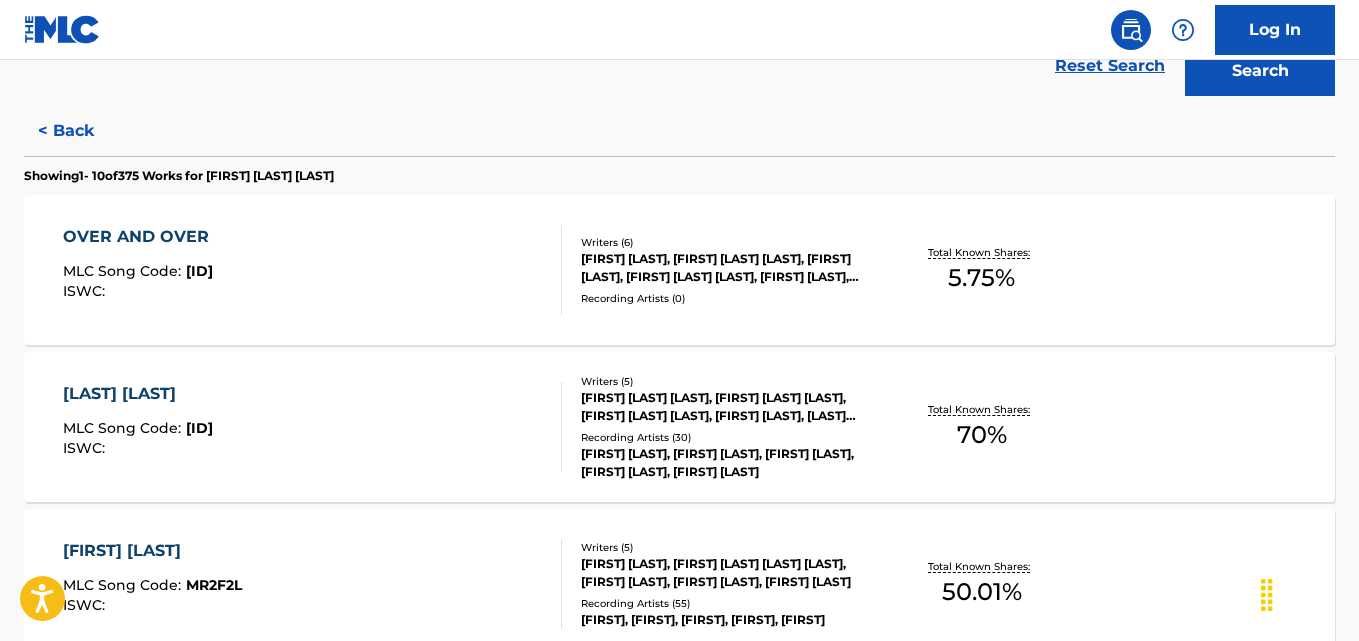 scroll, scrollTop: 493, scrollLeft: 0, axis: vertical 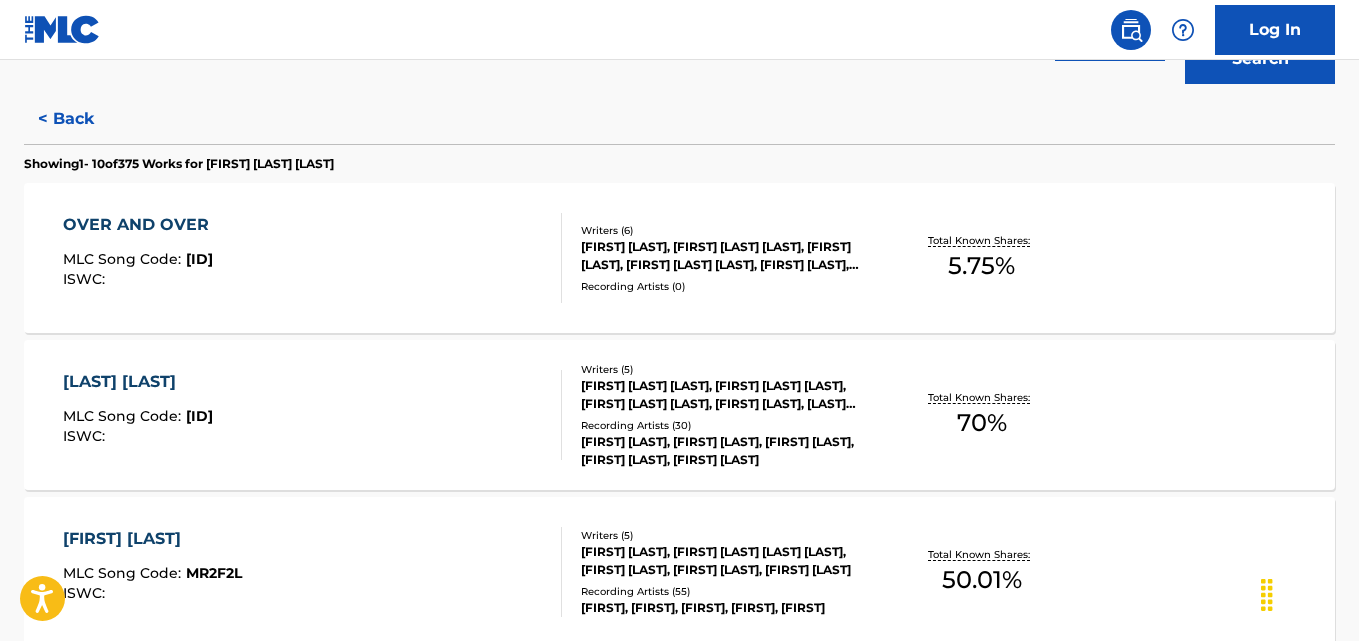 click on "Recording Artists ( 30 )" at bounding box center (727, 425) 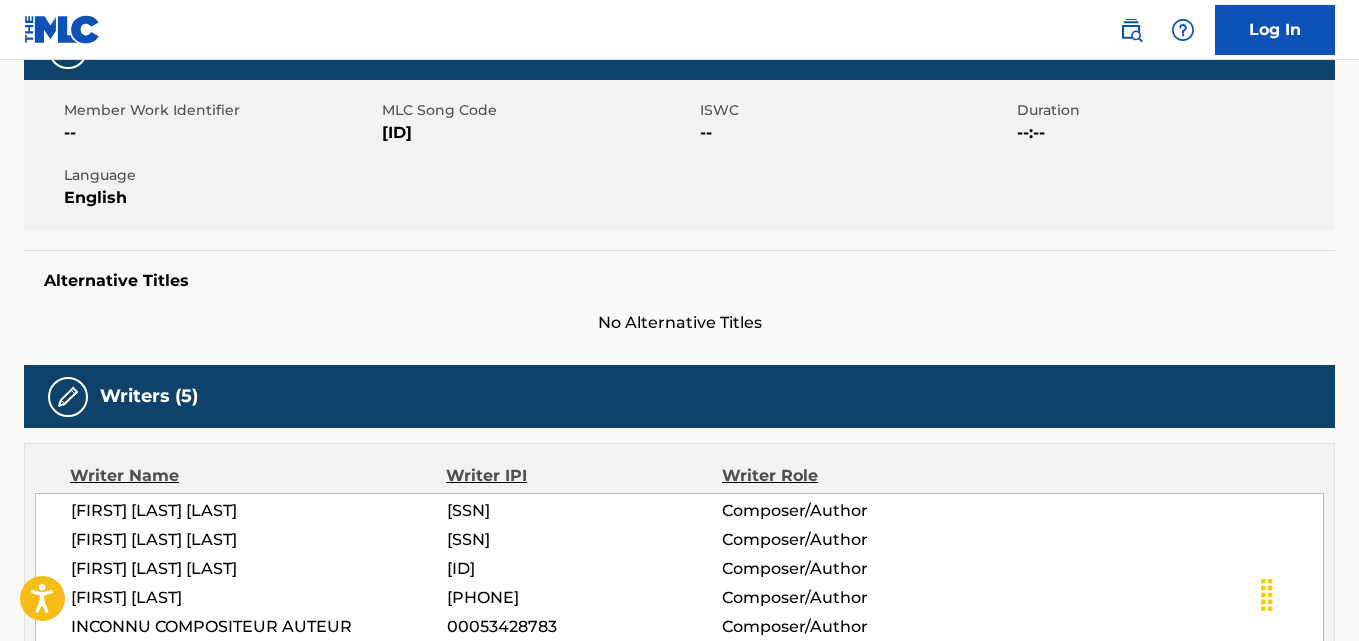 scroll, scrollTop: 327, scrollLeft: 0, axis: vertical 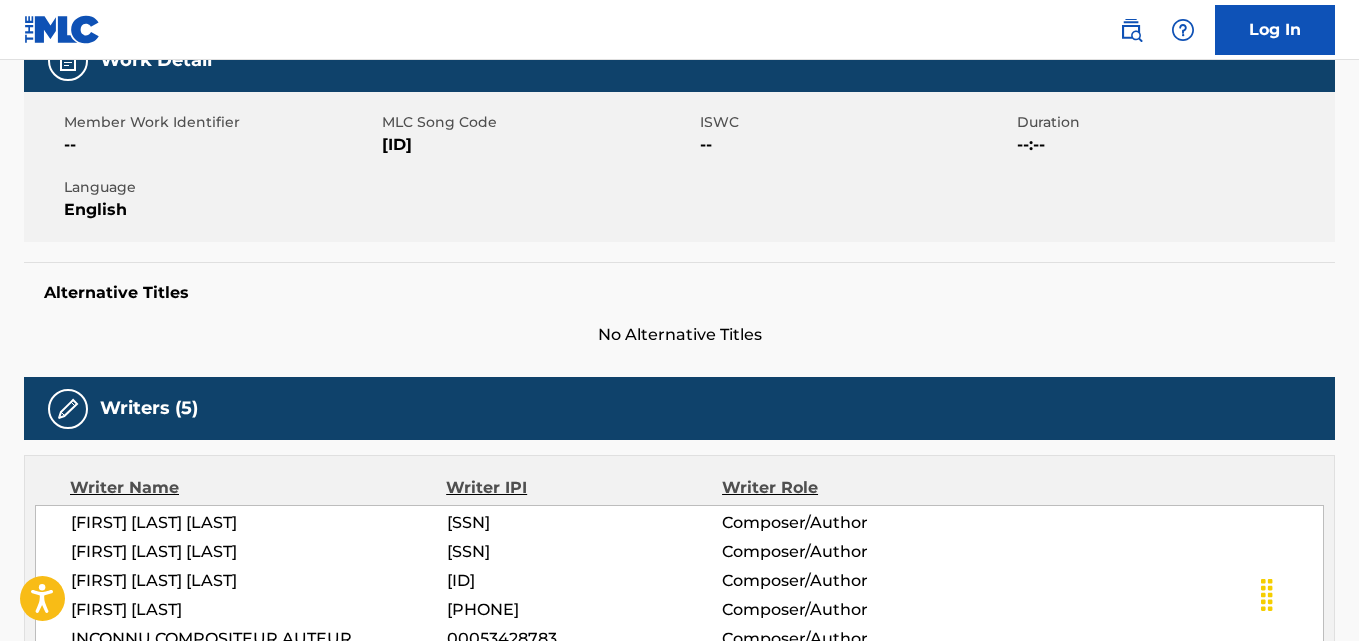 drag, startPoint x: 457, startPoint y: 142, endPoint x: 382, endPoint y: 135, distance: 75.32596 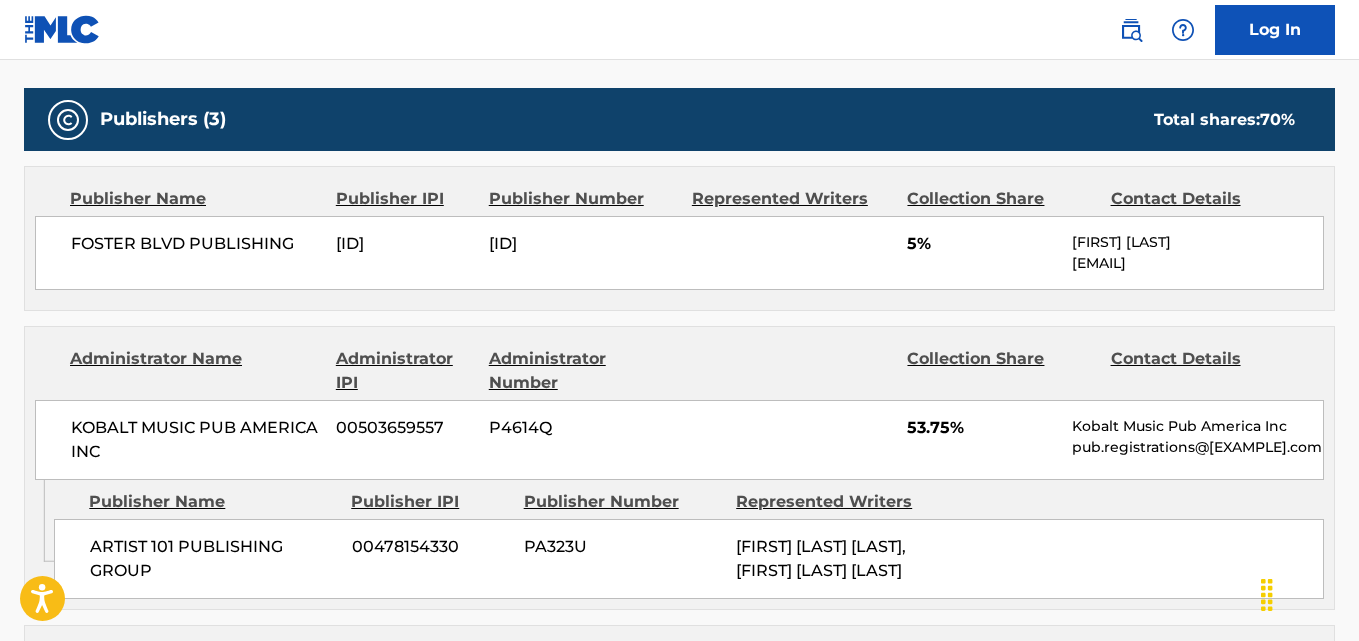 scroll, scrollTop: 1085, scrollLeft: 0, axis: vertical 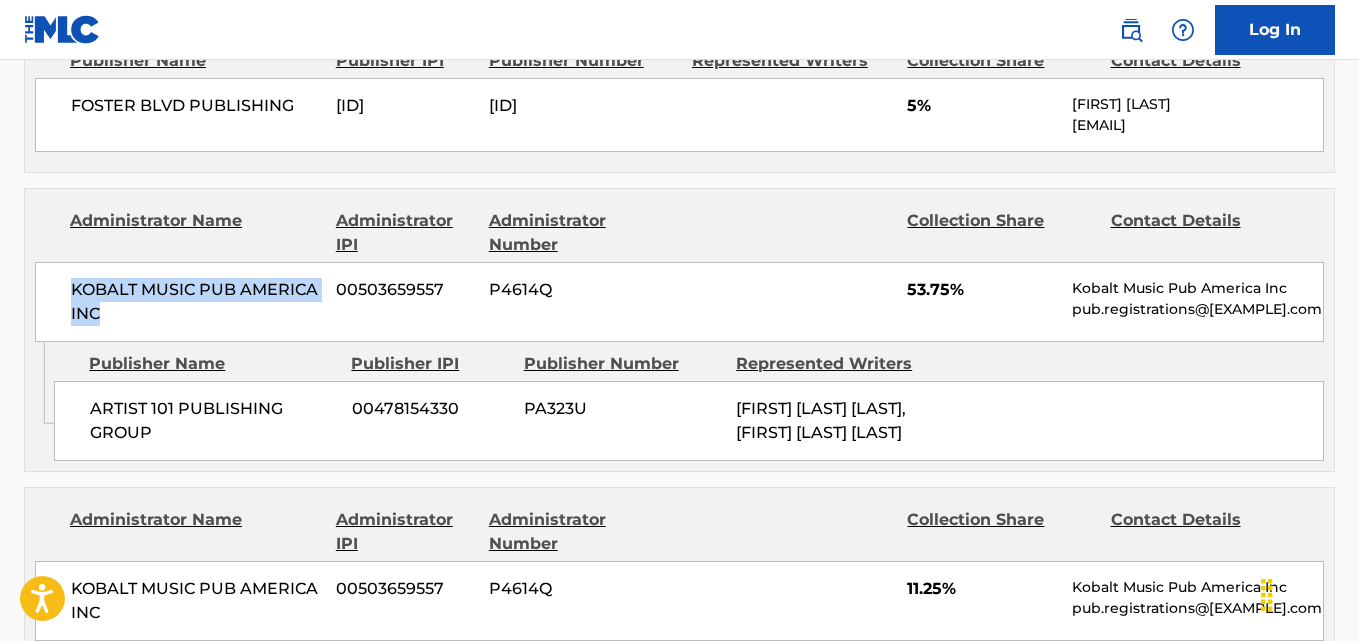 drag, startPoint x: 85, startPoint y: 289, endPoint x: 132, endPoint y: 314, distance: 53.235325 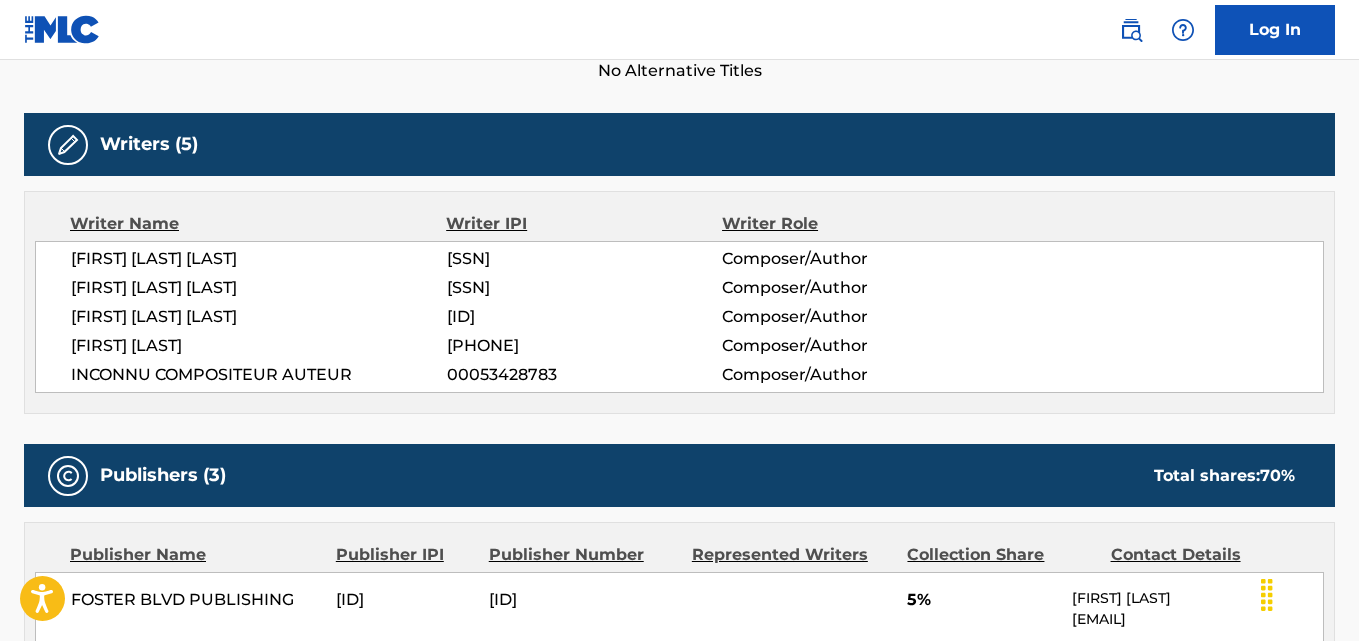 scroll, scrollTop: 590, scrollLeft: 0, axis: vertical 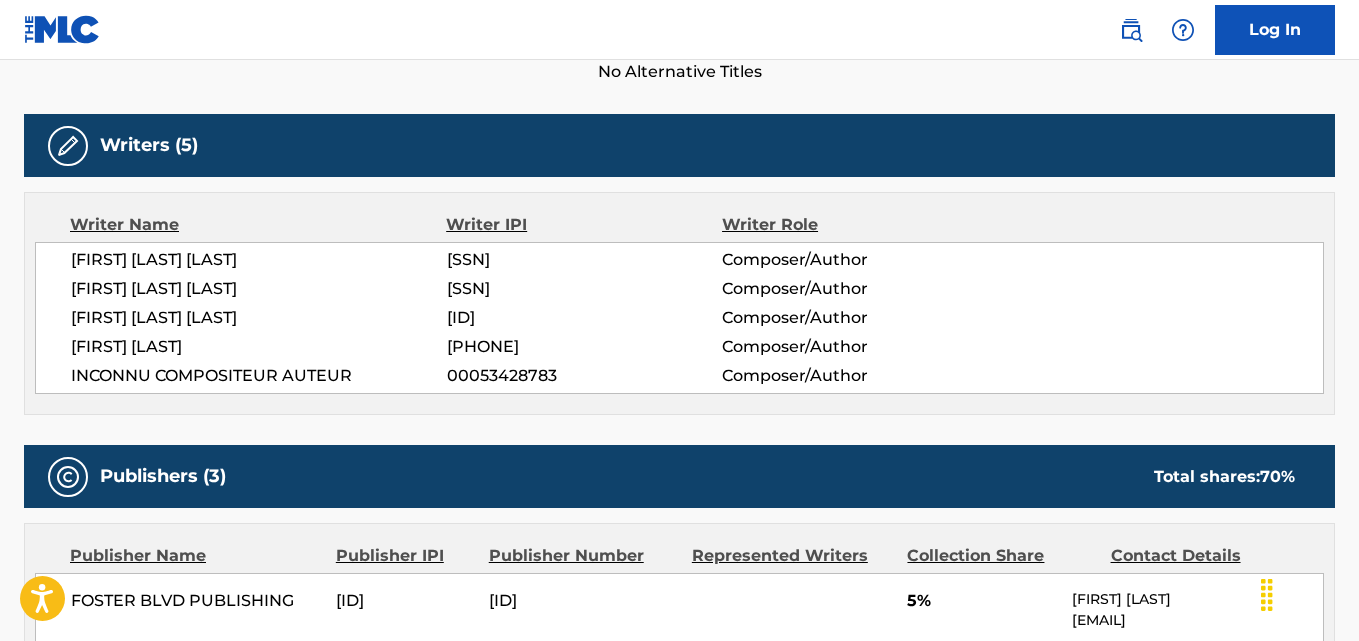 drag, startPoint x: 557, startPoint y: 258, endPoint x: 450, endPoint y: 265, distance: 107.22873 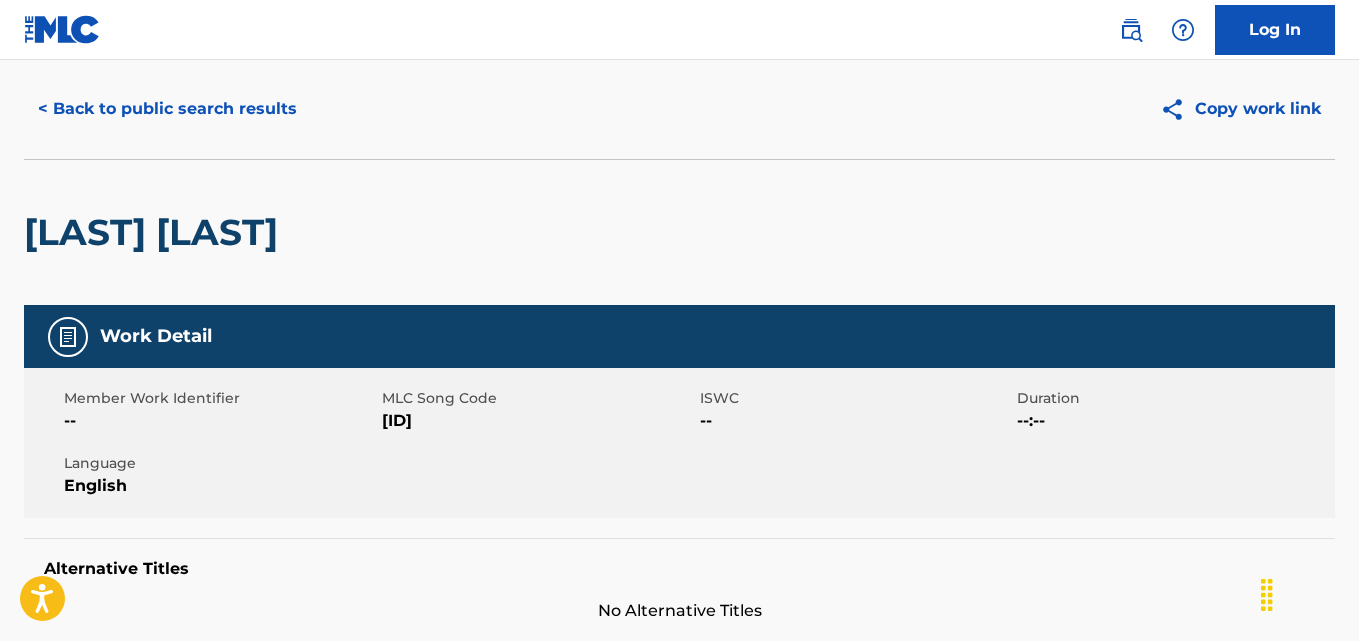 scroll, scrollTop: 0, scrollLeft: 0, axis: both 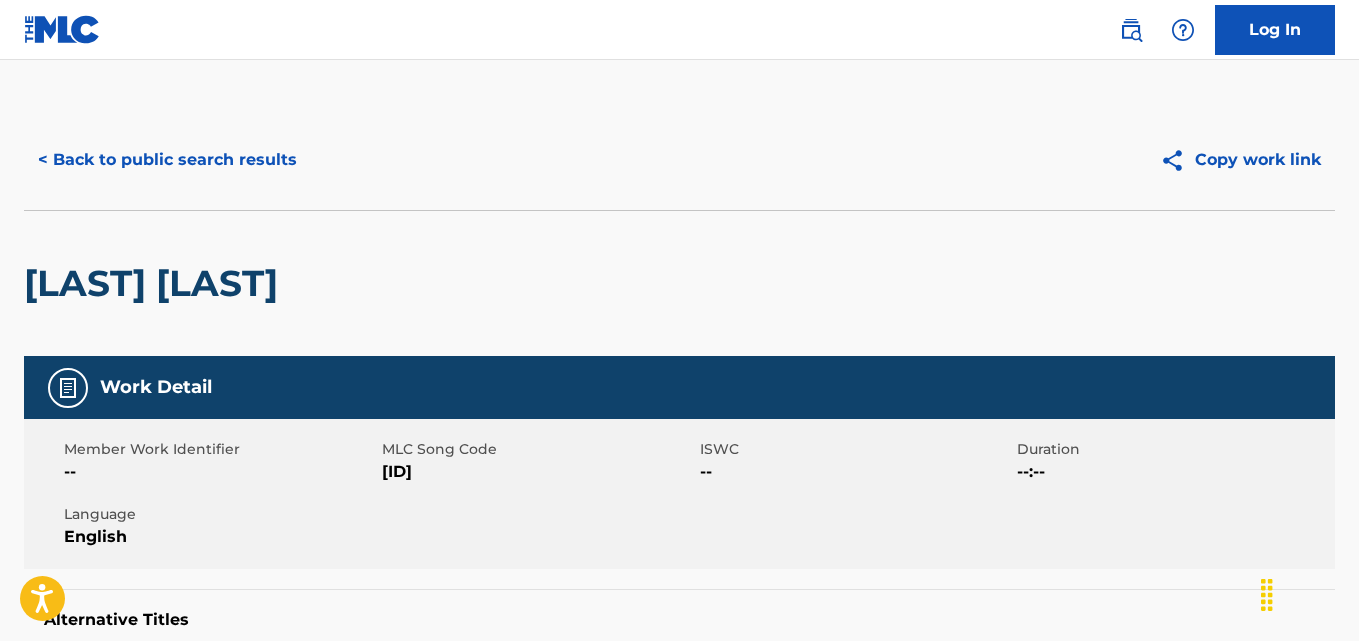 click on "< Back to public search results" at bounding box center [167, 160] 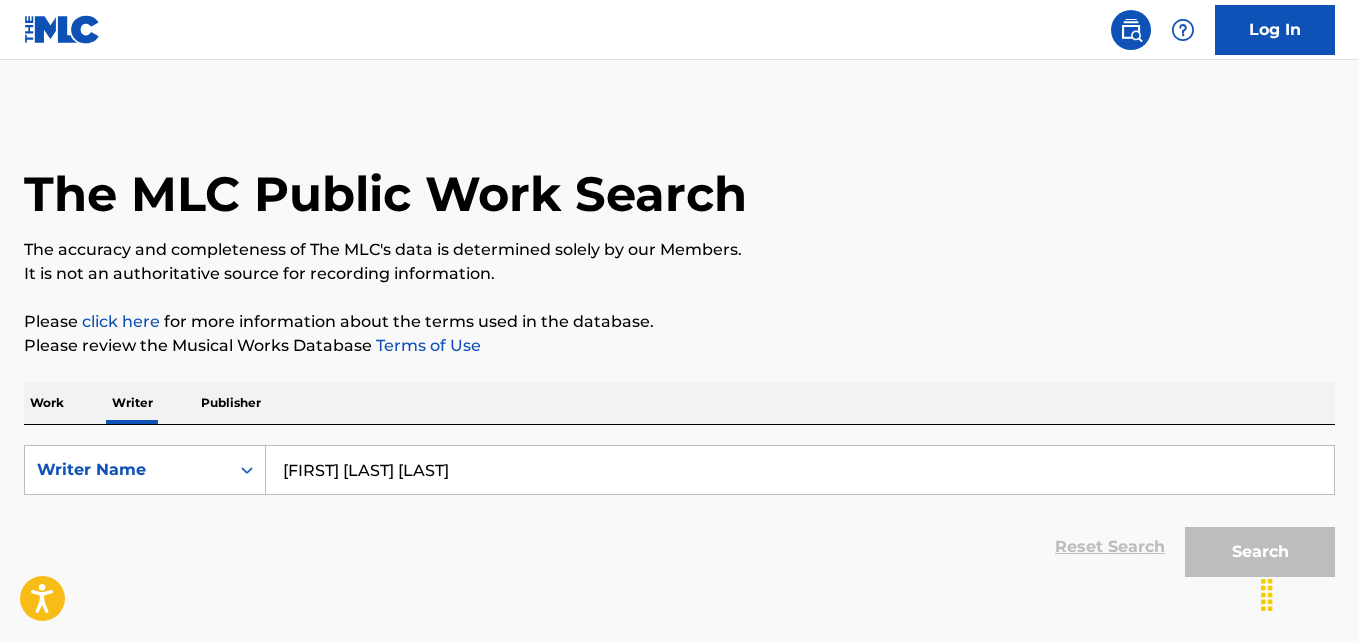 scroll, scrollTop: 113, scrollLeft: 0, axis: vertical 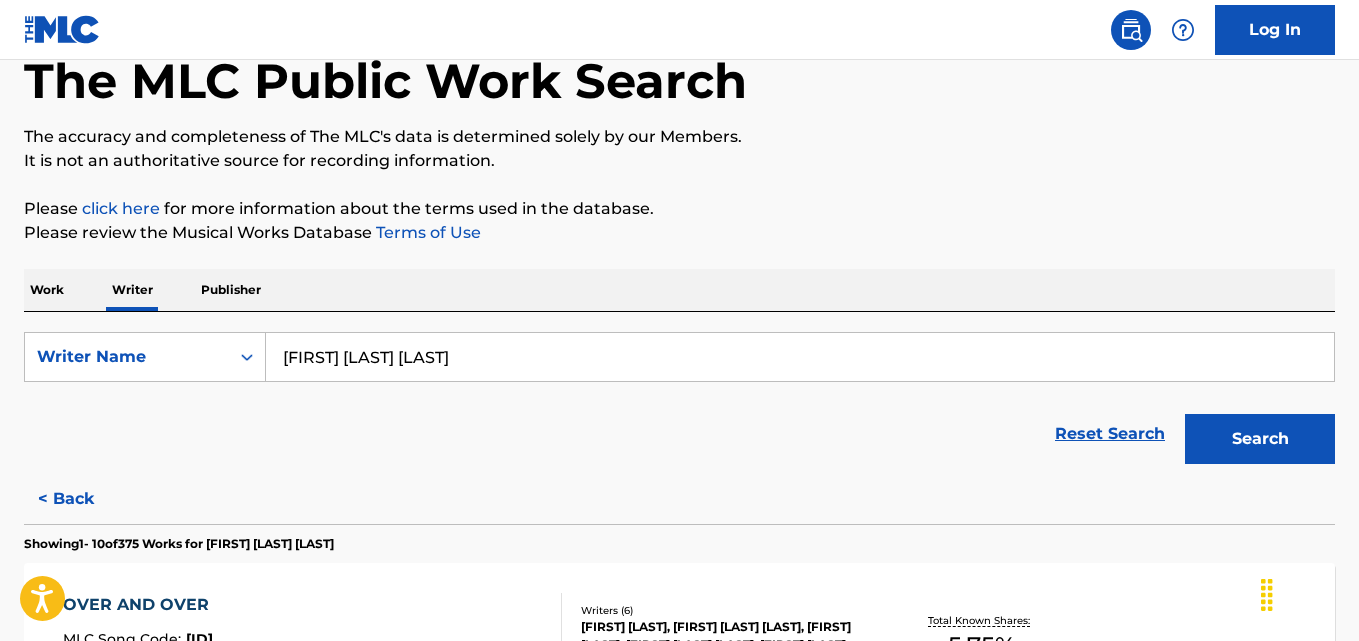 click on "[FIRST] [LAST] [LAST]" at bounding box center (800, 357) 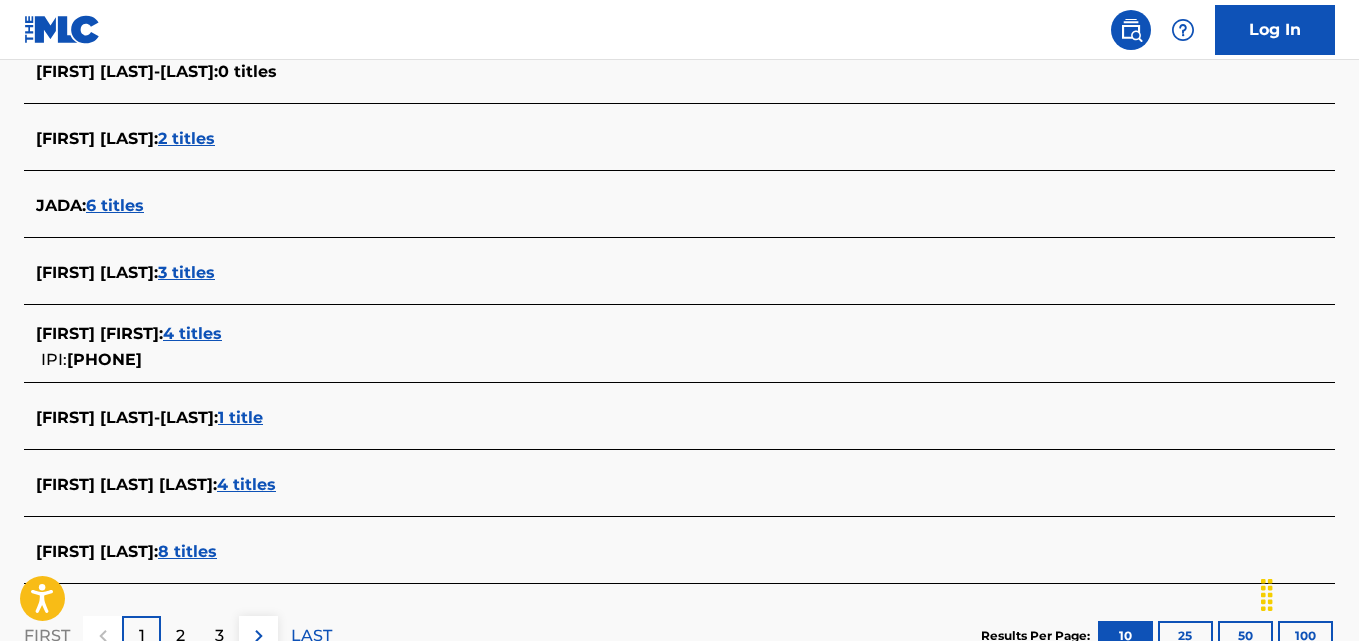 scroll, scrollTop: 760, scrollLeft: 0, axis: vertical 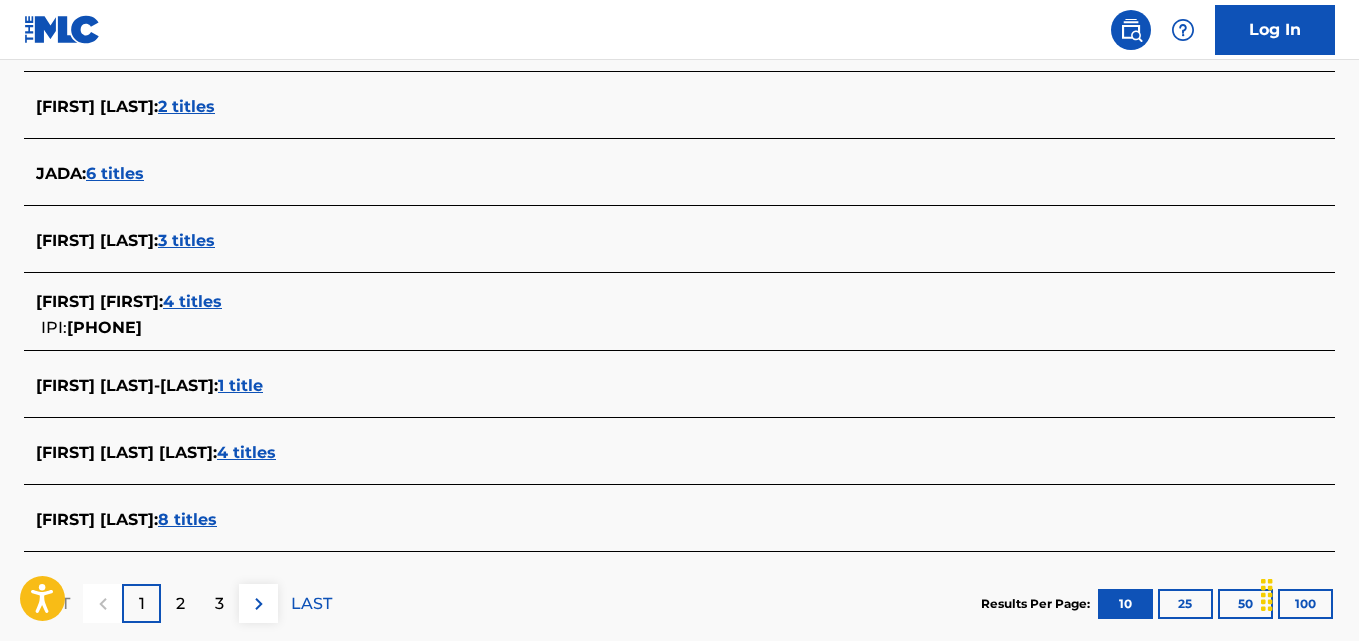 click on "4 titles" at bounding box center [246, 452] 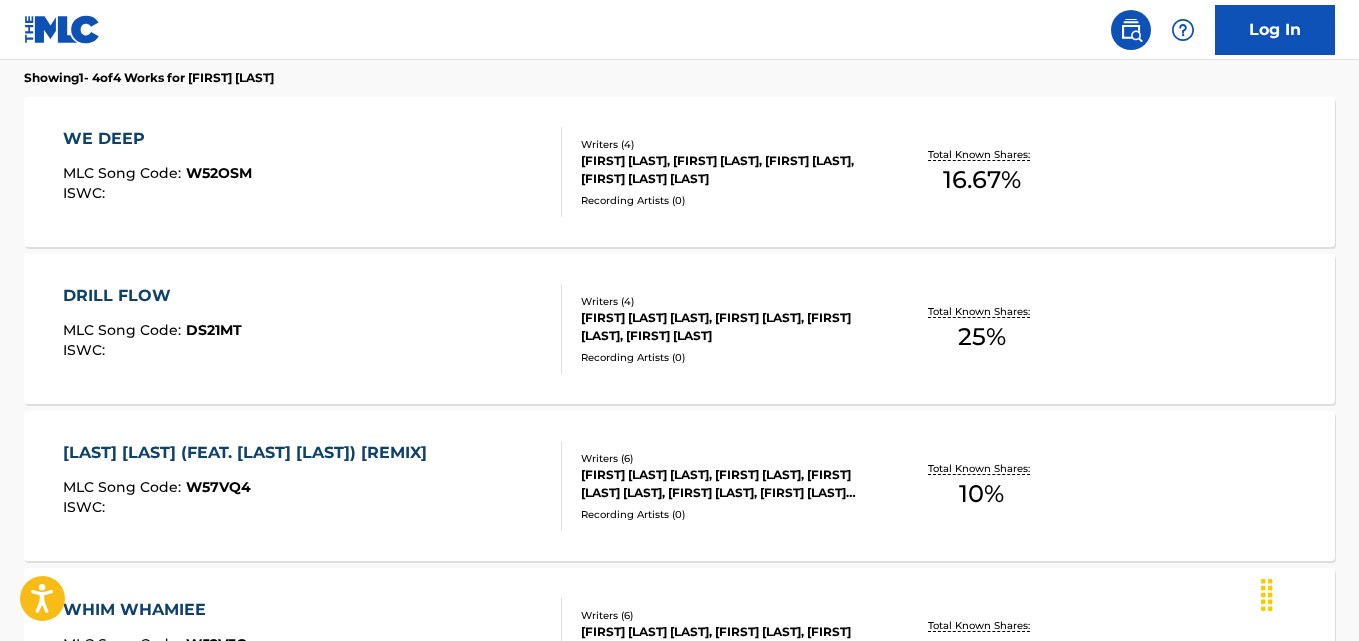 scroll, scrollTop: 565, scrollLeft: 0, axis: vertical 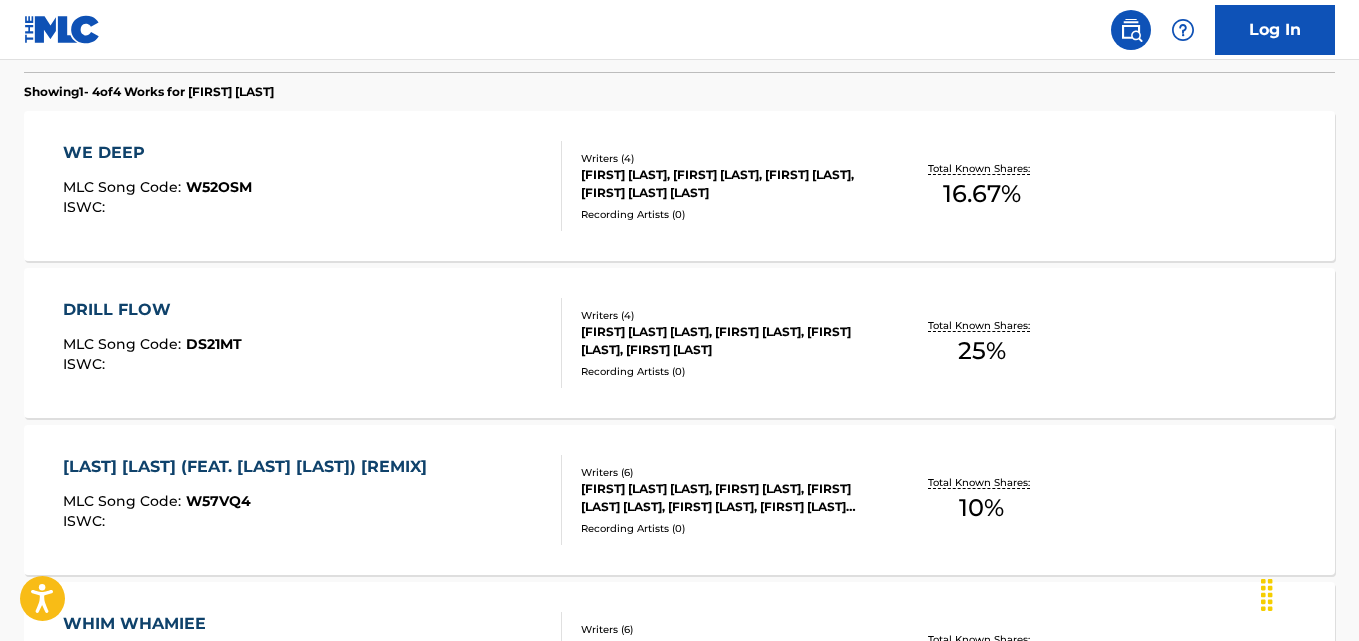click on "MLC Song Code : DS21MT ISWC : Writers ( 4 ) [FIRST] [LAST] [LAST], [FIRST] [LAST], [FIRST] [LAST], [FIRST] [LAST] Recording Artists ( 0 ) Total Known Shares: 25 %" at bounding box center [679, 343] 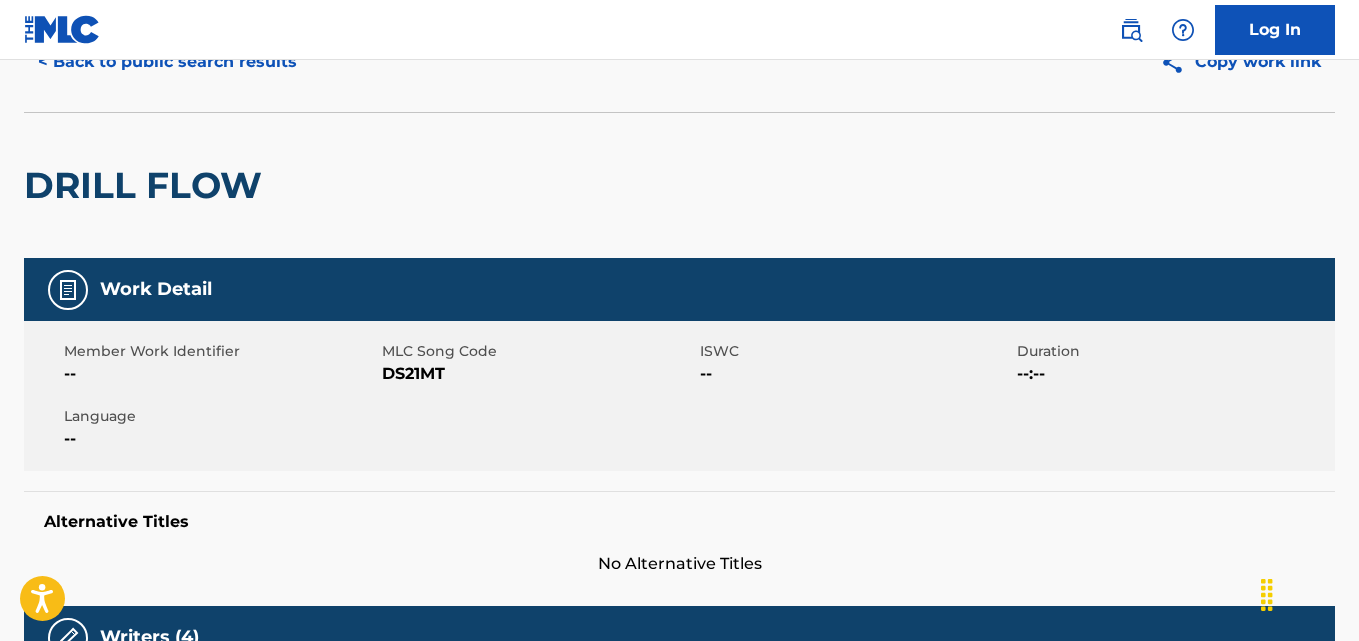 scroll, scrollTop: 0, scrollLeft: 0, axis: both 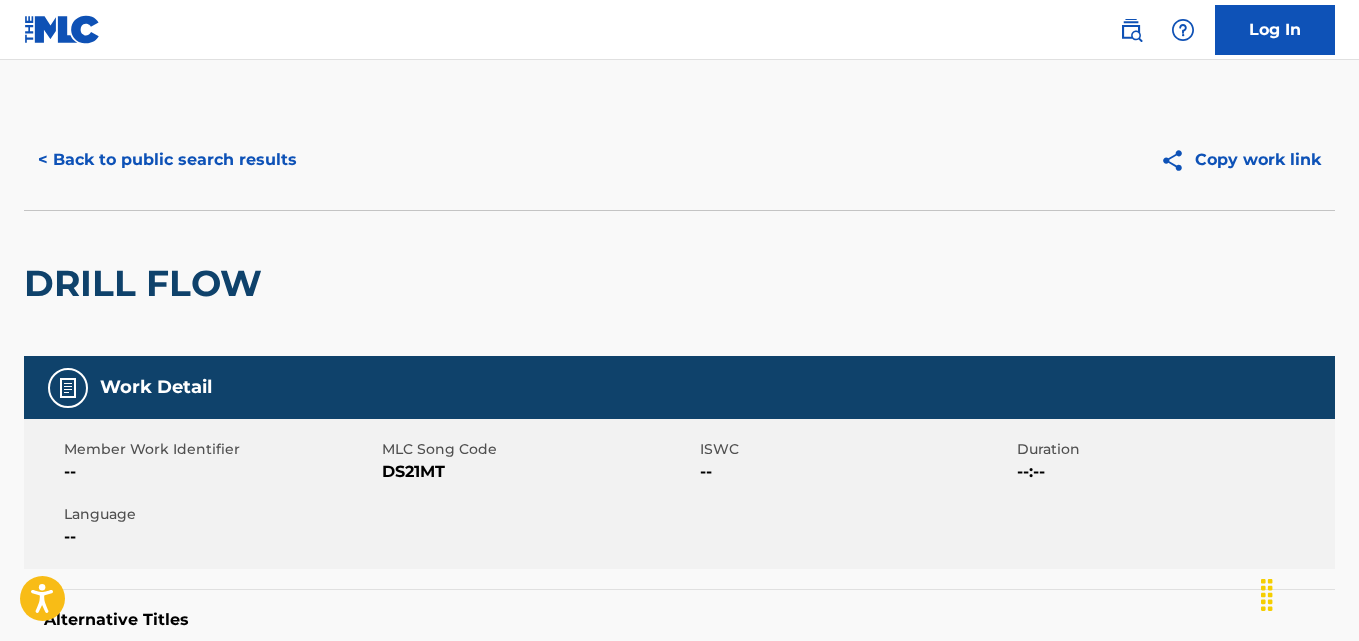 click on "< Back to public search results" at bounding box center [167, 160] 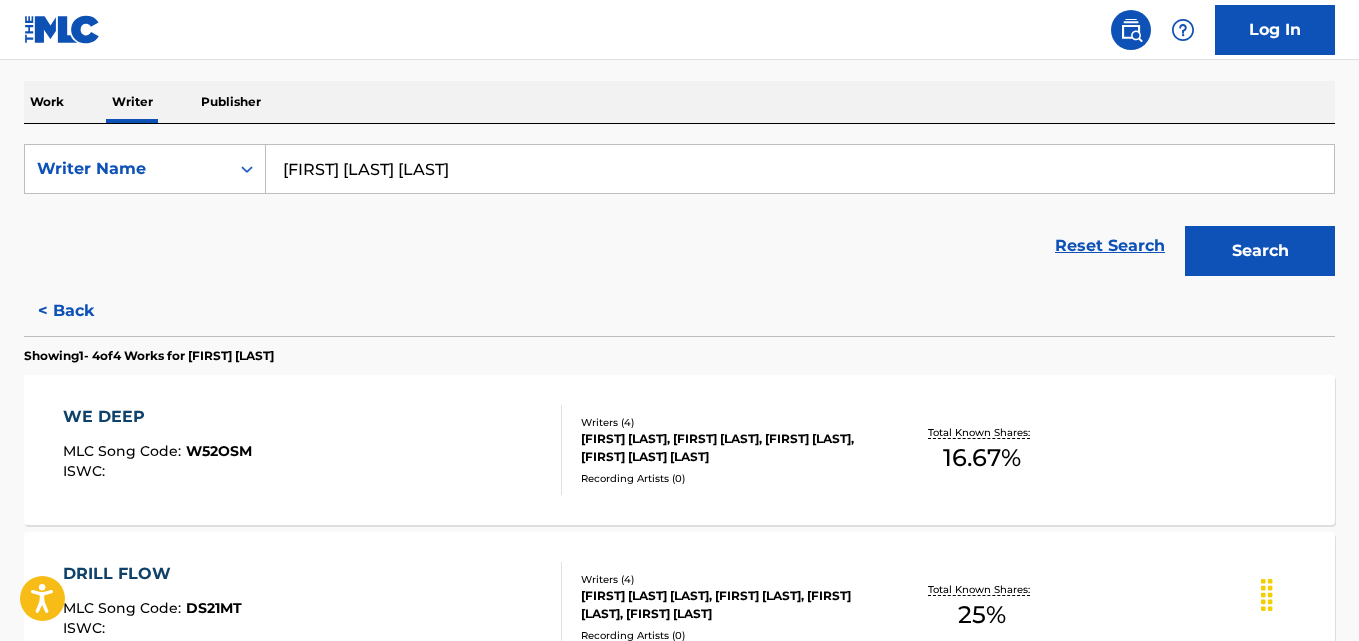 scroll, scrollTop: 304, scrollLeft: 0, axis: vertical 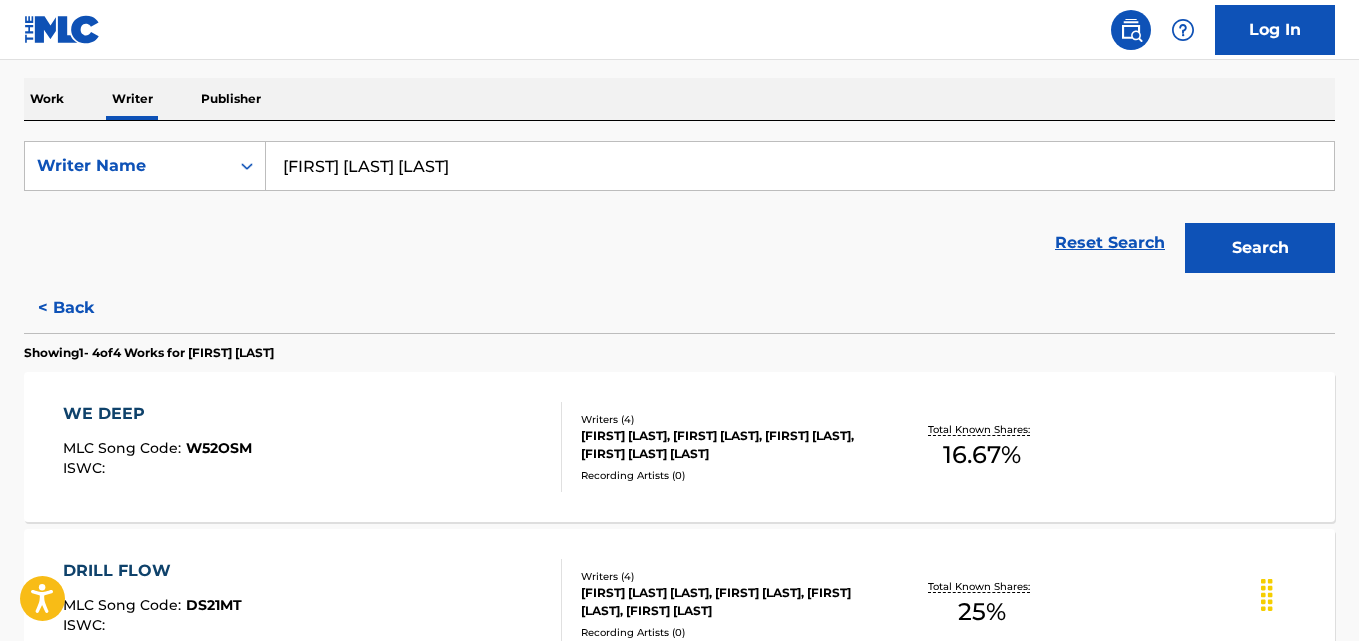 click on "Total Known Shares: 16.67 %" at bounding box center [982, 447] 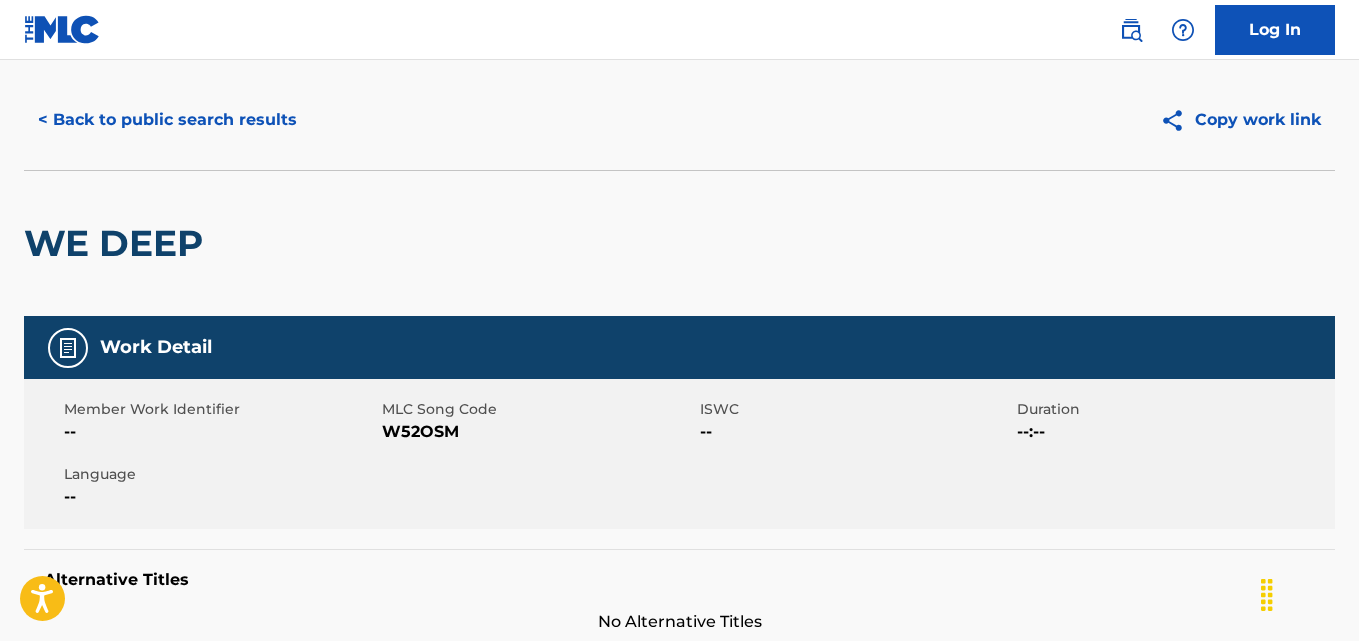 scroll, scrollTop: 0, scrollLeft: 0, axis: both 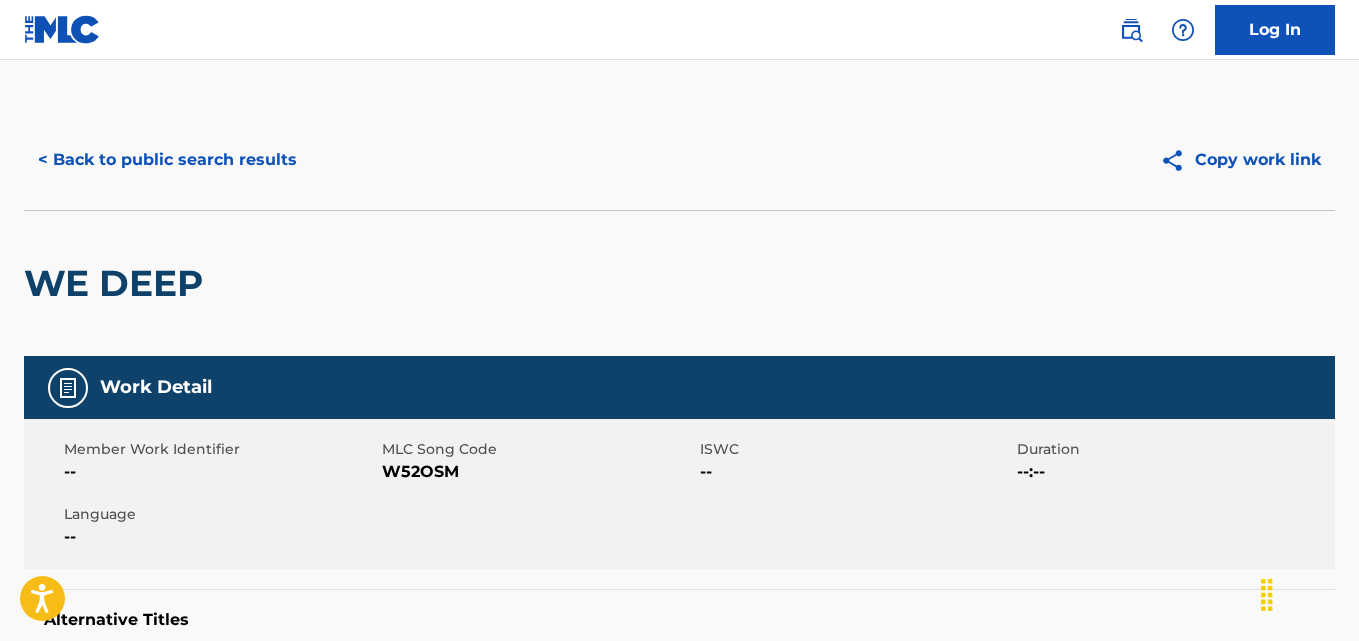 click on "< Back to public search results" at bounding box center (167, 160) 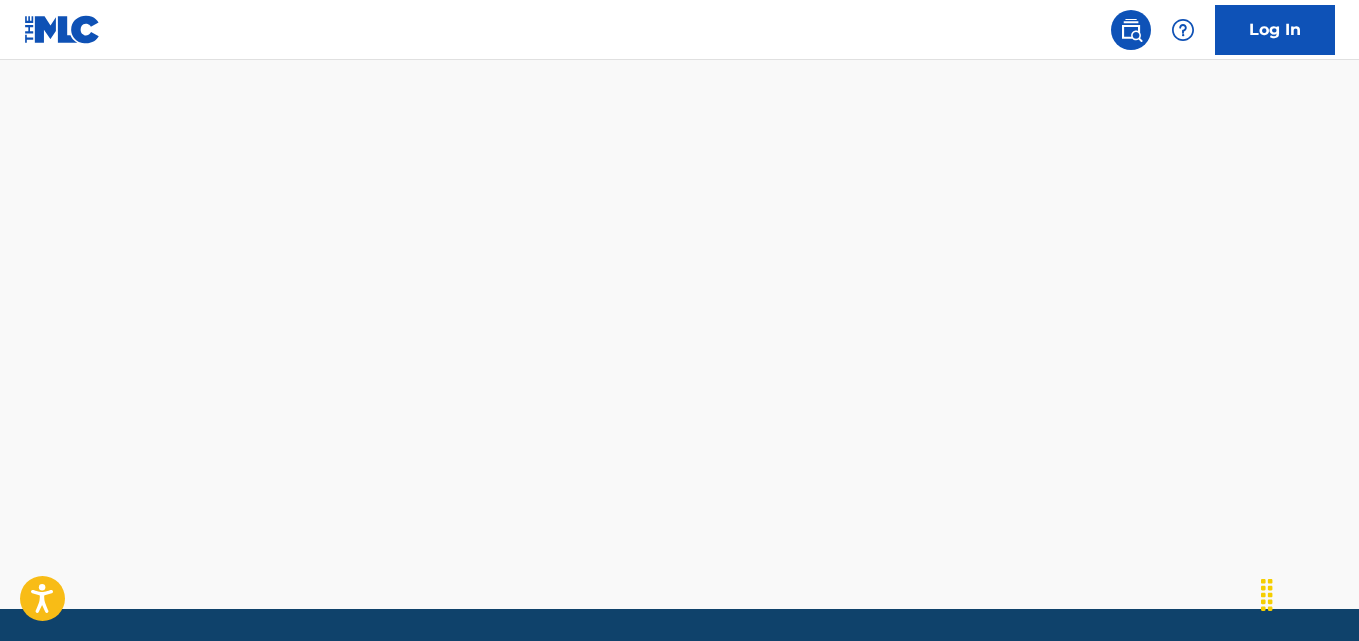 scroll, scrollTop: 856, scrollLeft: 0, axis: vertical 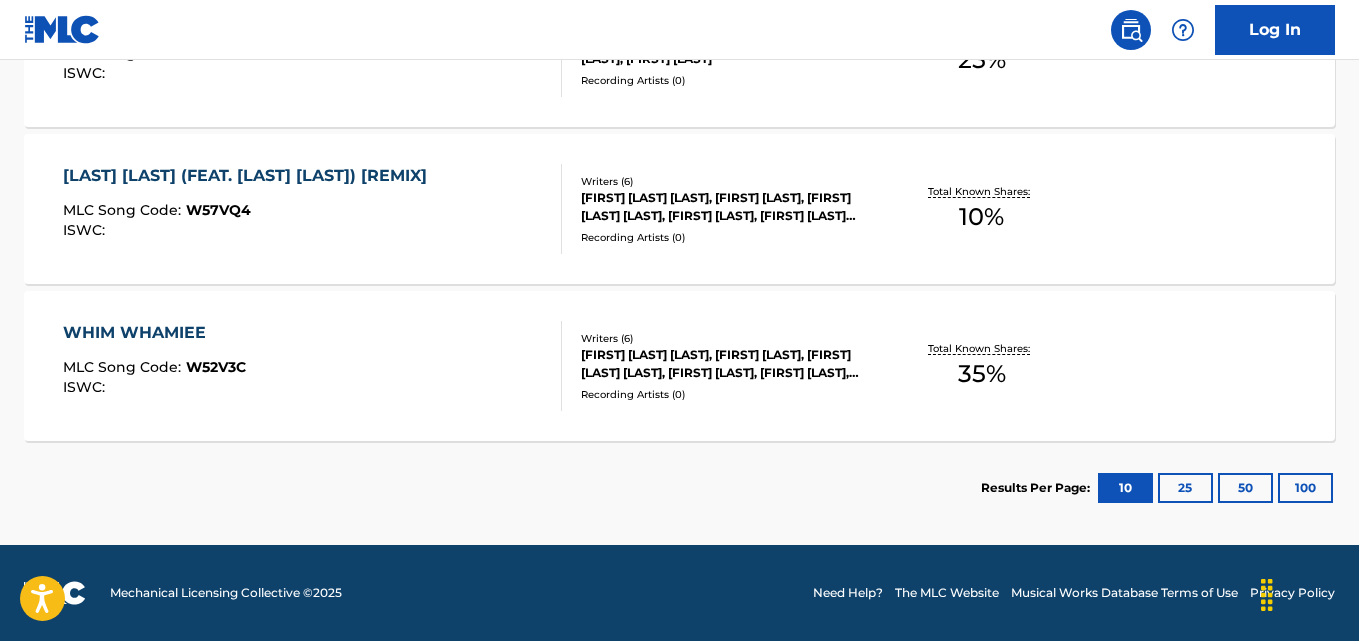 click on "Total Known Shares: 35 %" at bounding box center (982, 366) 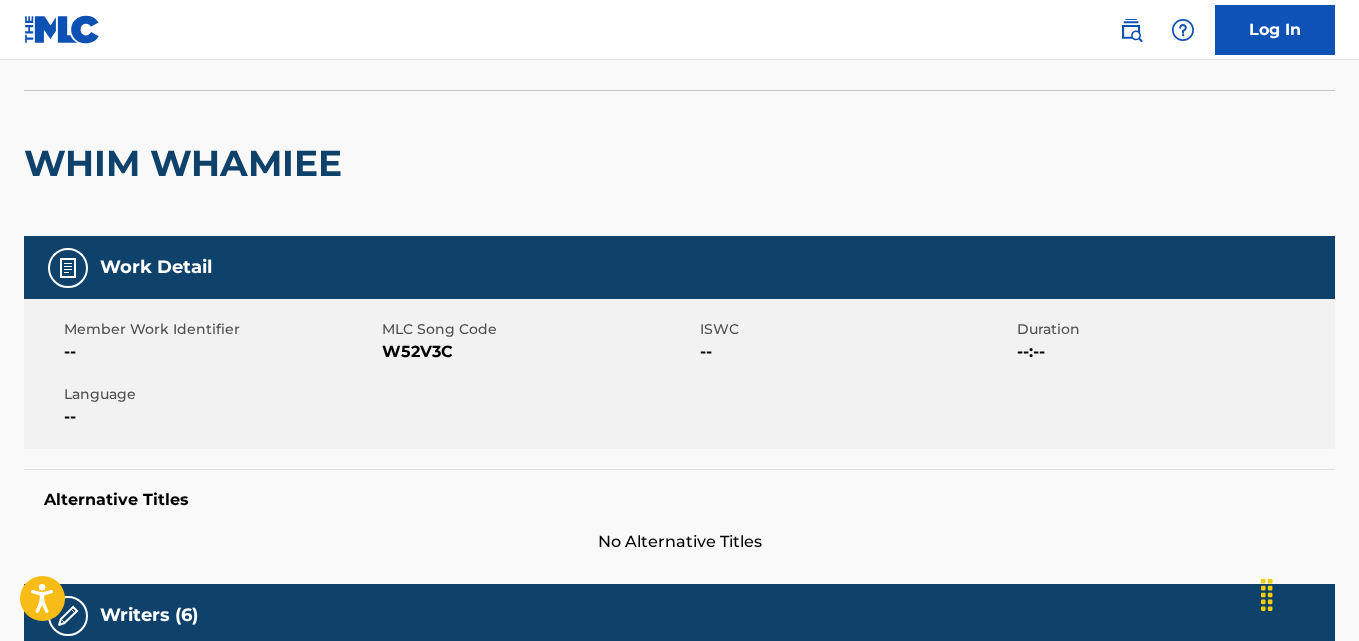 scroll, scrollTop: 0, scrollLeft: 0, axis: both 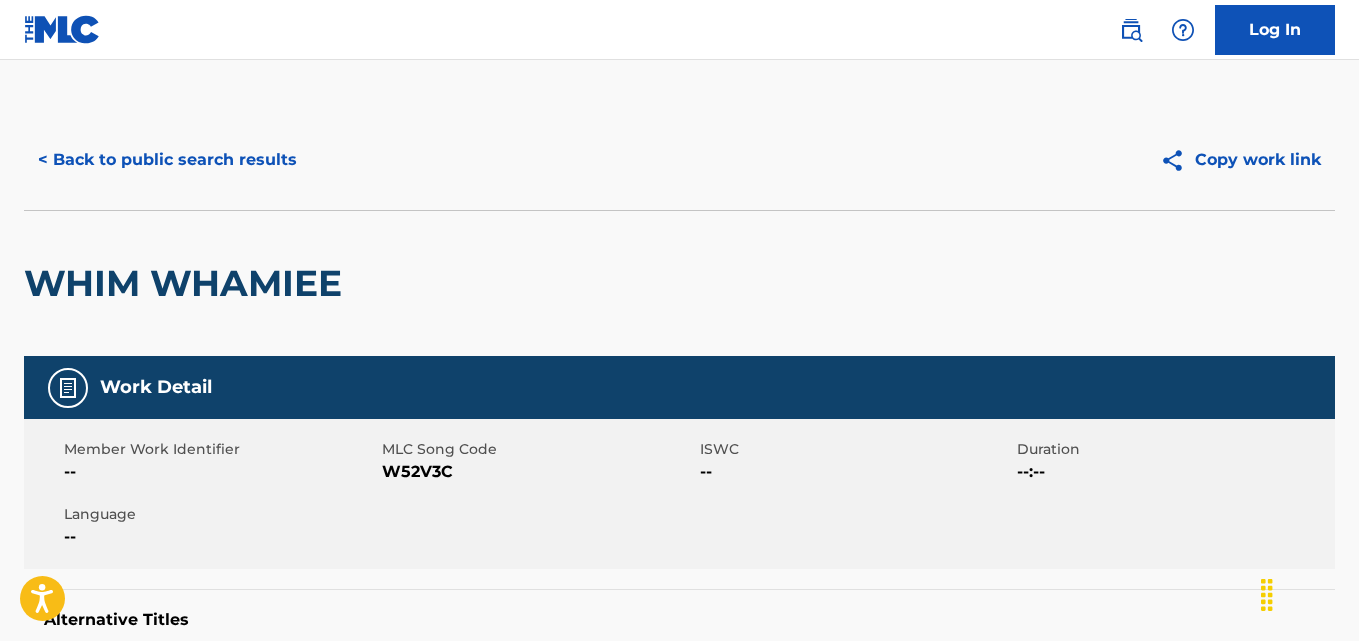 click on "< Back to public search results" at bounding box center [167, 160] 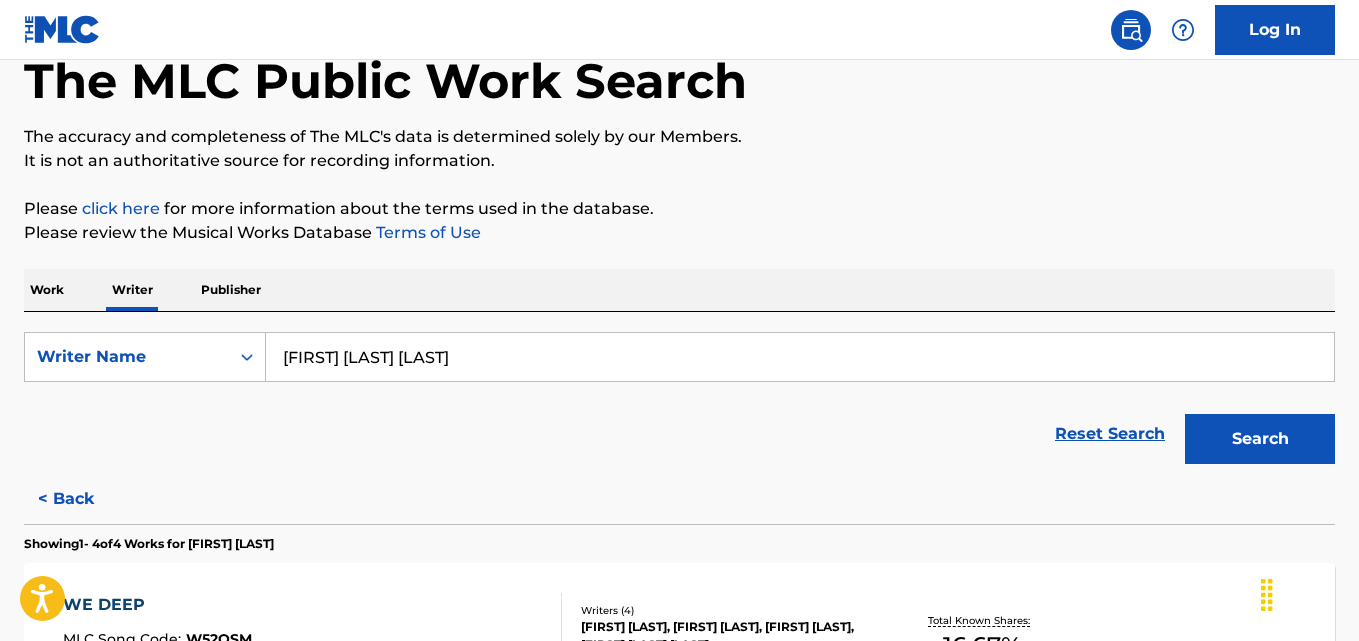 click on "[FIRST] [LAST] [LAST]" at bounding box center (800, 357) 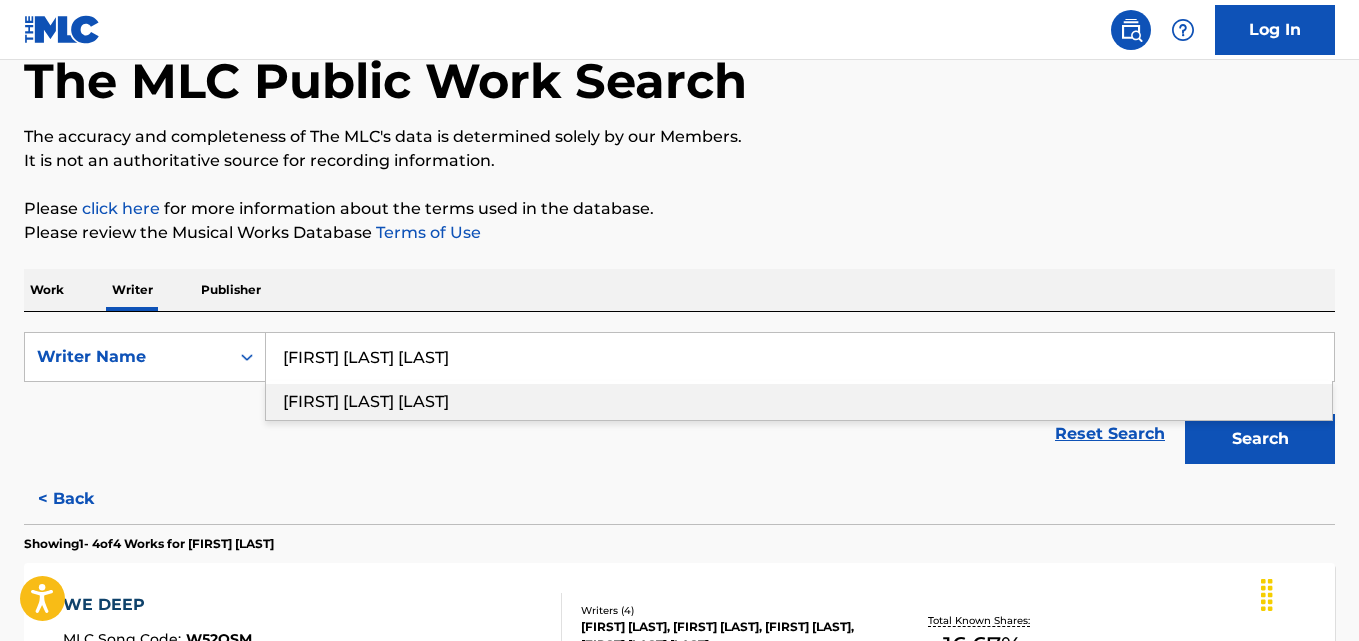 click on "Search" at bounding box center [1260, 439] 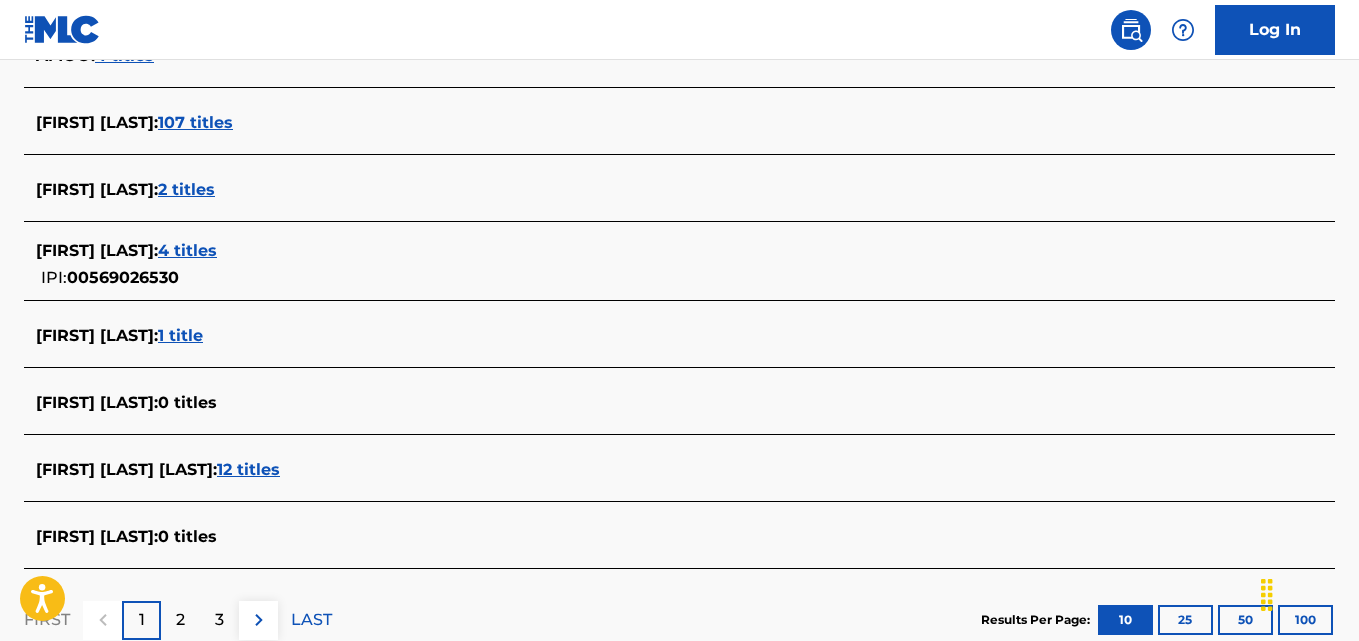 scroll, scrollTop: 869, scrollLeft: 0, axis: vertical 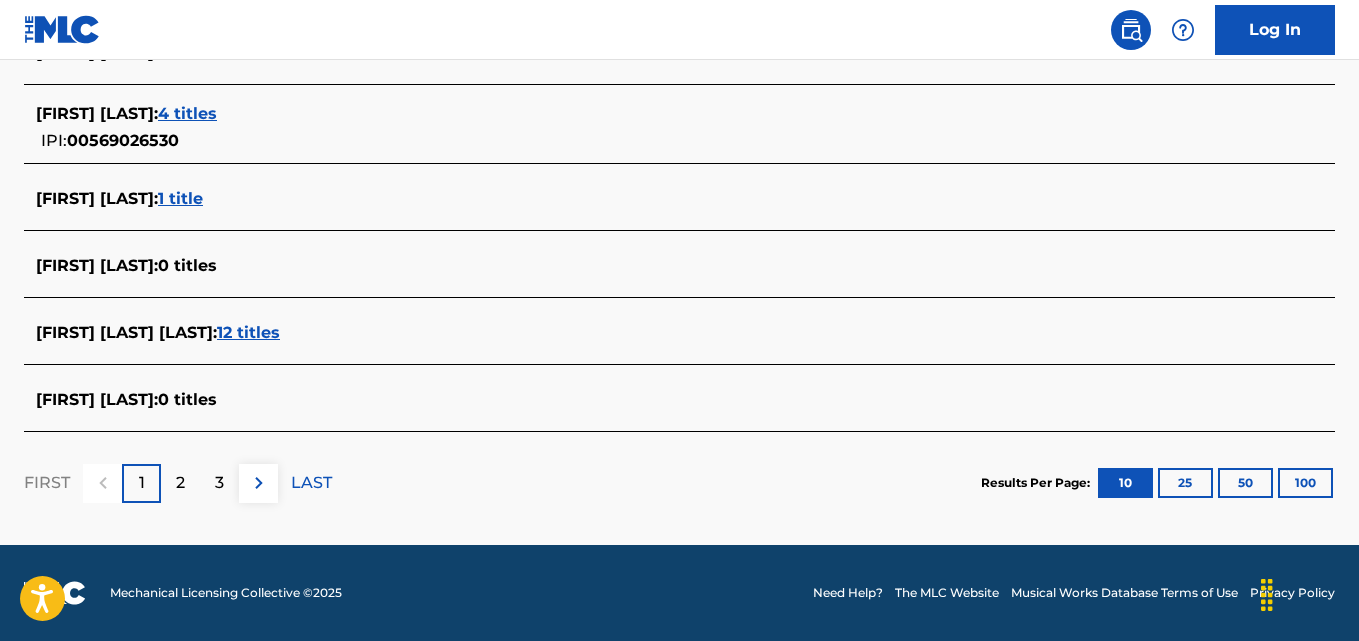 click on "12 titles" at bounding box center [248, 332] 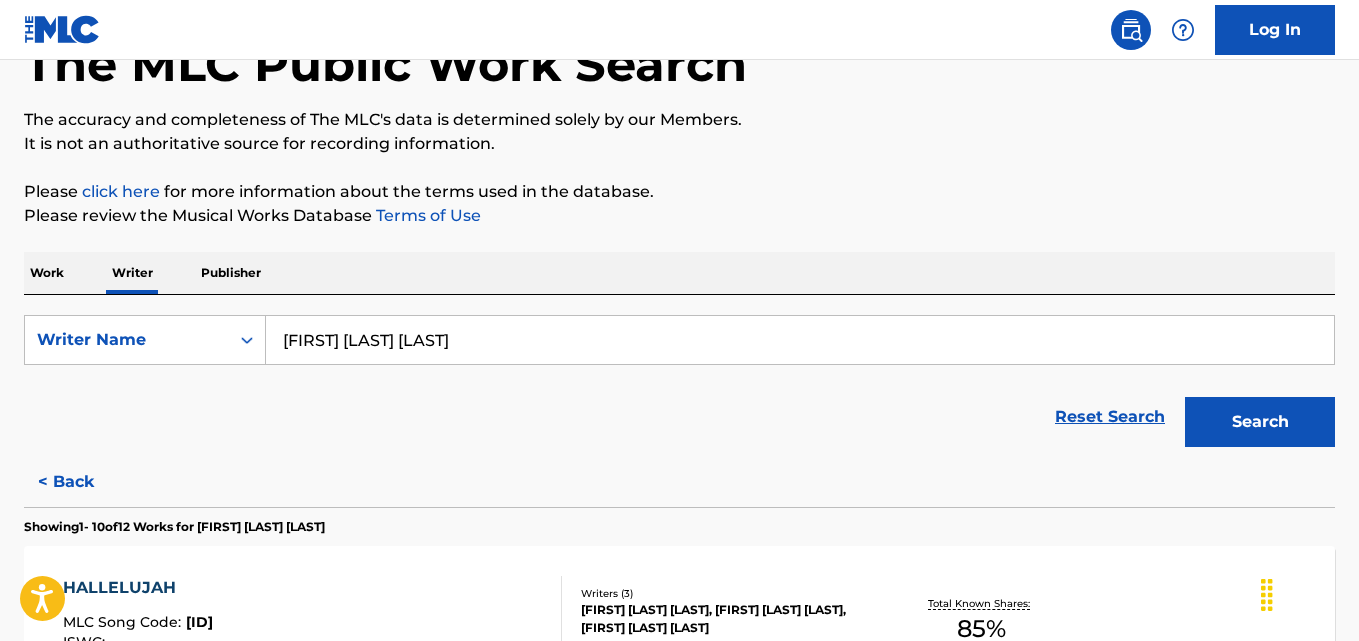 click on "< Back" at bounding box center [84, 482] 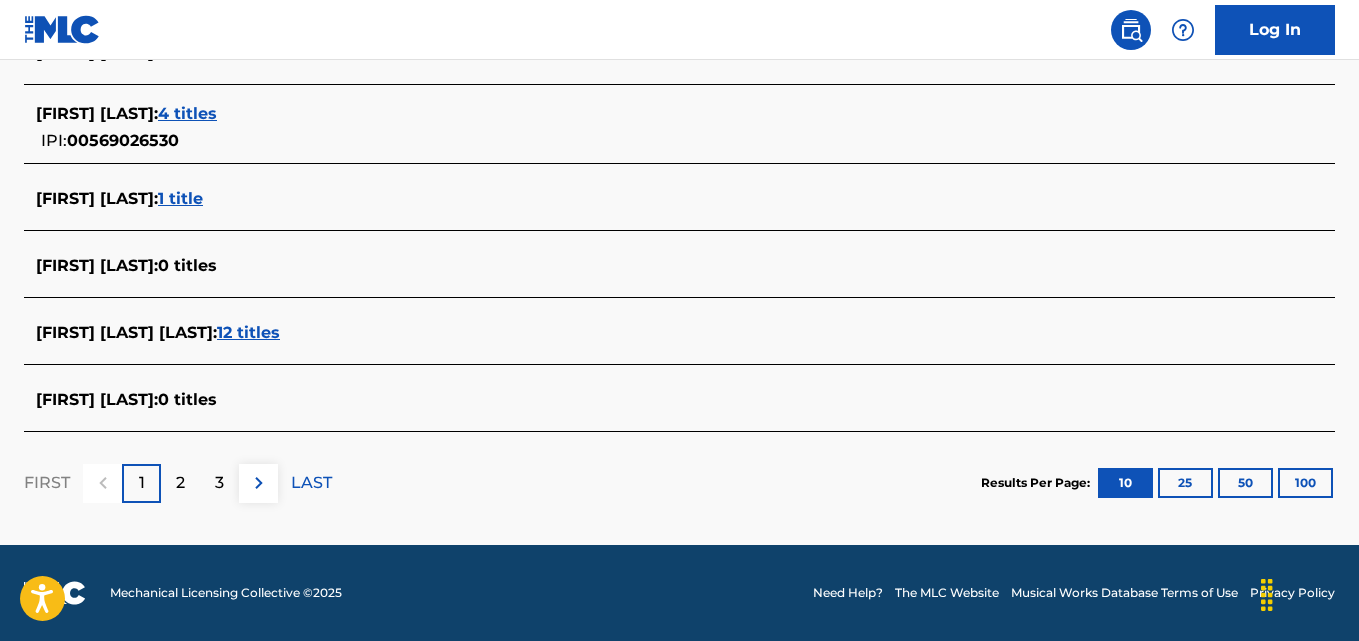 click on "2" at bounding box center [180, 483] 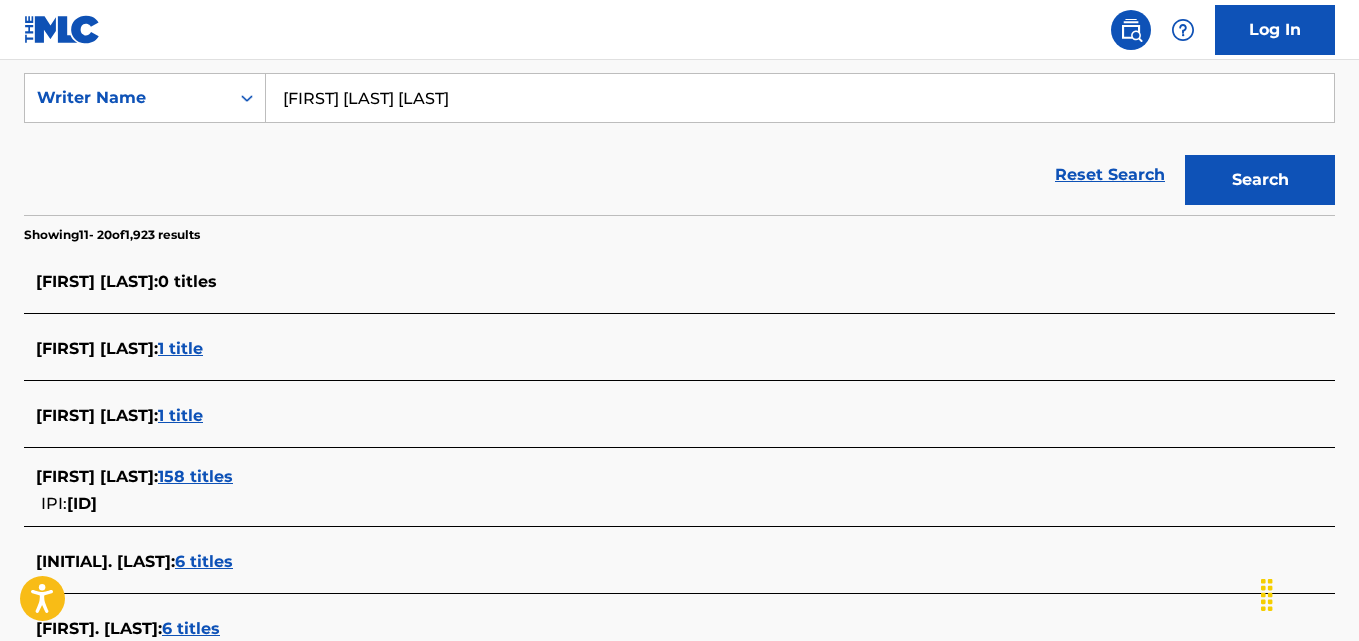 scroll, scrollTop: 368, scrollLeft: 0, axis: vertical 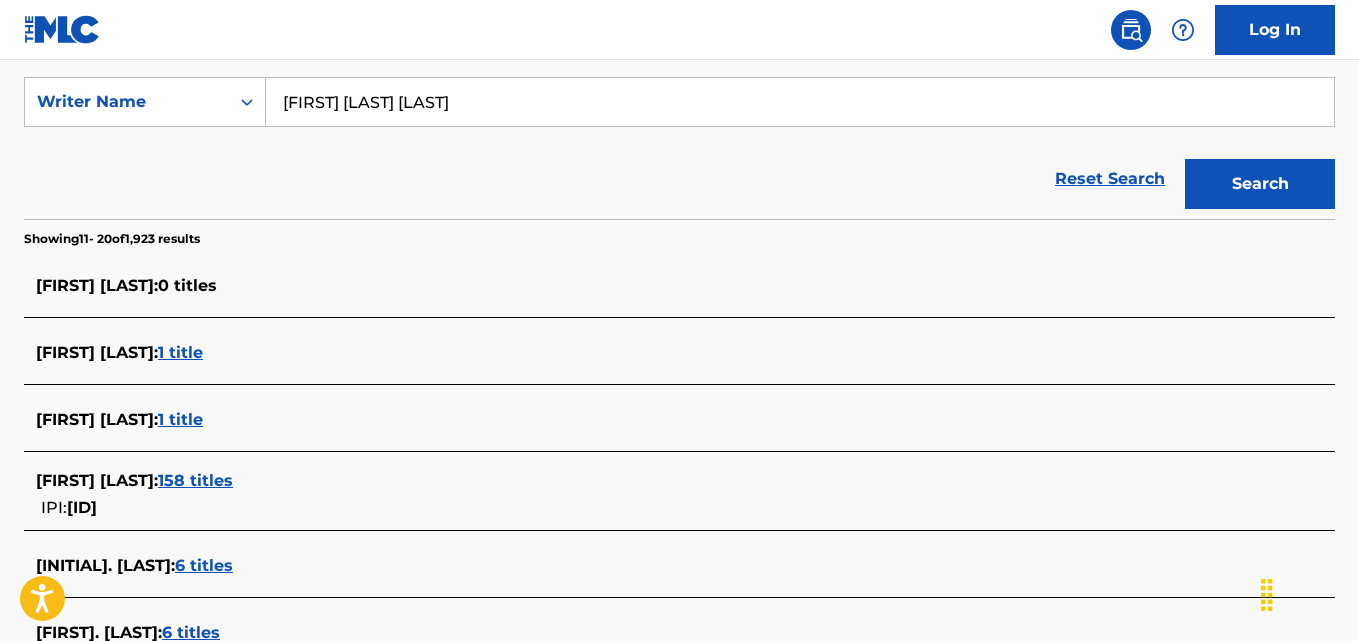 click on "[FIRST] [LAST] [LAST]" at bounding box center [800, 102] 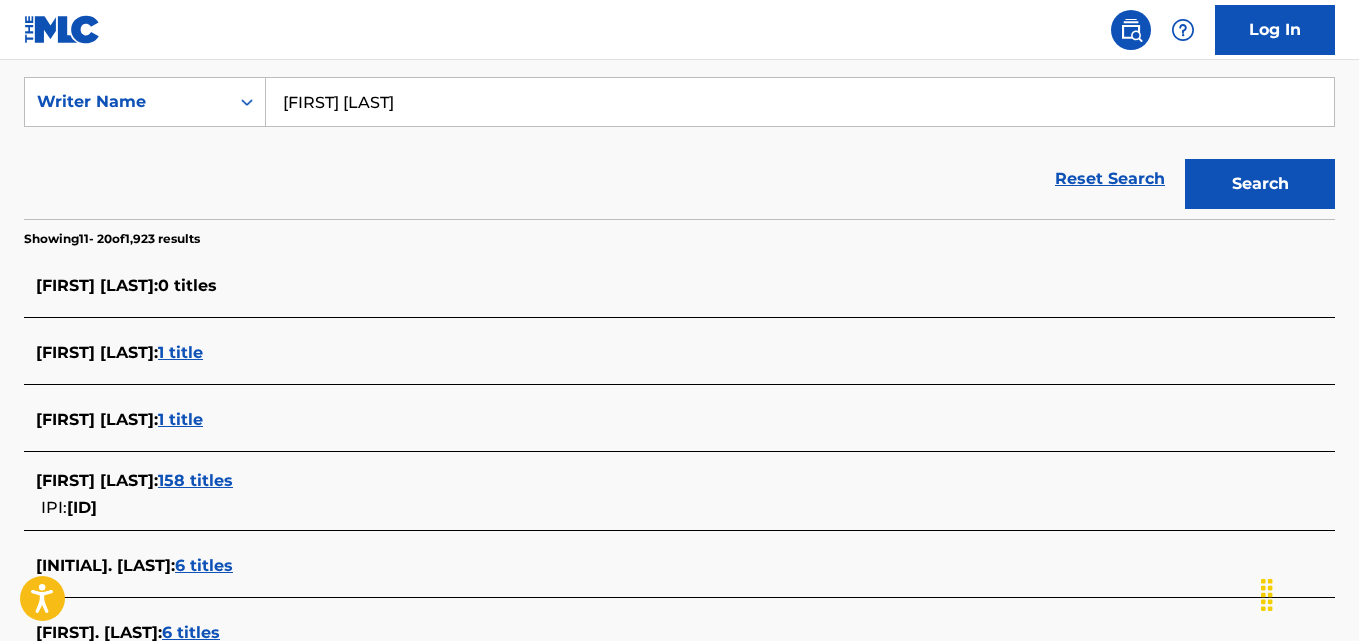 type on "[FIRST] [LAST]" 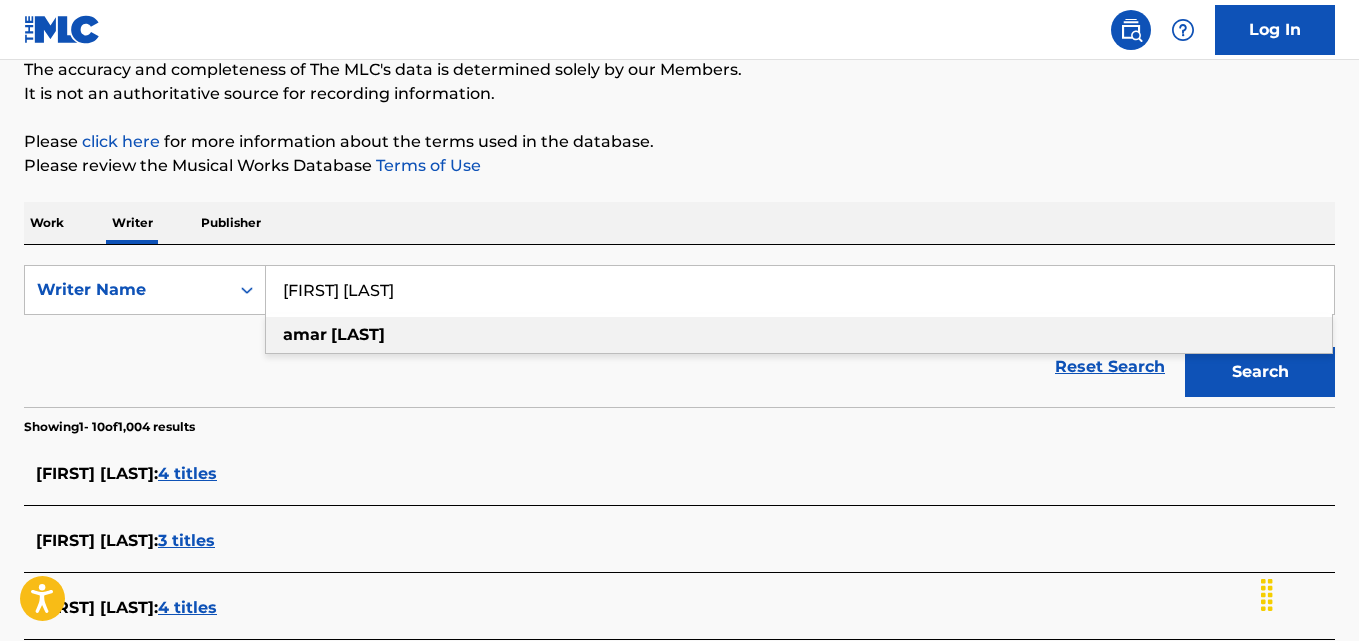 click on "Please   click here   for more information about the terms used in the database." at bounding box center (679, 142) 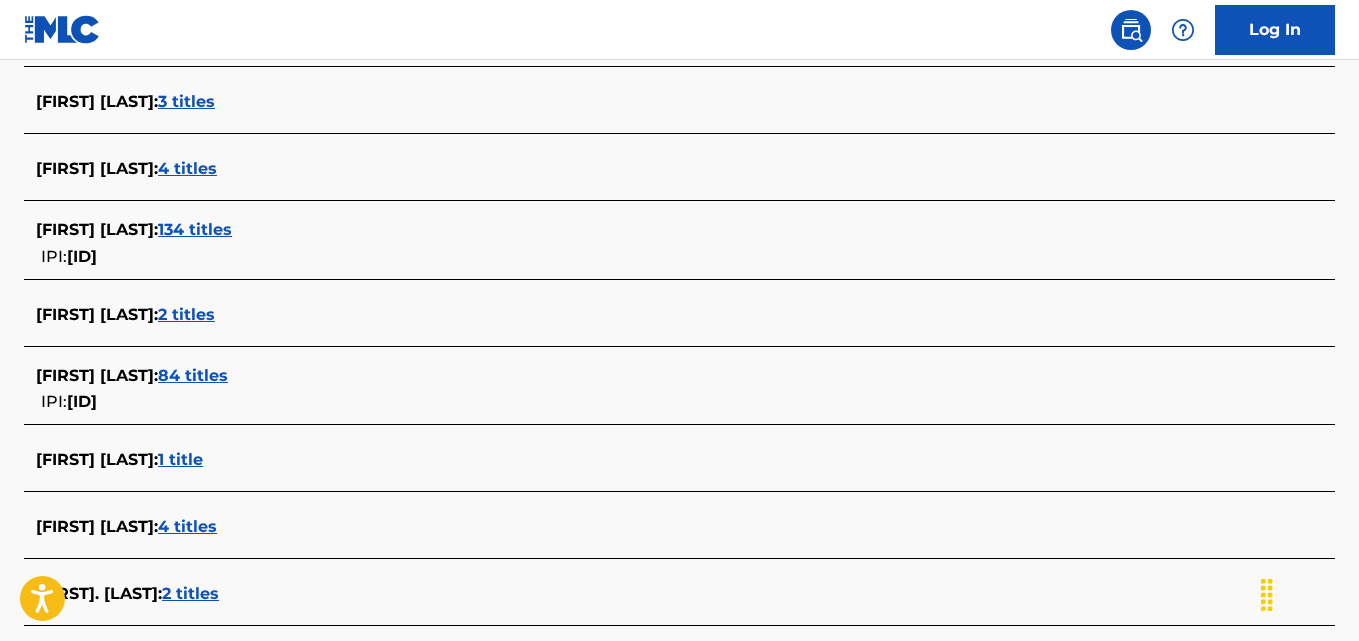 scroll, scrollTop: 658, scrollLeft: 0, axis: vertical 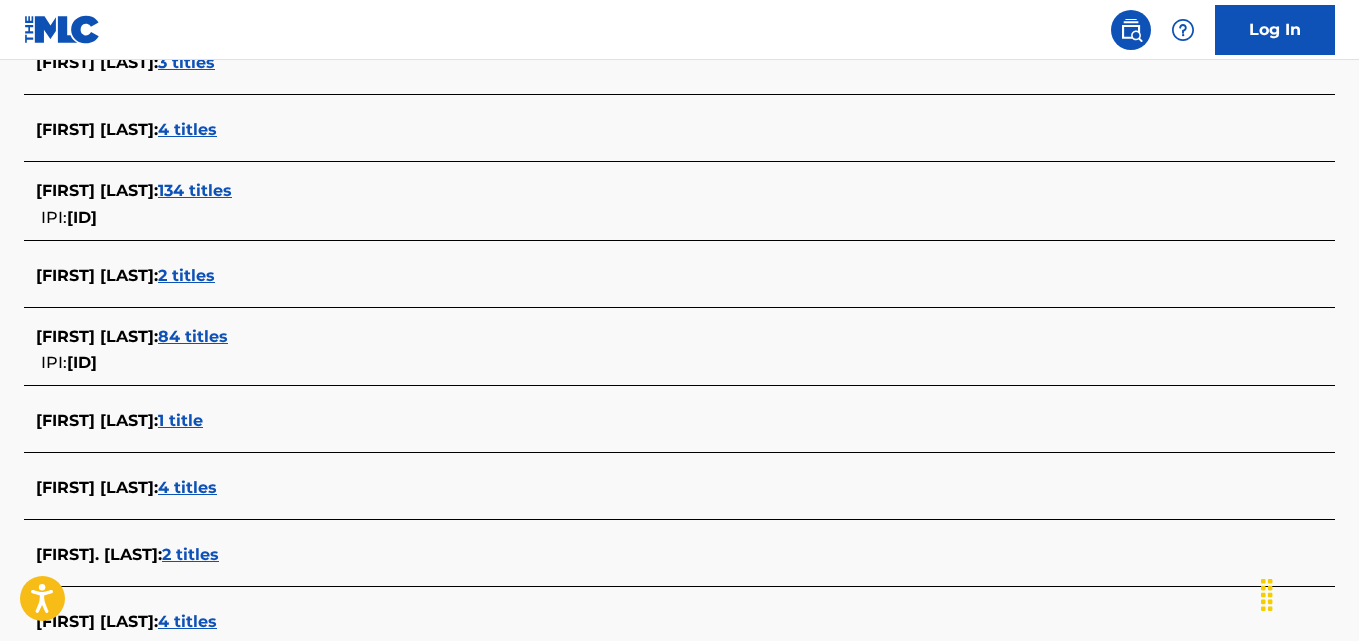 click on "134 titles" at bounding box center [195, 190] 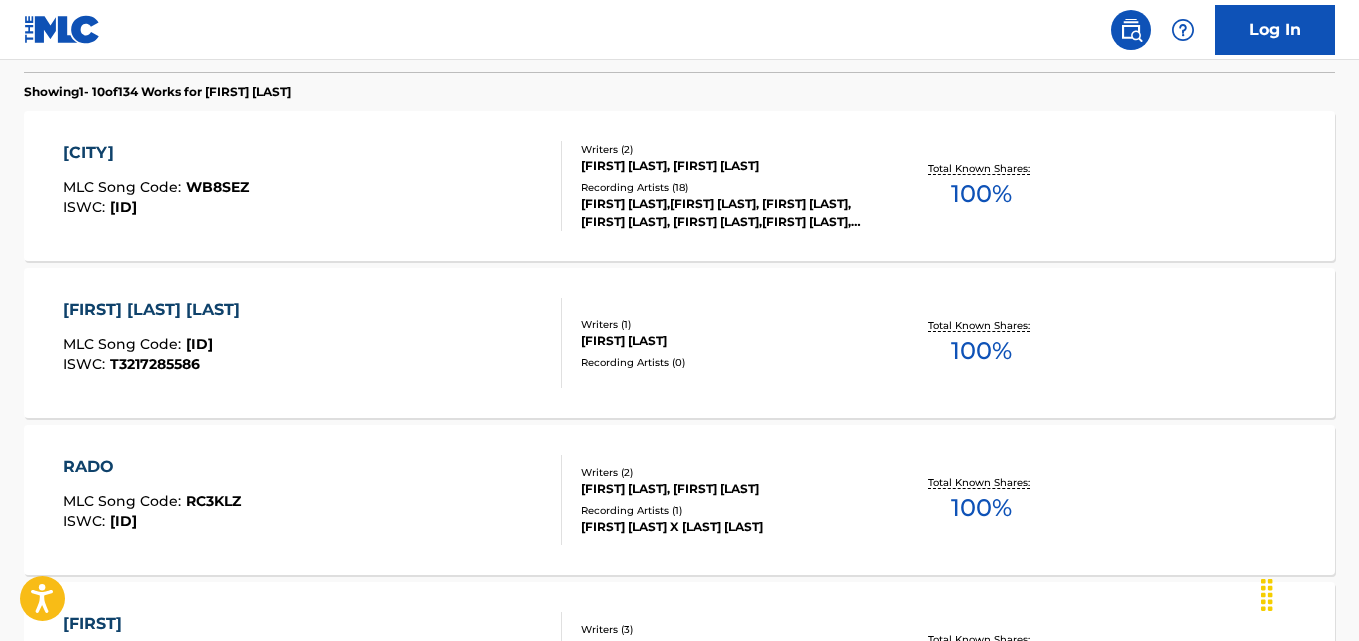 scroll, scrollTop: 566, scrollLeft: 0, axis: vertical 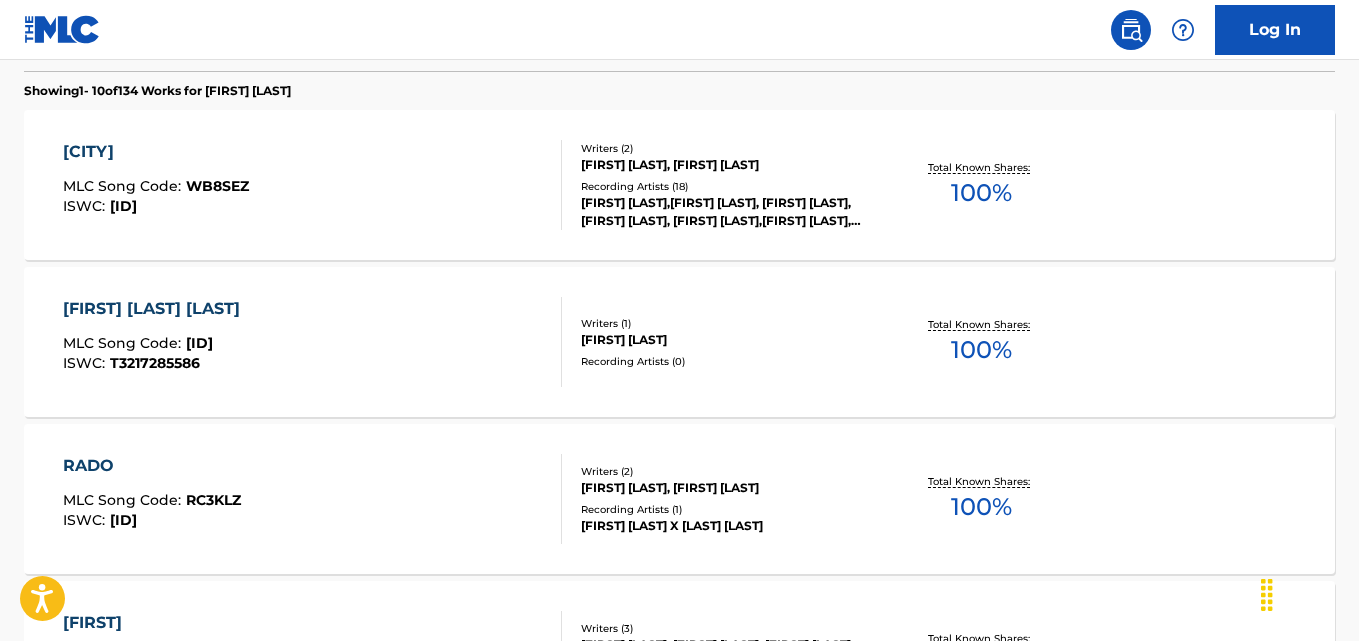 click on "Total Known Shares: 100 %" at bounding box center (982, 185) 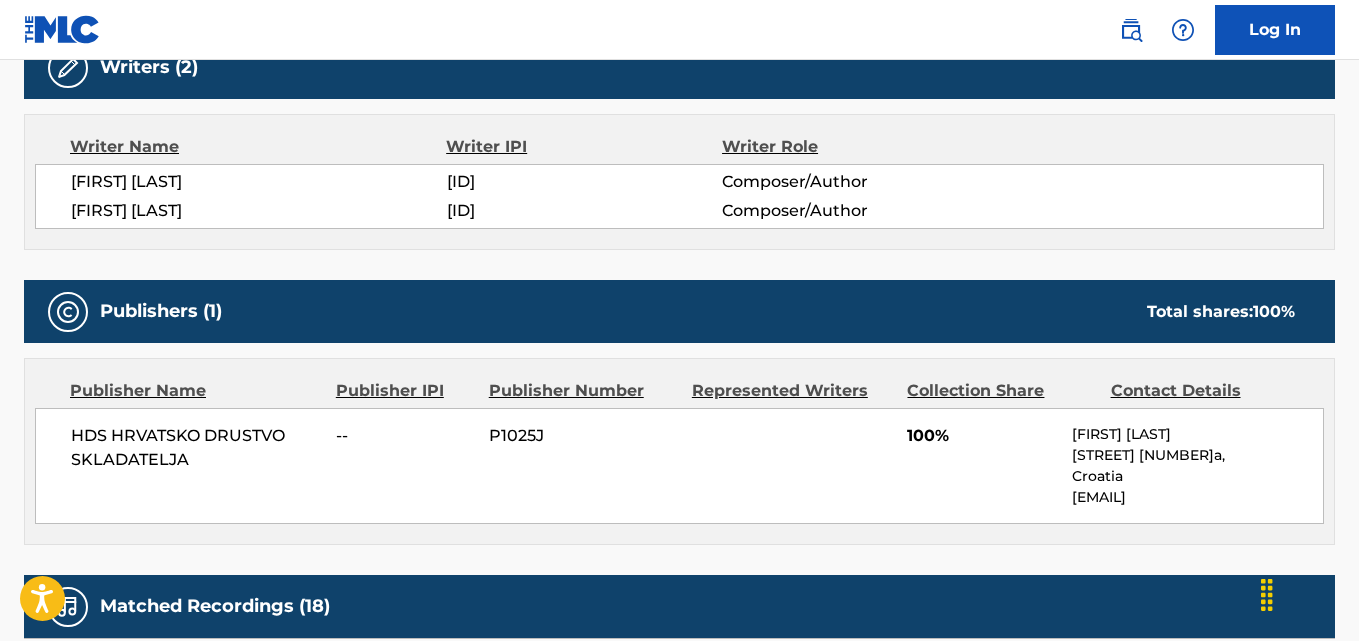 scroll, scrollTop: 683, scrollLeft: 0, axis: vertical 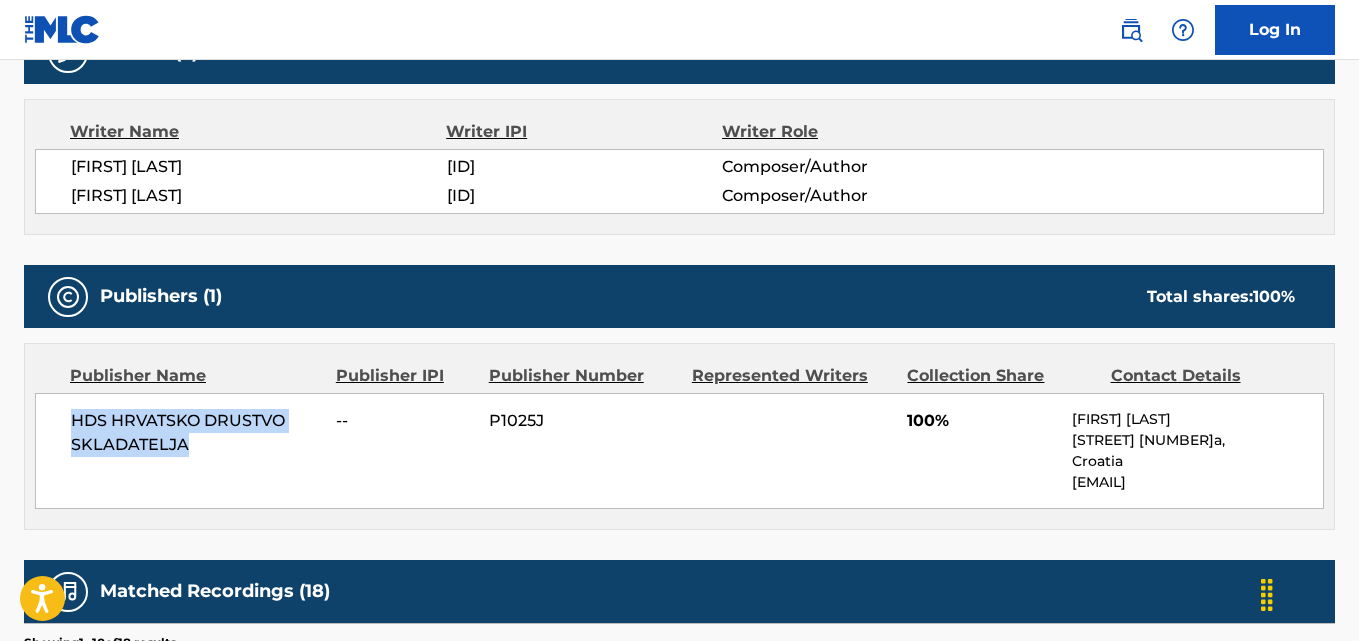 drag, startPoint x: 98, startPoint y: 418, endPoint x: 223, endPoint y: 441, distance: 127.09839 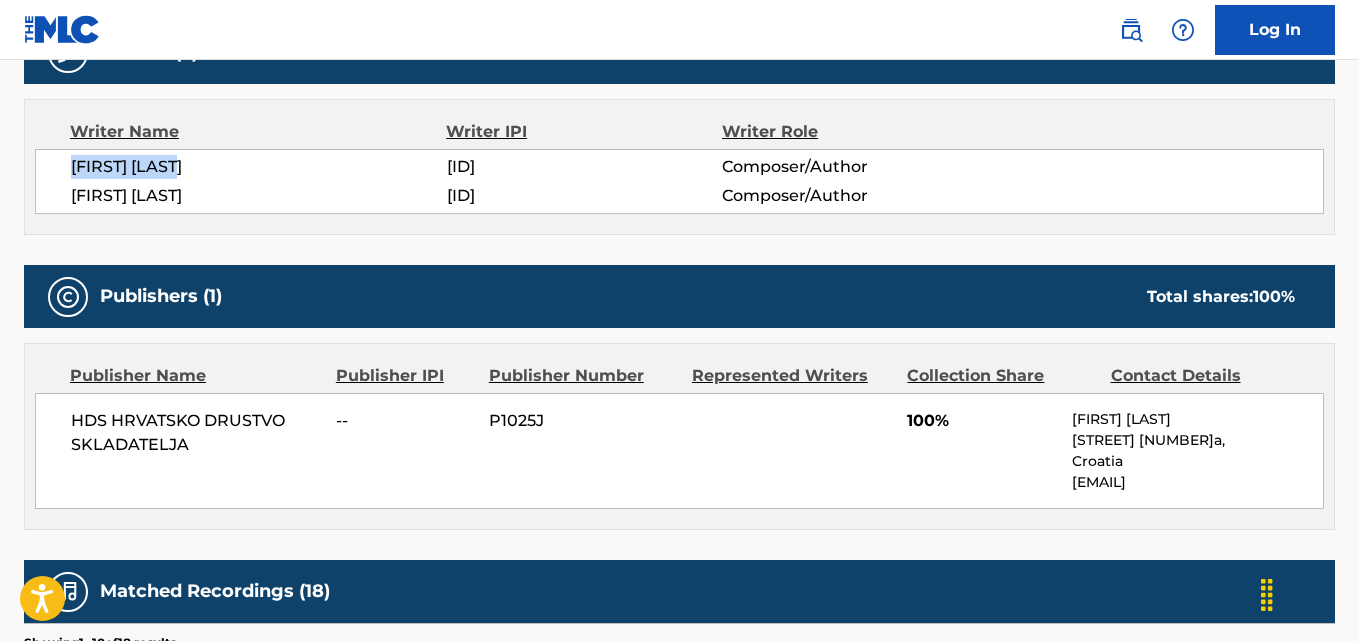 drag, startPoint x: 198, startPoint y: 171, endPoint x: 72, endPoint y: 166, distance: 126.09917 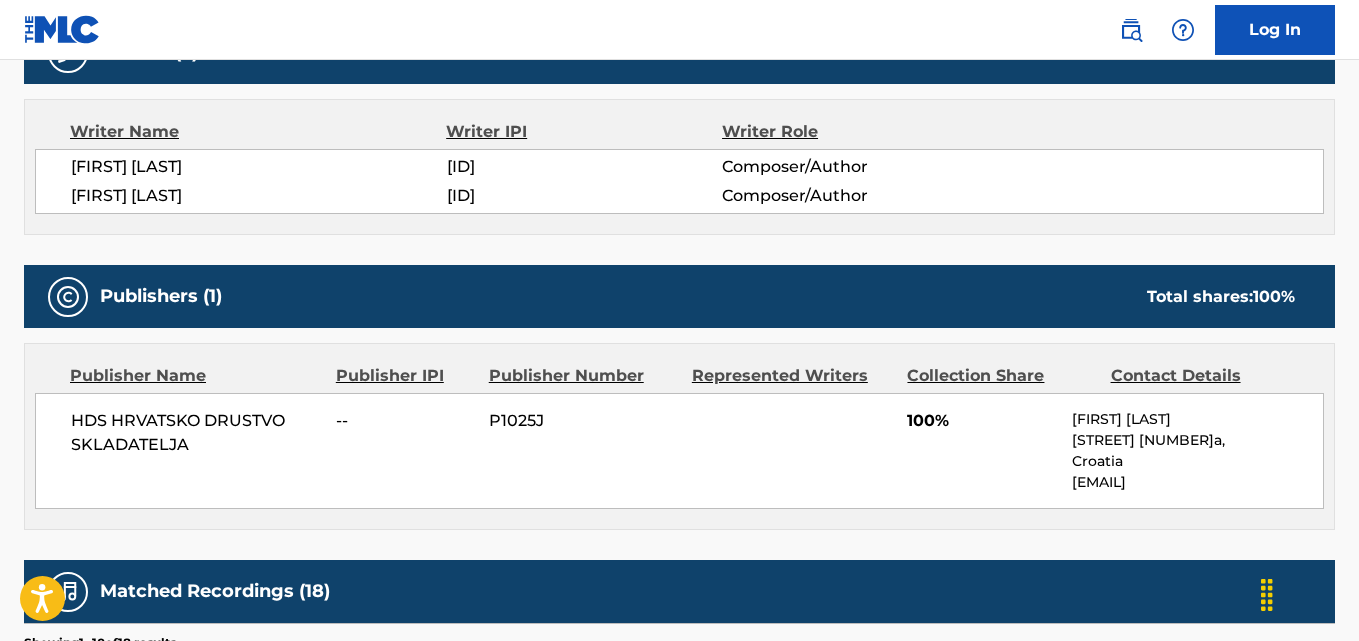 click on "[FIRST] [LAST] [SSN] Composer/Author [FIRST] [LAST] [SSN] Composer/Author" at bounding box center [679, 181] 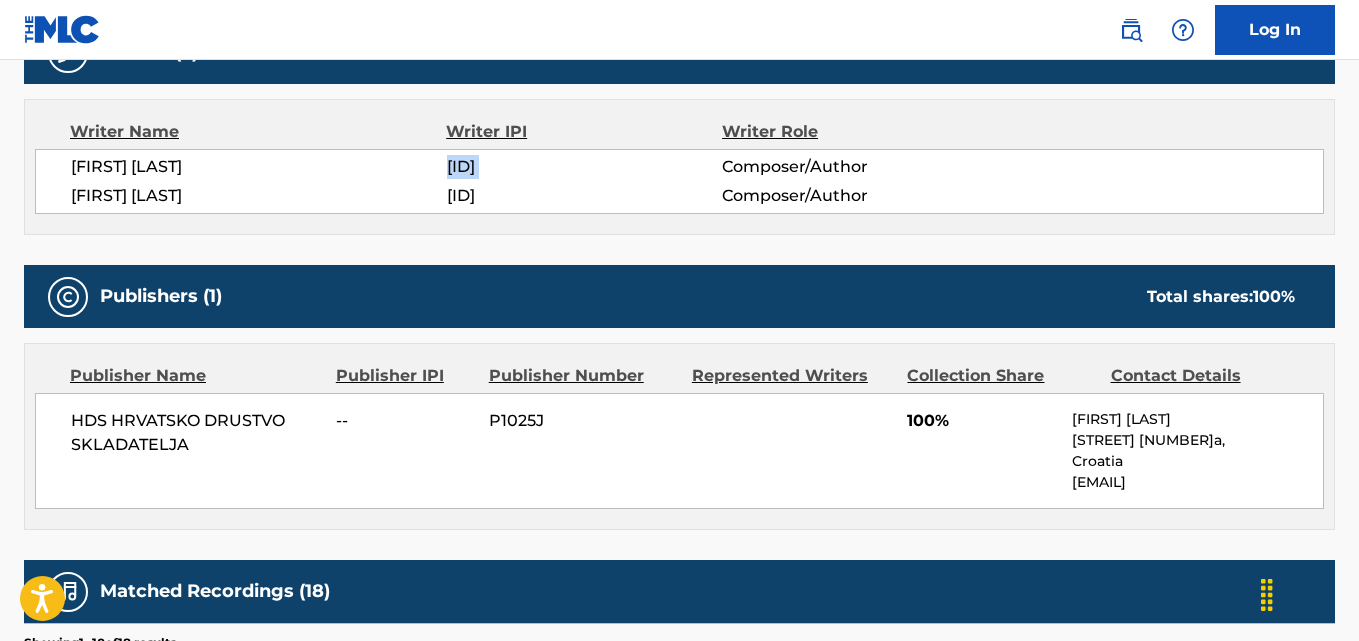 drag, startPoint x: 558, startPoint y: 158, endPoint x: 476, endPoint y: 161, distance: 82.05486 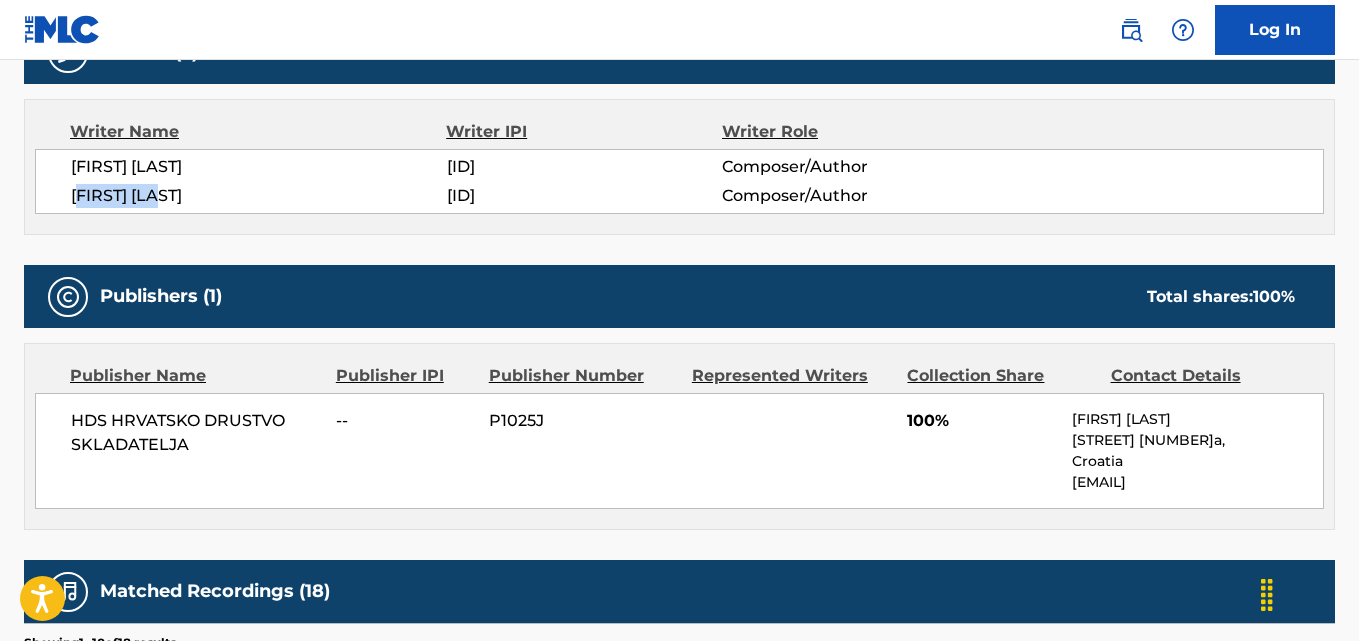 drag, startPoint x: 187, startPoint y: 190, endPoint x: 78, endPoint y: 192, distance: 109.01835 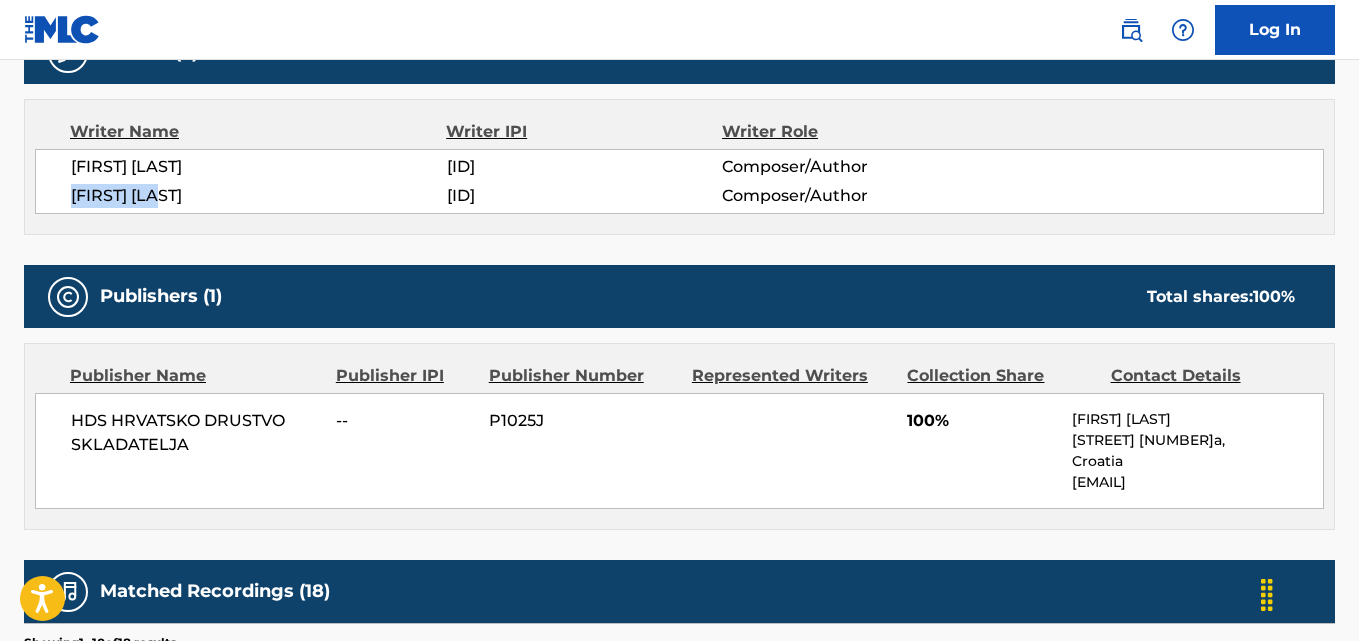 copy on "[FIRST] [LAST]" 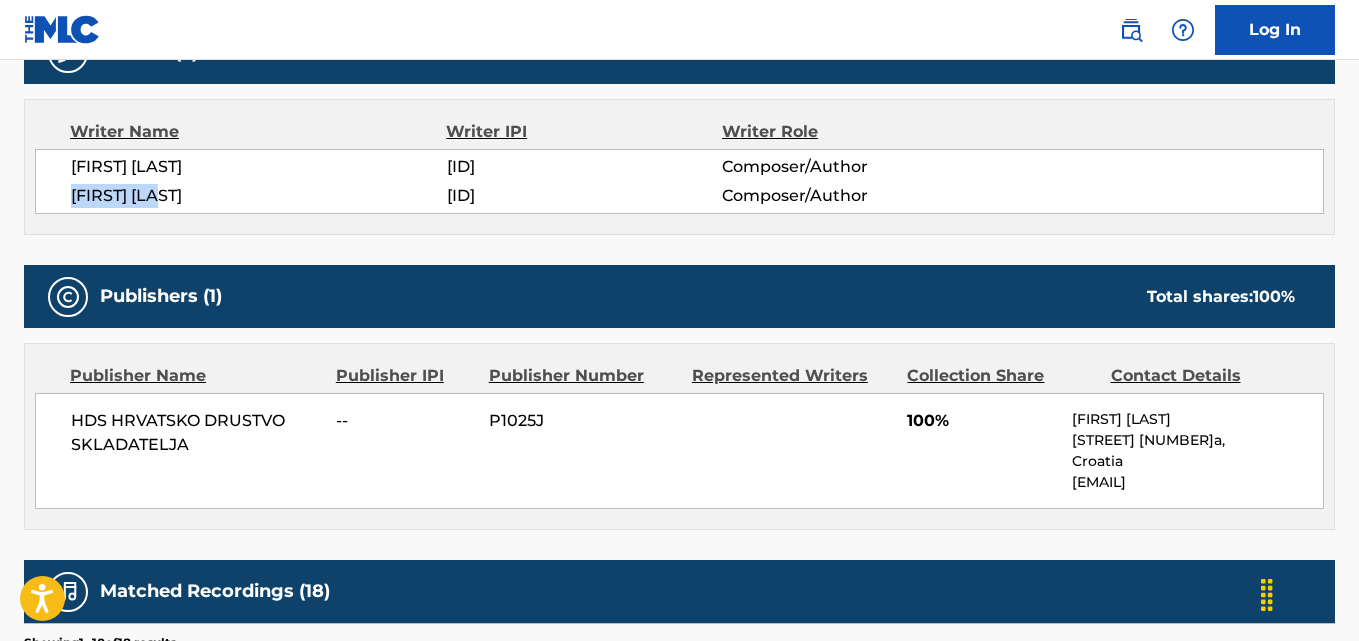 drag, startPoint x: 534, startPoint y: 191, endPoint x: 433, endPoint y: 196, distance: 101.12369 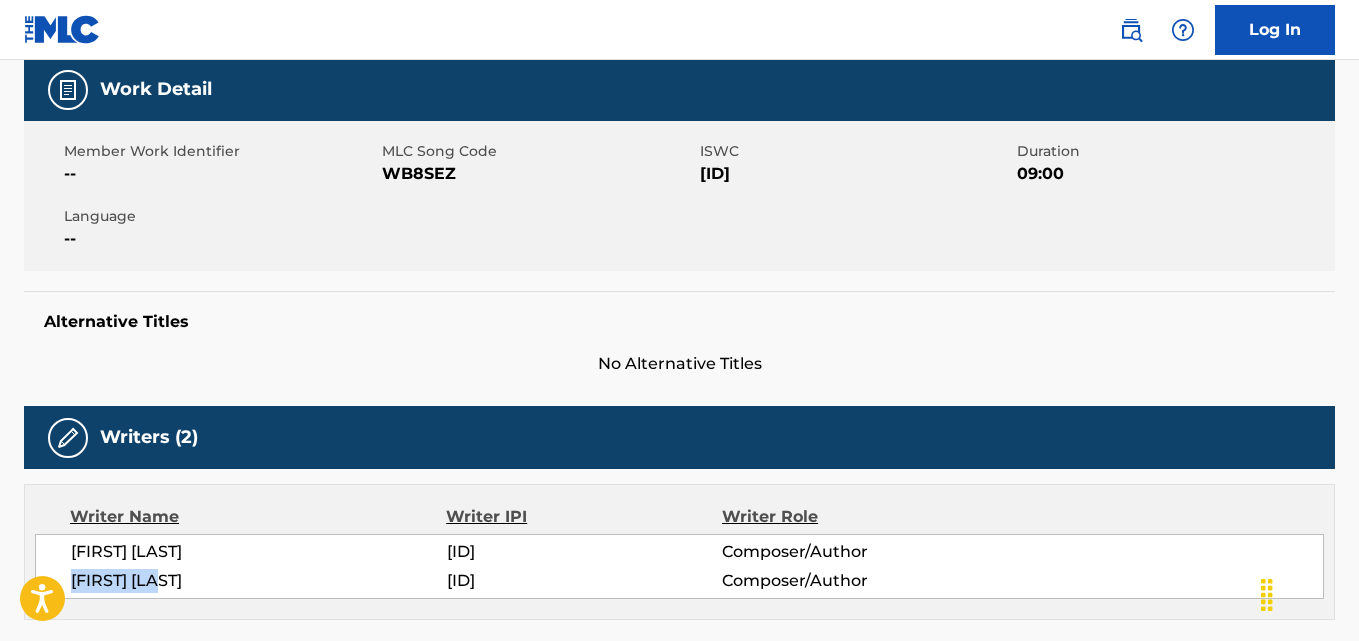 scroll, scrollTop: 0, scrollLeft: 0, axis: both 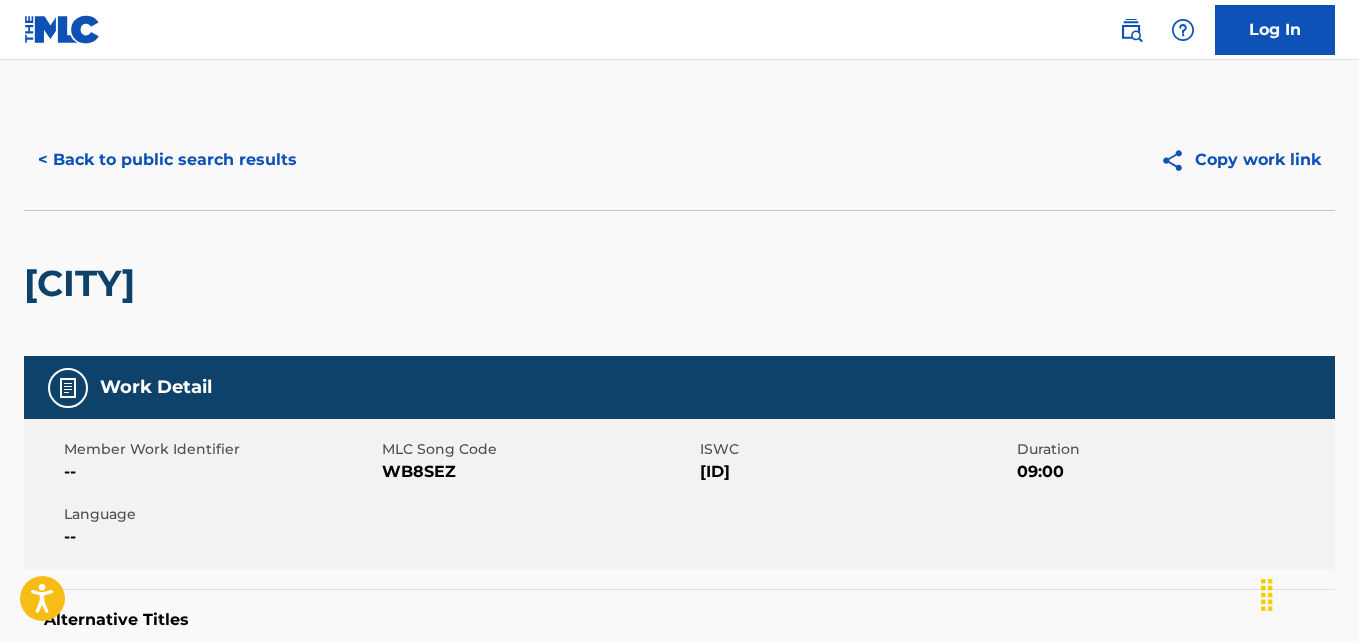 click on "< Back to public search results" at bounding box center (167, 160) 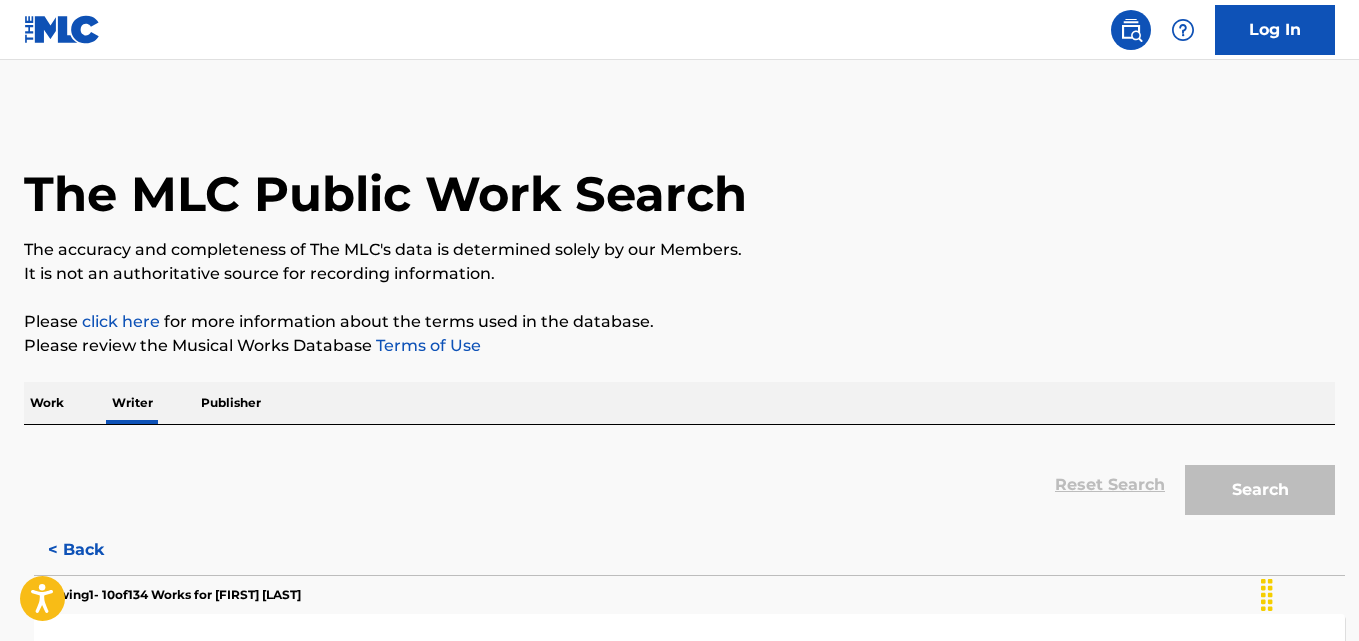 scroll, scrollTop: 113, scrollLeft: 0, axis: vertical 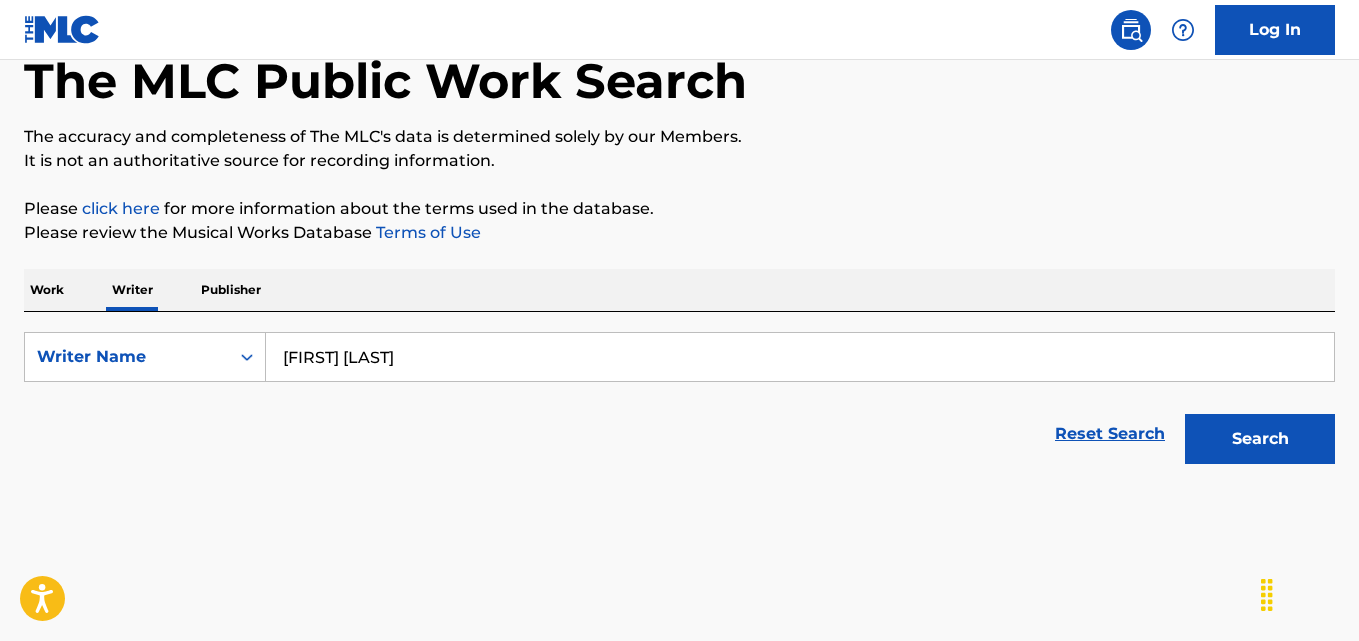 click on "[FIRST] [LAST]" at bounding box center [800, 357] 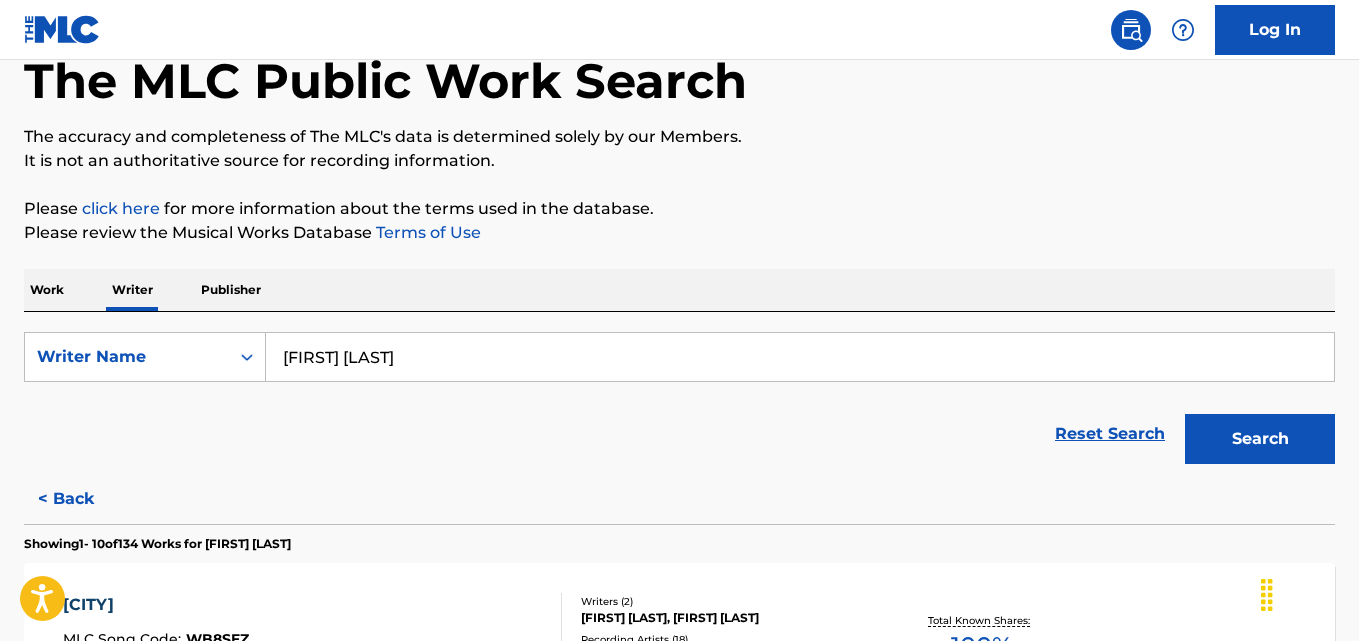 paste on "[FIRST] [LAST] [LAST]" 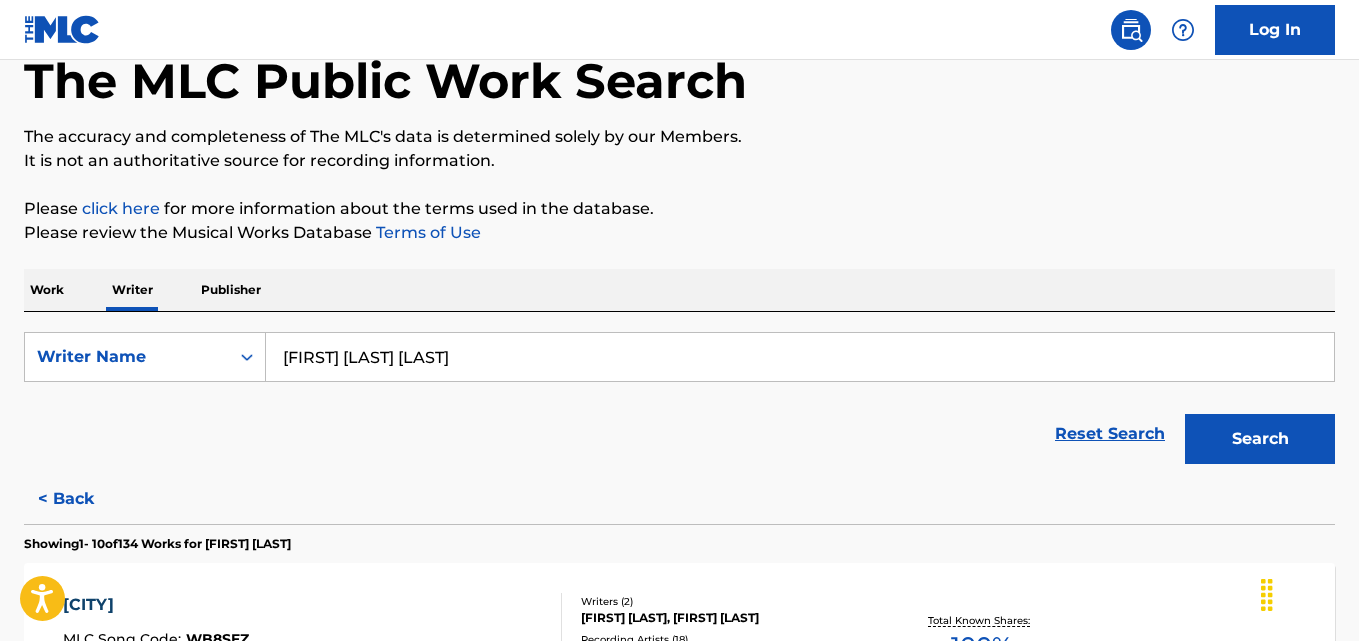 type on "[FIRST] [LAST] [LAST]" 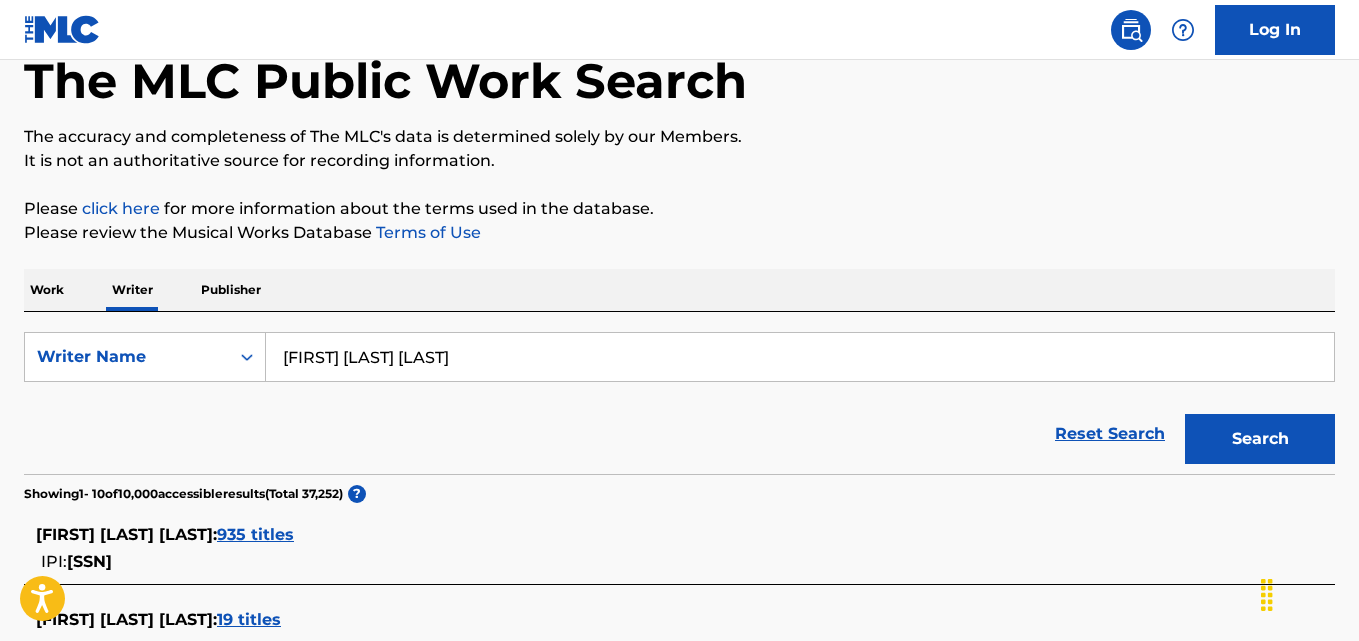 click on "Work Writer Publisher SearchWithCriteria6e44f450-b1f7-4c86-8ba7-807e04ee133b Writer Name [FIRST] [LAST] [LAST] Reset Search Search Showing  1  -   10  of  10,000  accessible  results  (Total   37,252 ) ? [FIRST] [LAST] [LAST] :  935 titles IPI:  [SSN] [FIRST] [LAST] [LAST] :  19 titles [FIRST] [LAST] [LAST] :  8 titles [LAST] [FIRST] [LAST] :  4 titles [FIRST] [LAST] [LAST] :  1 title [FIRST] [LAST] [LAST] :  2 titles [FIRST] [LAST] [LAST] :  30 titles IPI:  [SSN] [FIRST] [LAST] [LAST] :  1 title [FIRST] [LAST] [LAST] :  1 title [FIRST]  [LAST] [LAST] :  1 title FIRST 1 2 3 LAST Results Per Page: 10 25 50 100" at bounding box center (679, 649) 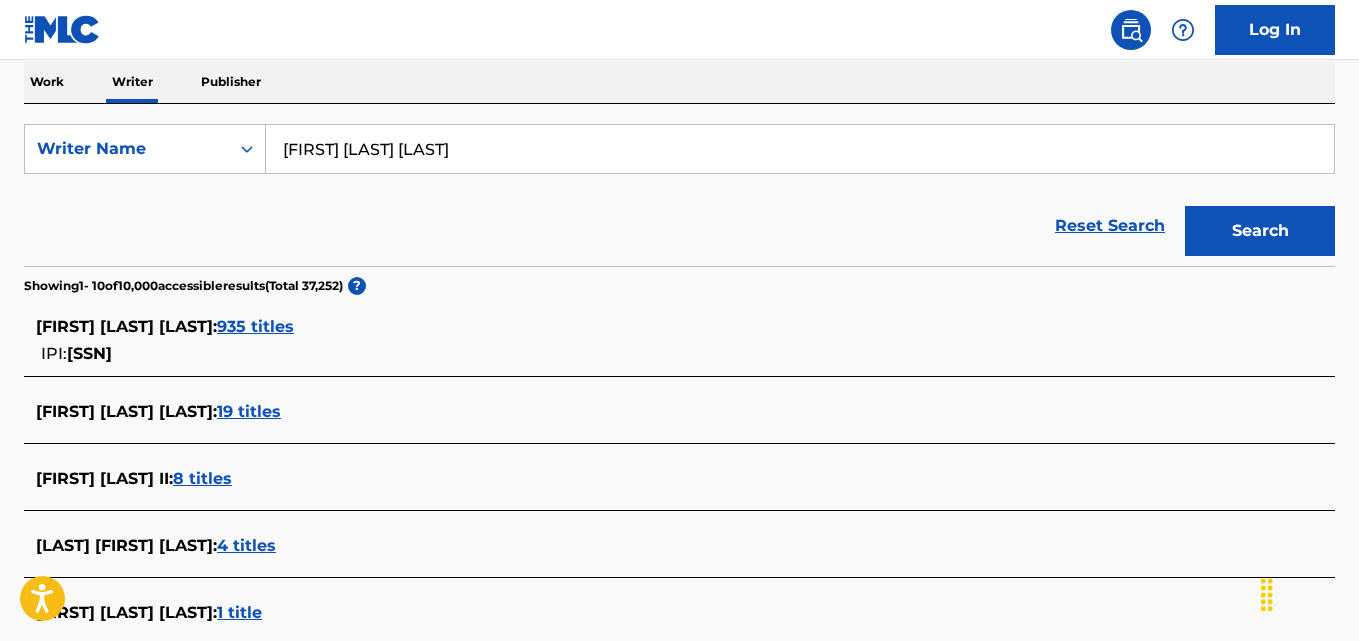 scroll, scrollTop: 319, scrollLeft: 0, axis: vertical 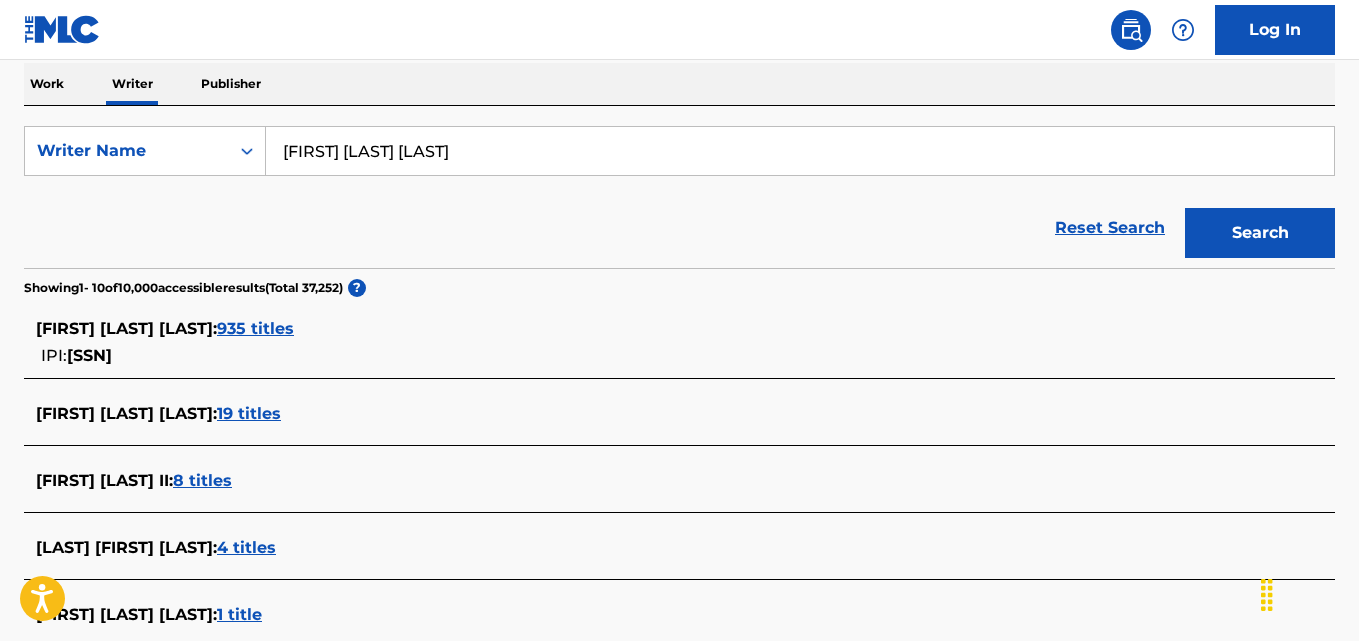 click on "[FIRST] [LAST] [LAST] :  935 titles IPI:  [SSN]" at bounding box center (653, 342) 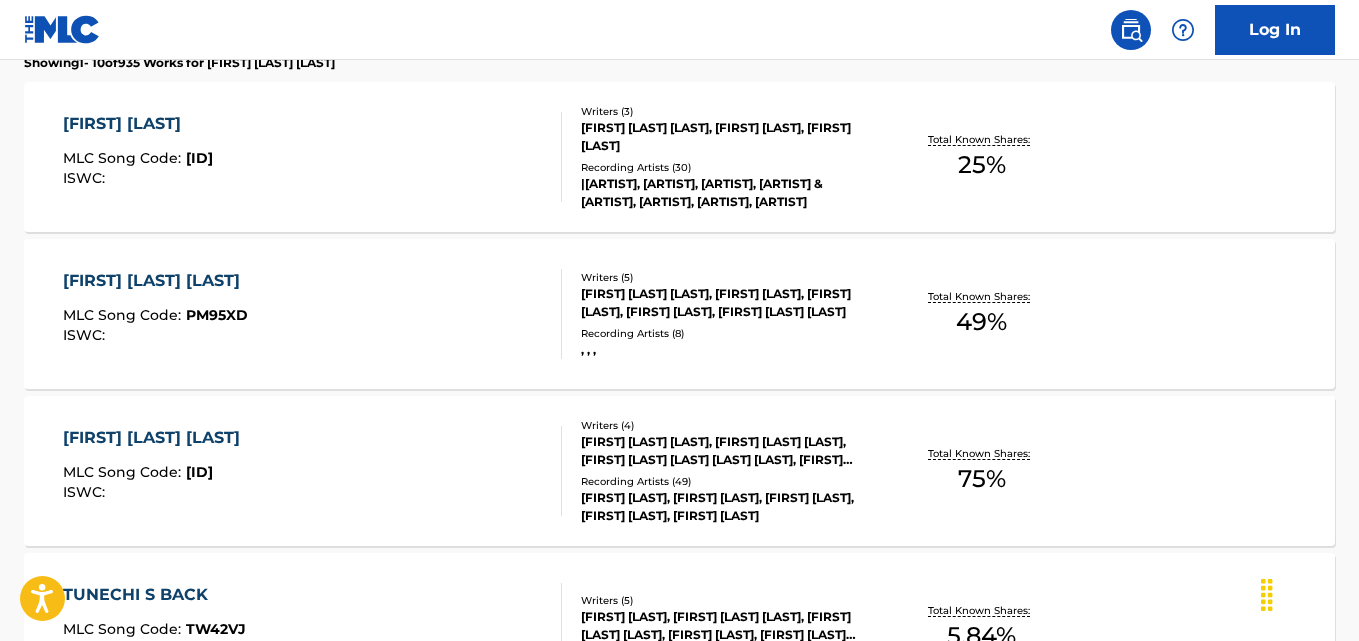 scroll, scrollTop: 597, scrollLeft: 0, axis: vertical 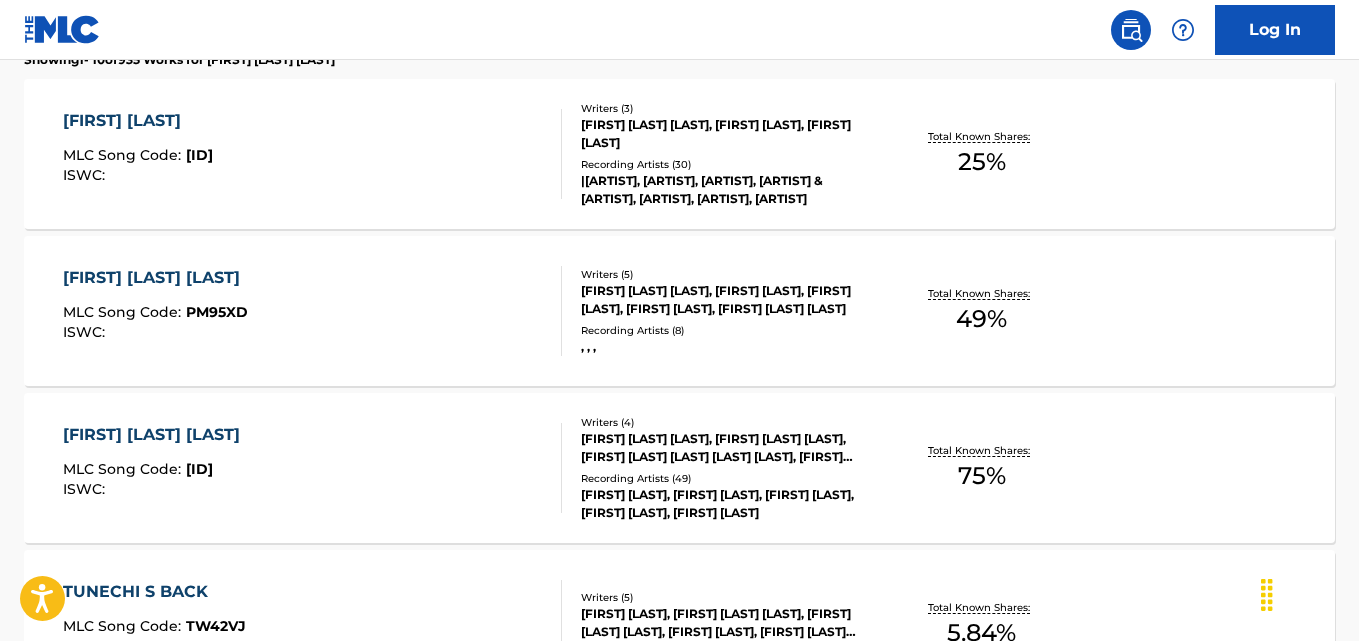 click on "CHAMPAGNE MOMENTS MLC Song Code : [ID] ISWC : Writers ( 4 ) [FIRST] [LAST] [LAST], [FIRST] [LAST] [LAST], [FIRST] [LAST] [LAST] [LAST], [FIRST] [LAST] [LAST] Recording Artists ( 49 ) [FIRST] [LAST], [FIRST] [LAST], [FIRST] [LAST], [FIRST] [LAST], [FIRST] [LAST] Total Known Shares: 75 %" at bounding box center (679, 468) 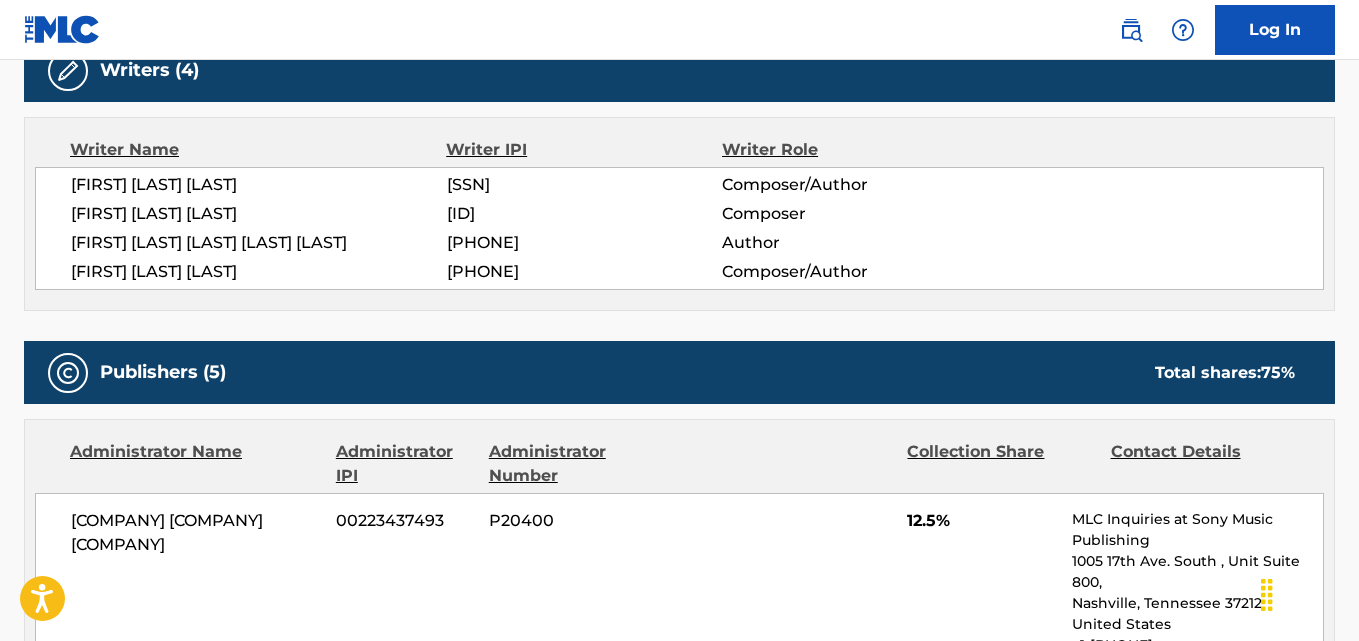 scroll, scrollTop: 0, scrollLeft: 0, axis: both 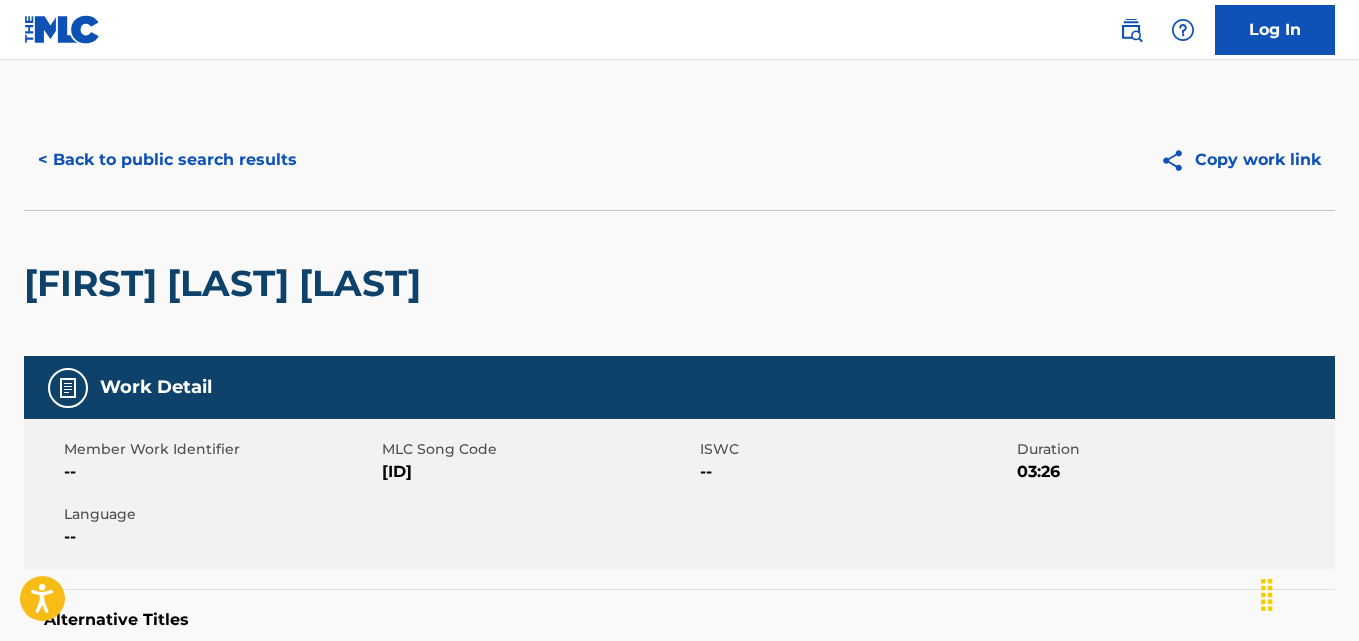 click on "[FIRST] [LAST] [LAST]" at bounding box center [227, 283] 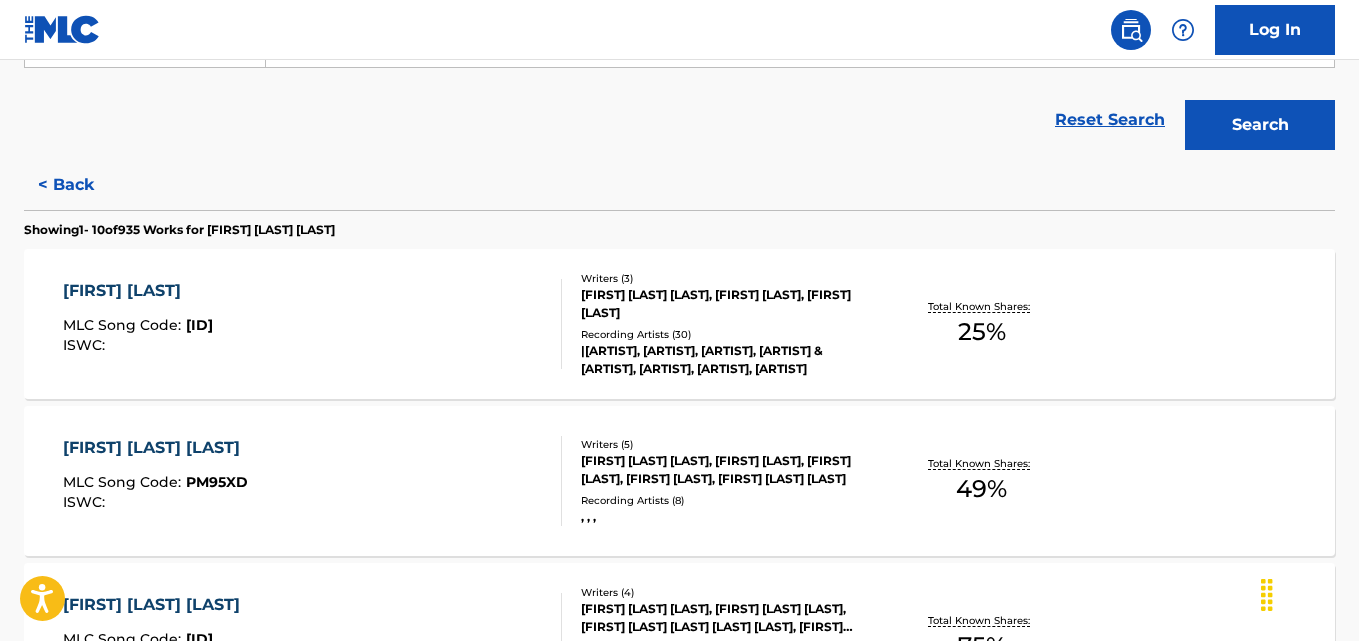 scroll, scrollTop: 410, scrollLeft: 0, axis: vertical 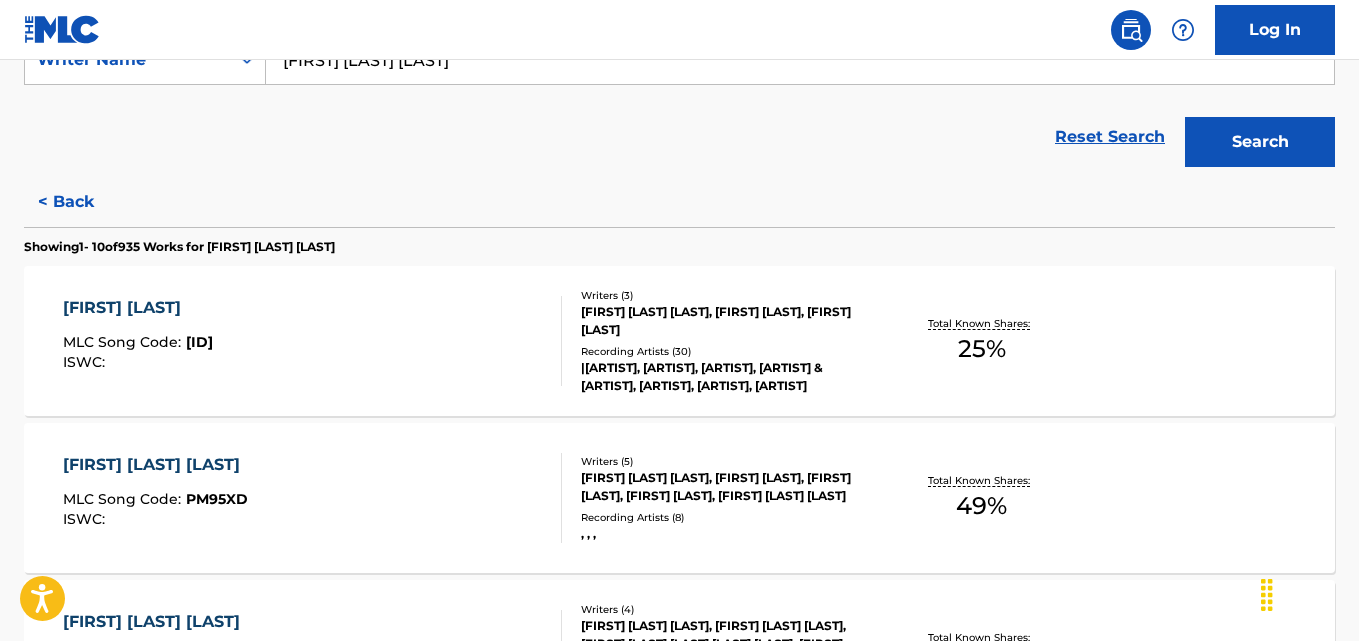 click on "Total Known Shares: 25 %" at bounding box center [982, 341] 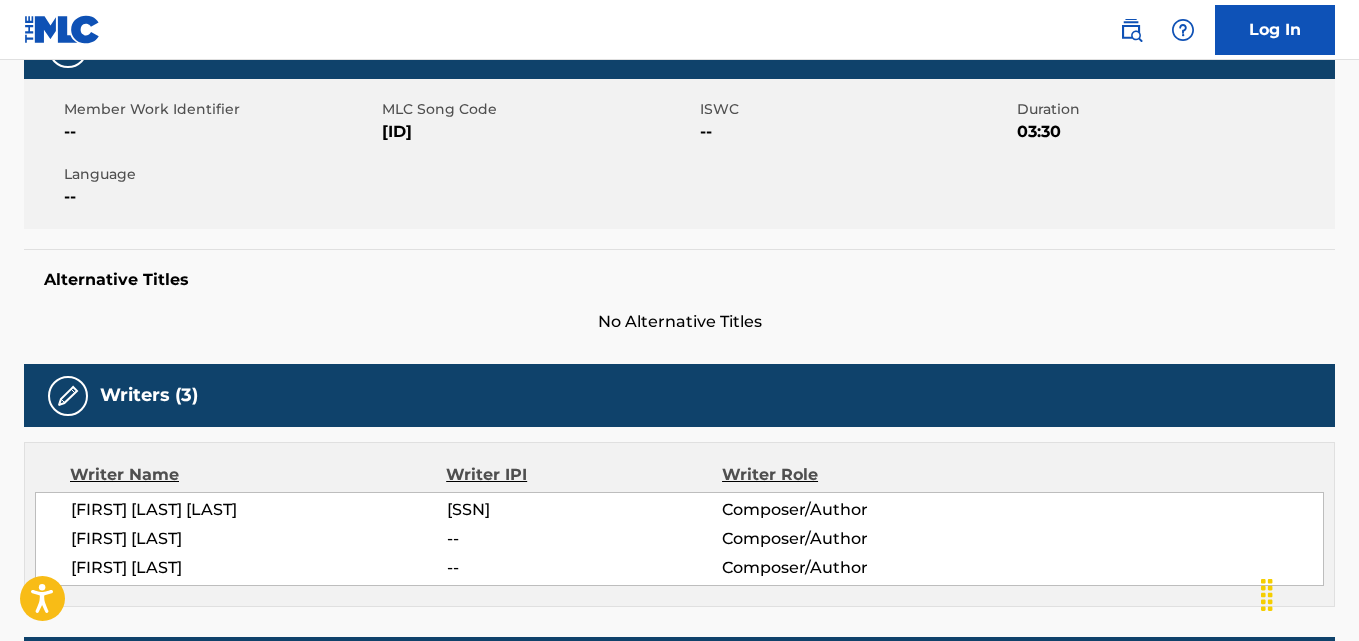 scroll, scrollTop: 341, scrollLeft: 0, axis: vertical 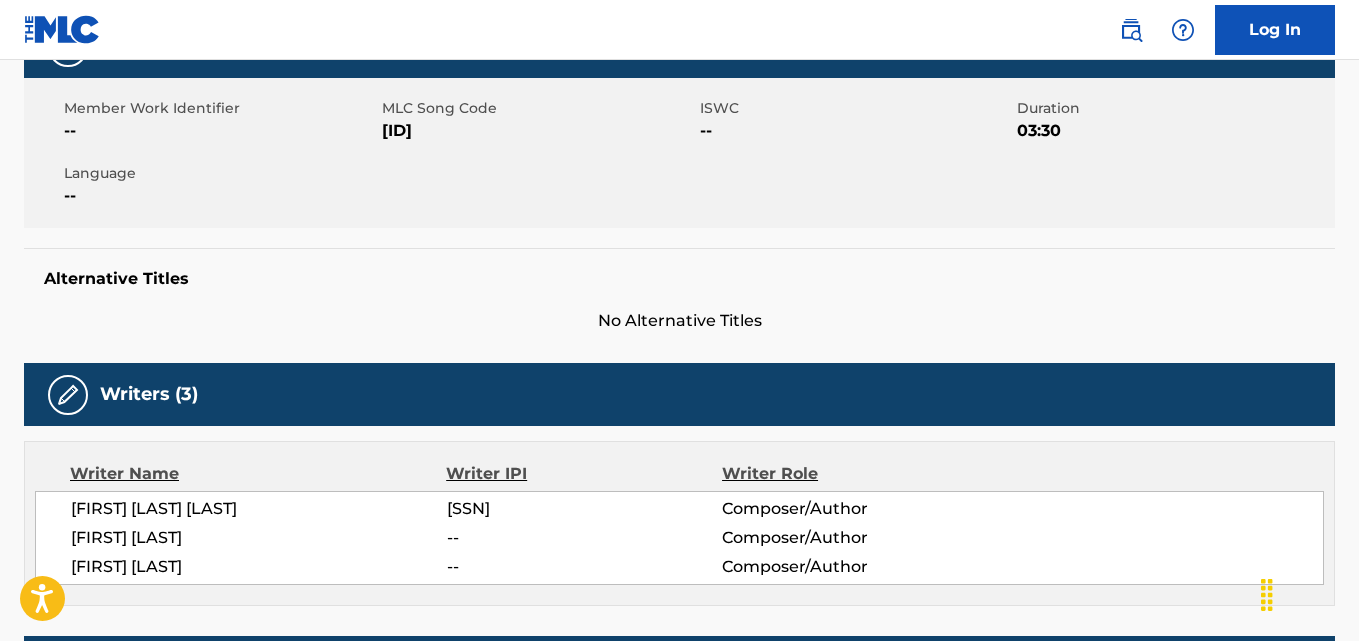 drag, startPoint x: 443, startPoint y: 142, endPoint x: 370, endPoint y: 132, distance: 73.68175 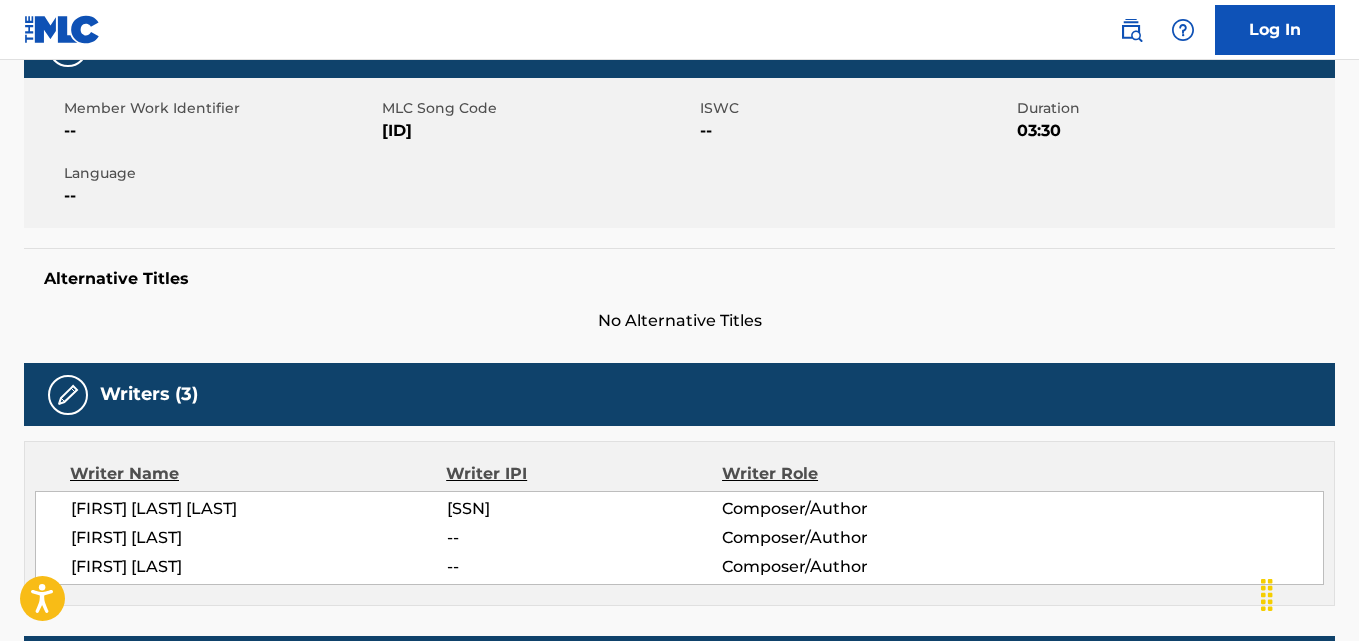 drag, startPoint x: 344, startPoint y: 506, endPoint x: 69, endPoint y: 514, distance: 275.11633 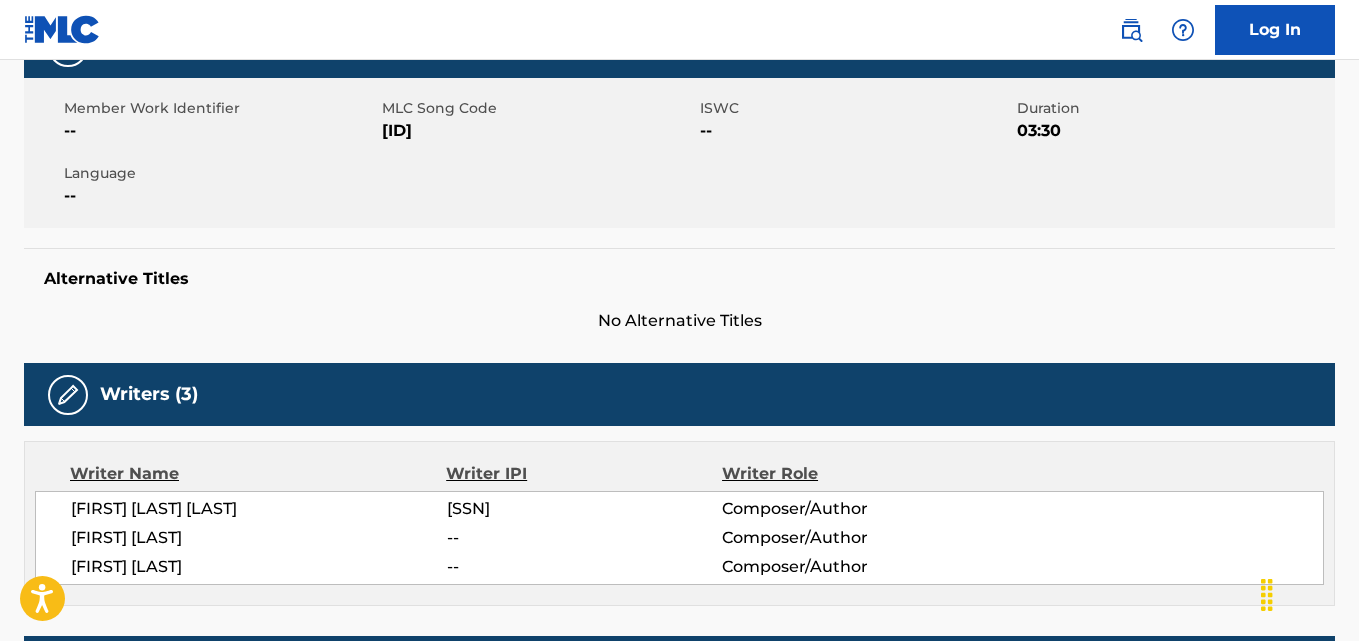 drag, startPoint x: 551, startPoint y: 511, endPoint x: 449, endPoint y: 510, distance: 102.0049 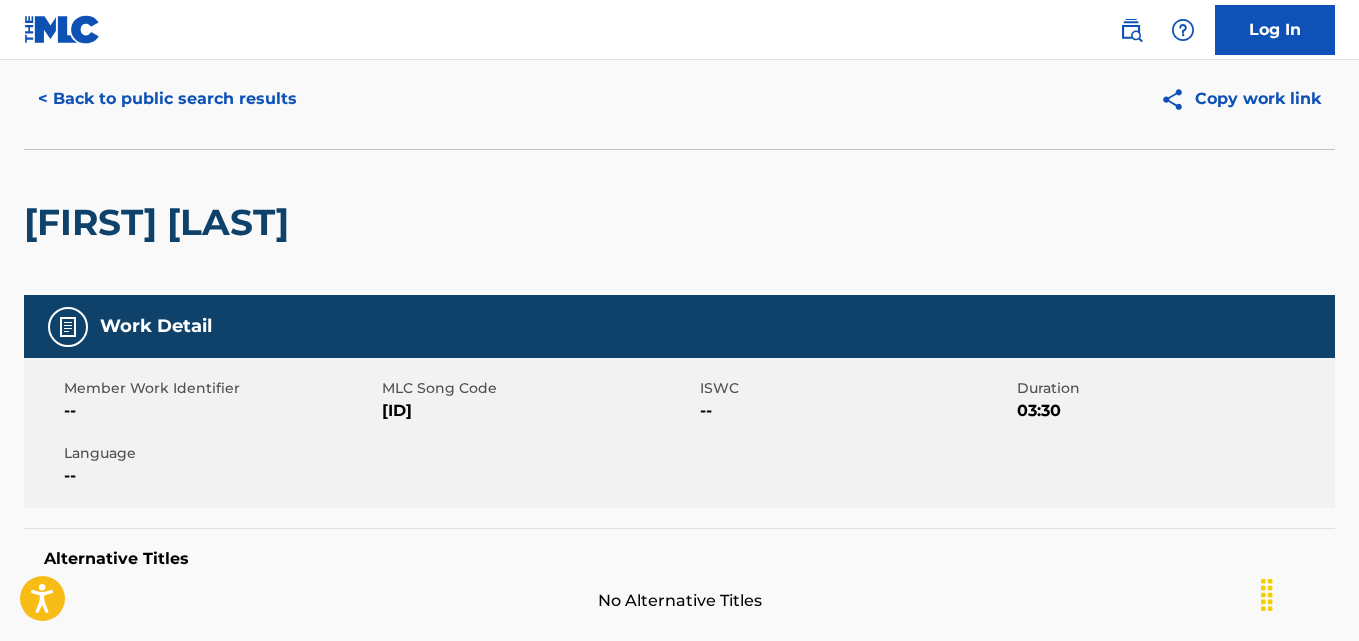 scroll, scrollTop: 0, scrollLeft: 0, axis: both 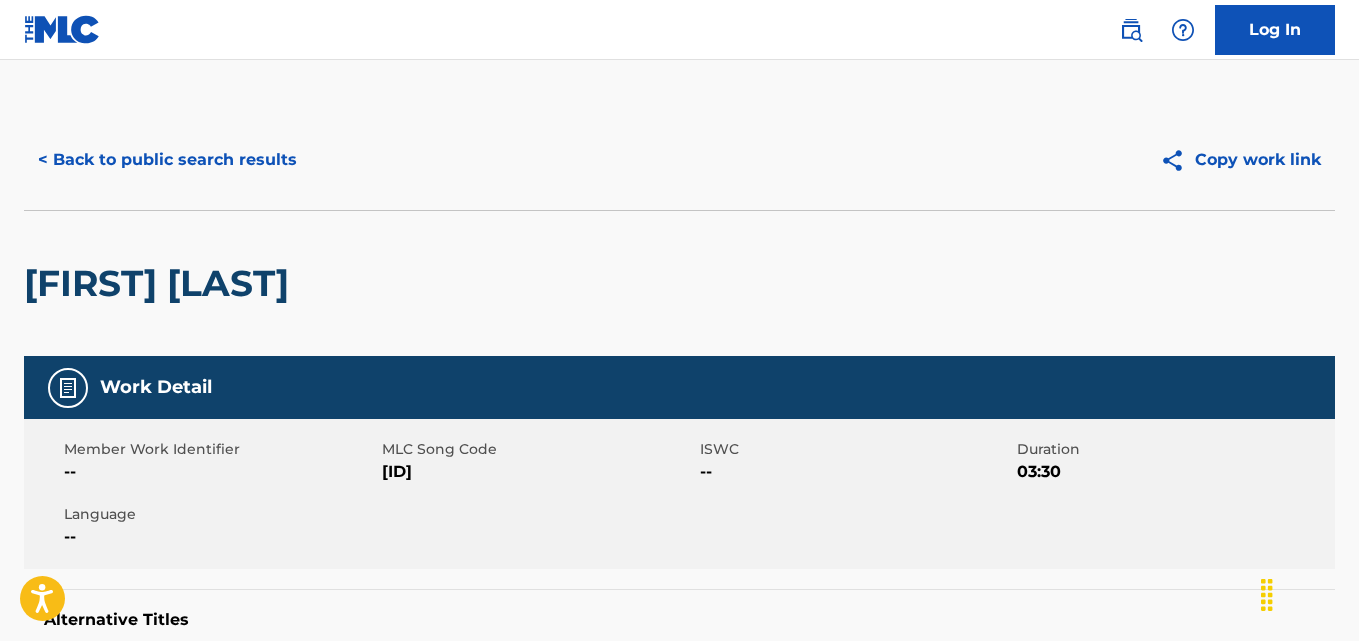 click on "< Back to public search results" at bounding box center (167, 160) 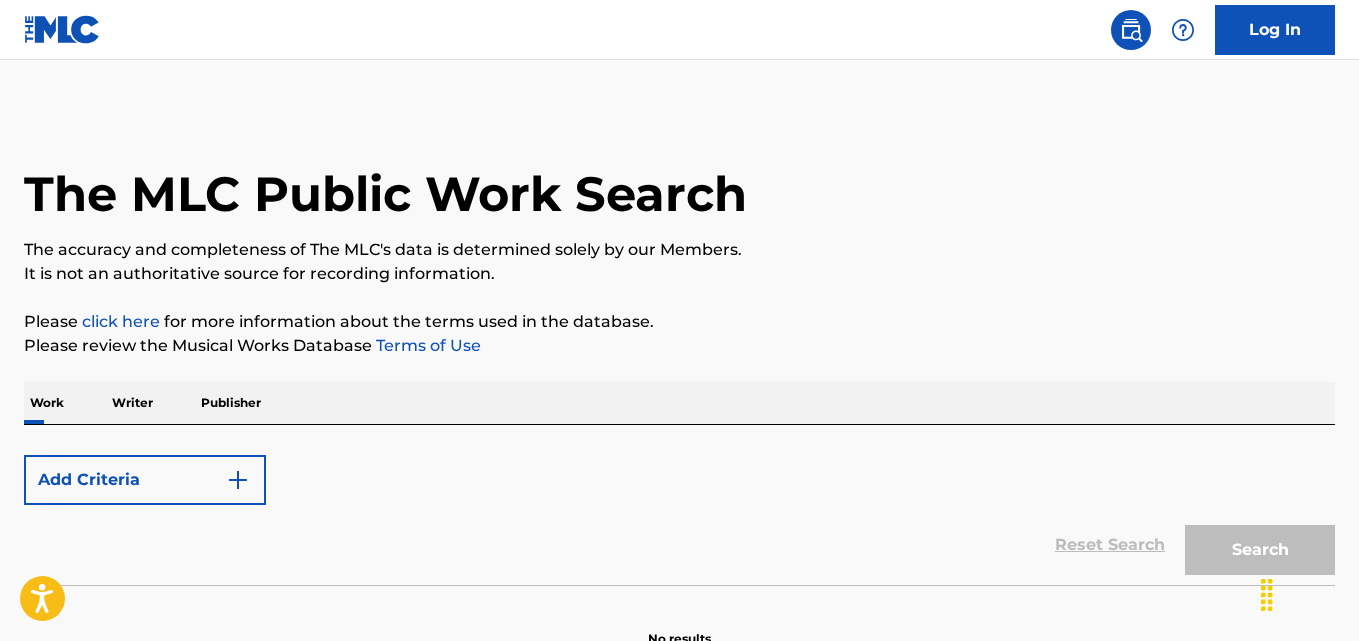 scroll, scrollTop: 113, scrollLeft: 0, axis: vertical 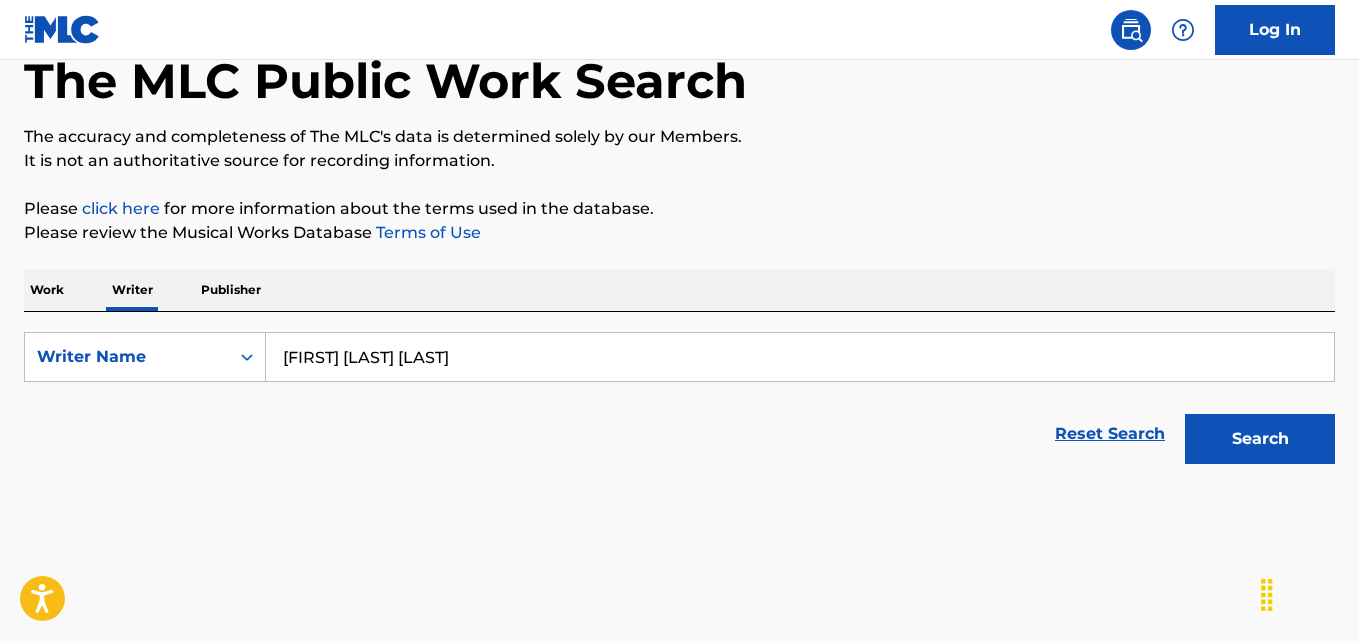 click on "[FIRST] [LAST] [LAST]" at bounding box center [800, 357] 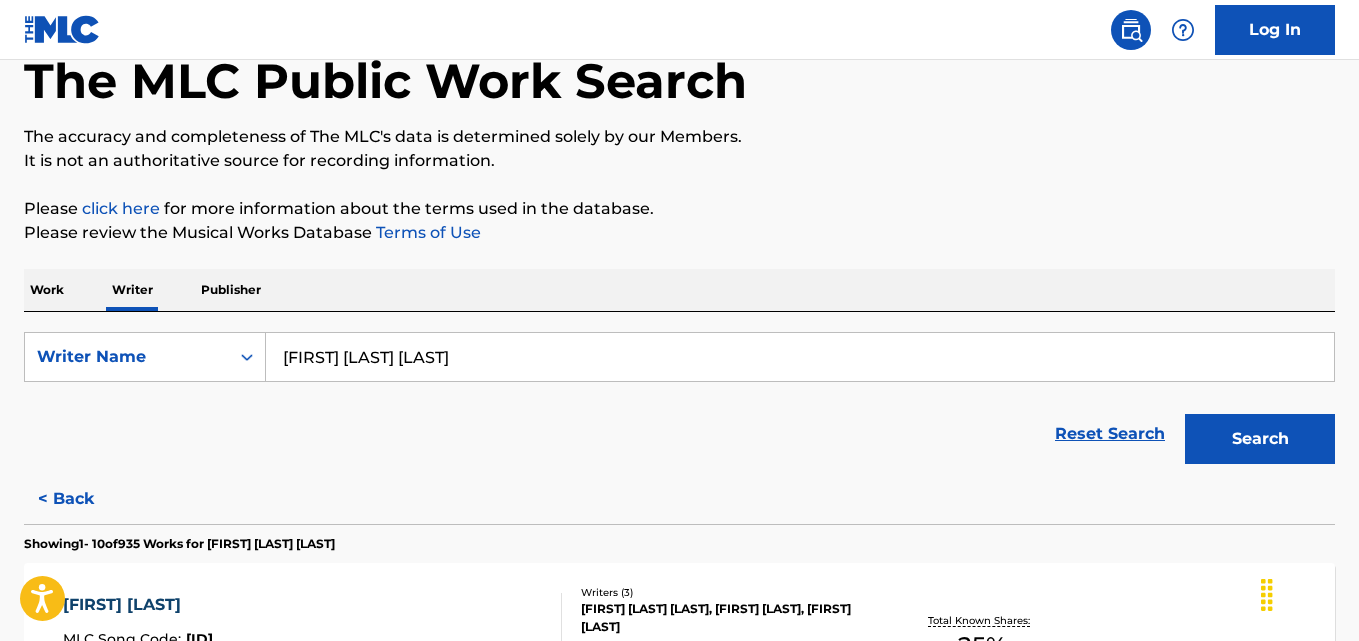 paste on "[FIRST] [LAST]" 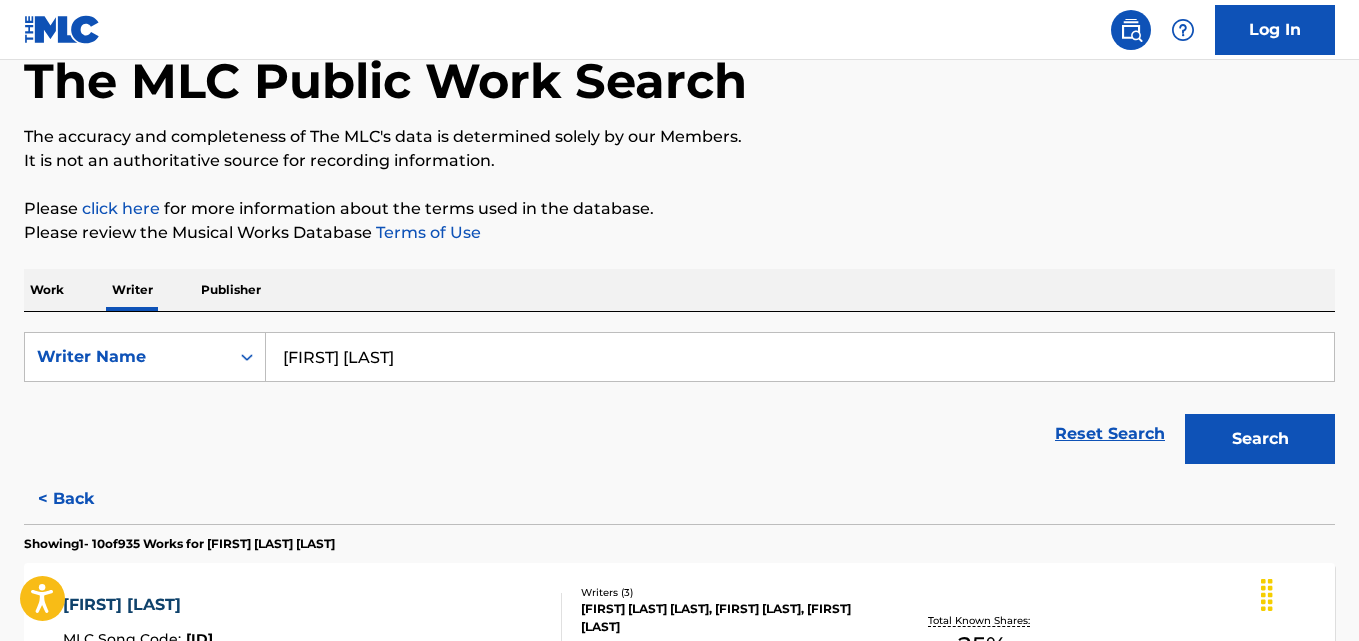 type on "[FIRST] [LAST]" 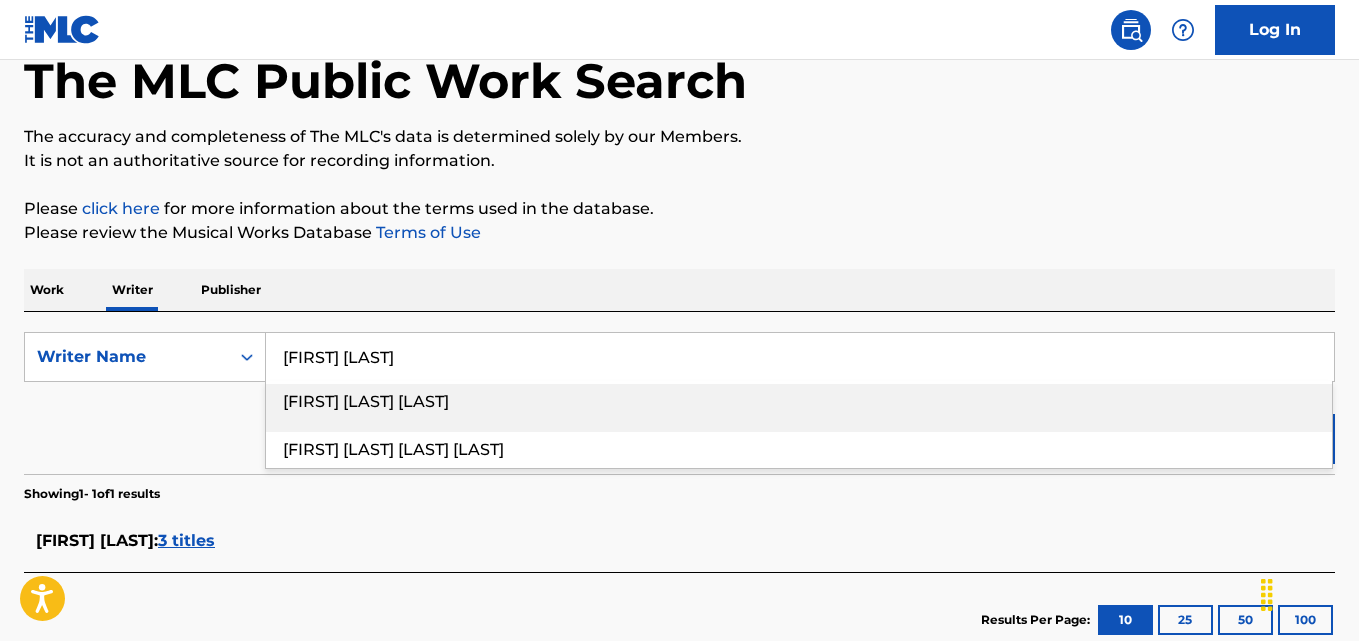 click on "Work Writer Publisher SearchWithCriteria6e44f450-b1f7-4c86-8ba7-807e04ee133b Writer Name [FIRST] [LAST] [FIRST] [LAST] [FIRST] [LAST] Reset Search Search Showing  1  -   1  -   of  1   results   [FIRST] [LAST] :  3 titles Results Per Page: 10 25 50 100" at bounding box center [679, 332] 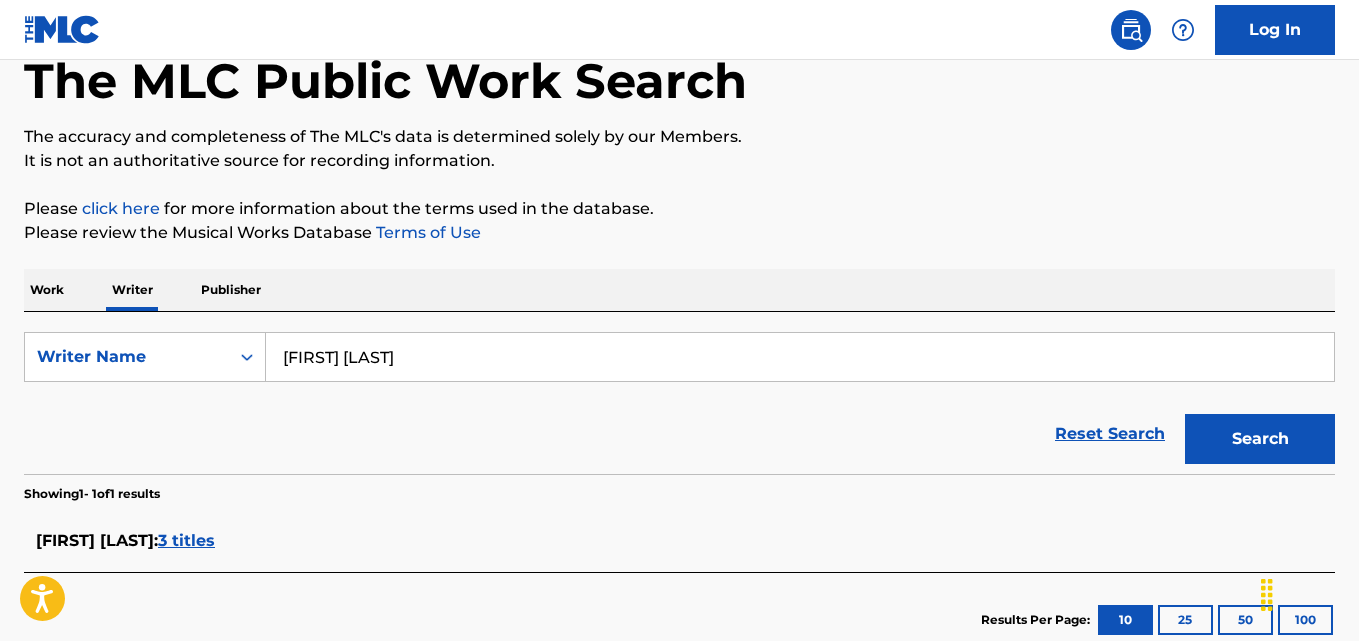 click on "3 titles" at bounding box center [186, 540] 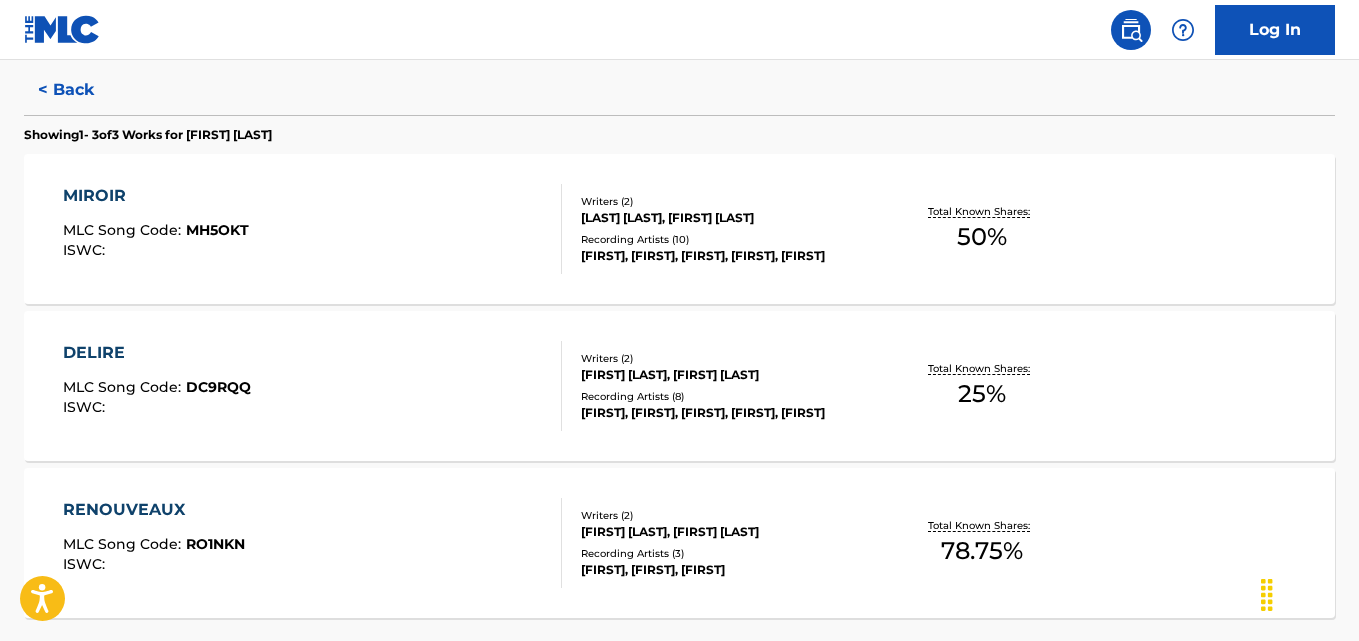 scroll, scrollTop: 563, scrollLeft: 0, axis: vertical 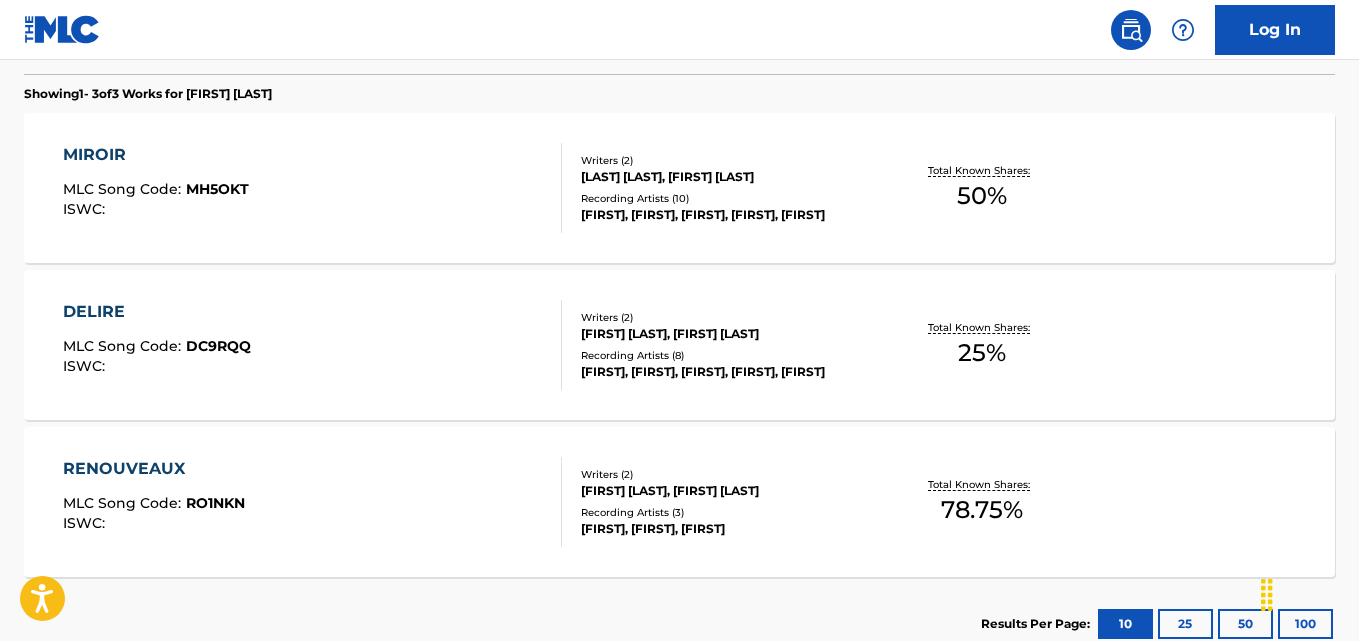 click on "Total Known Shares: 50 %" at bounding box center (982, 188) 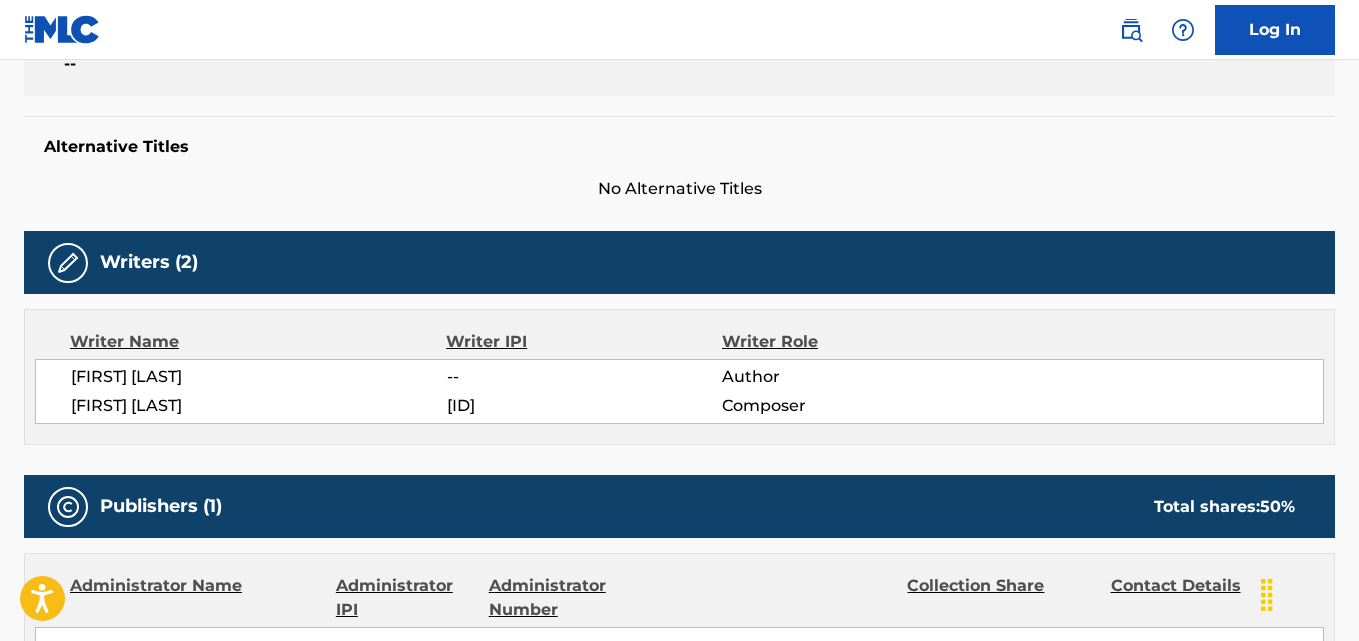 scroll, scrollTop: 0, scrollLeft: 0, axis: both 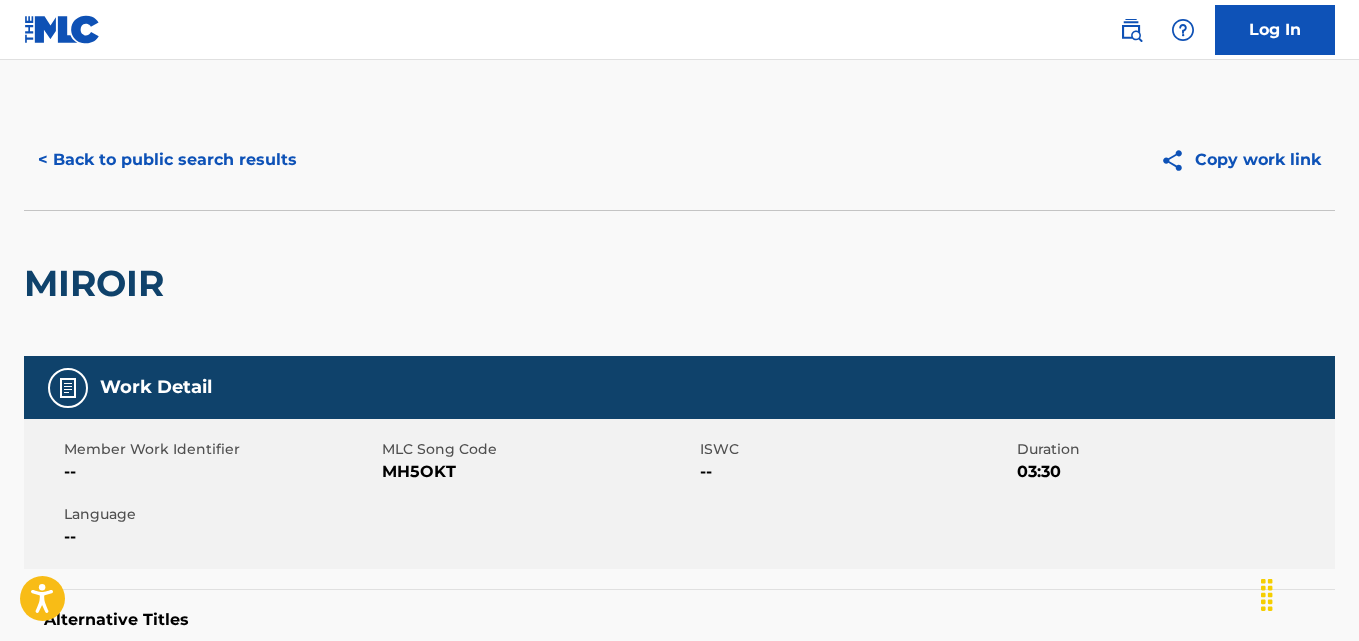 click on "< Back to public search results" at bounding box center (167, 160) 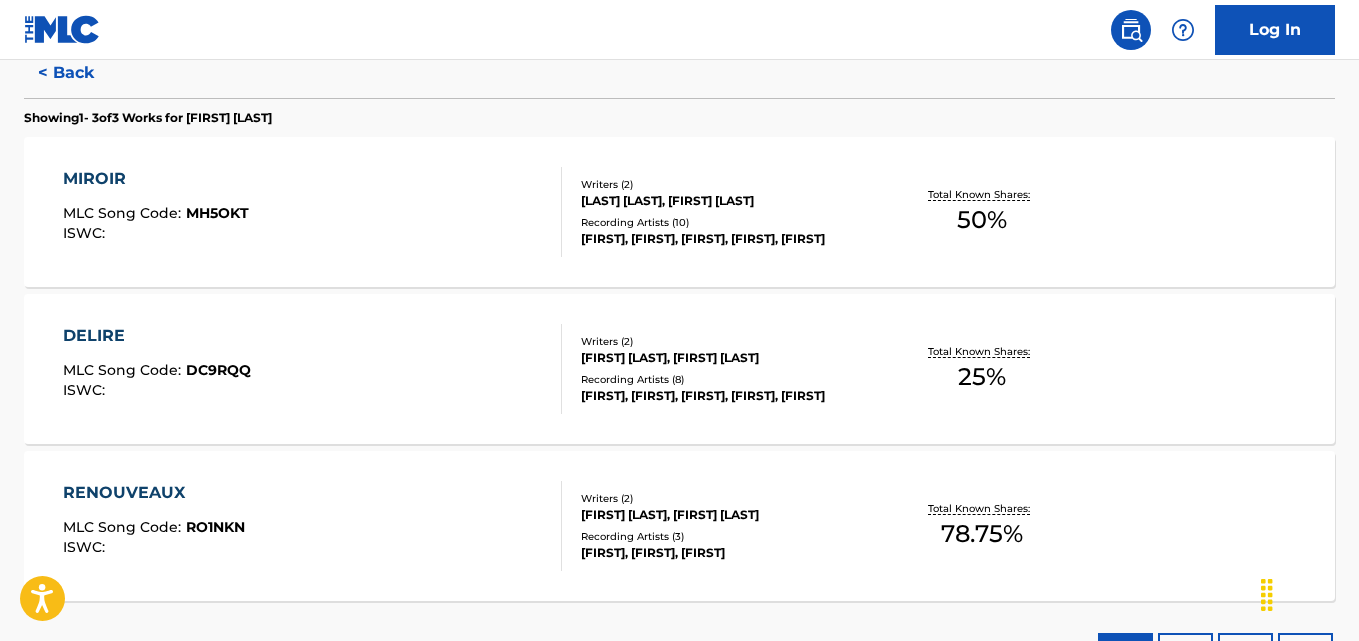 scroll, scrollTop: 542, scrollLeft: 0, axis: vertical 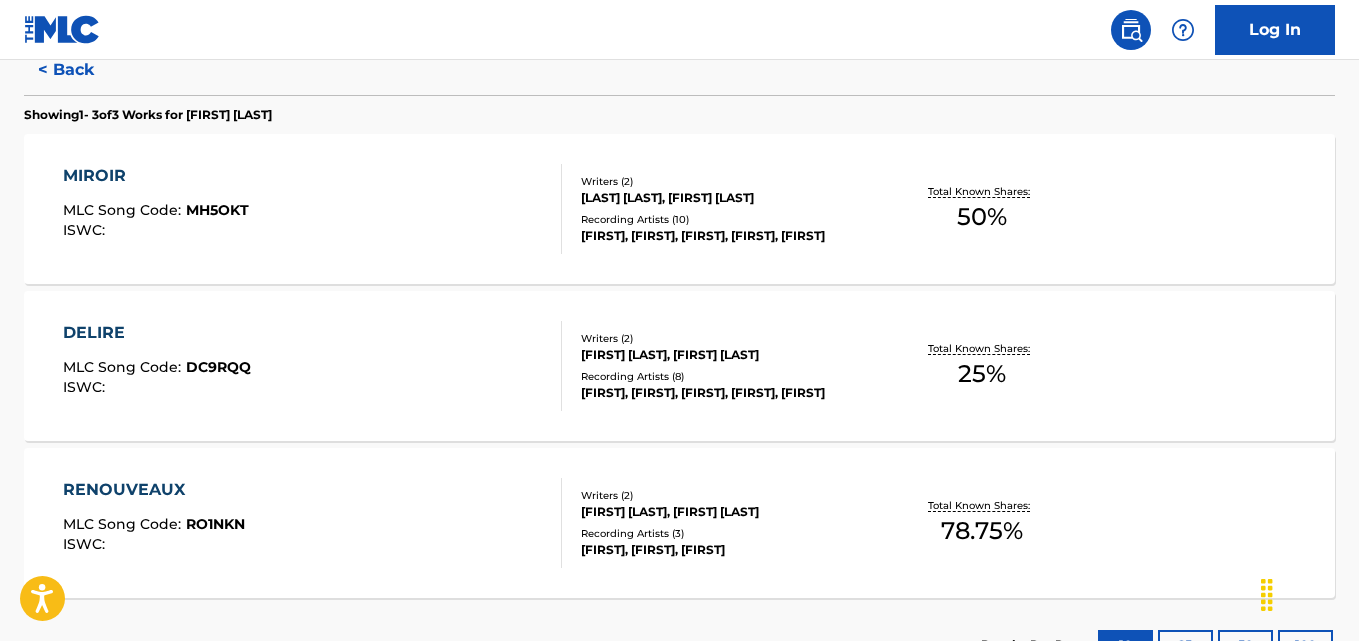 click on "Total Known Shares: 25 %" at bounding box center [982, 366] 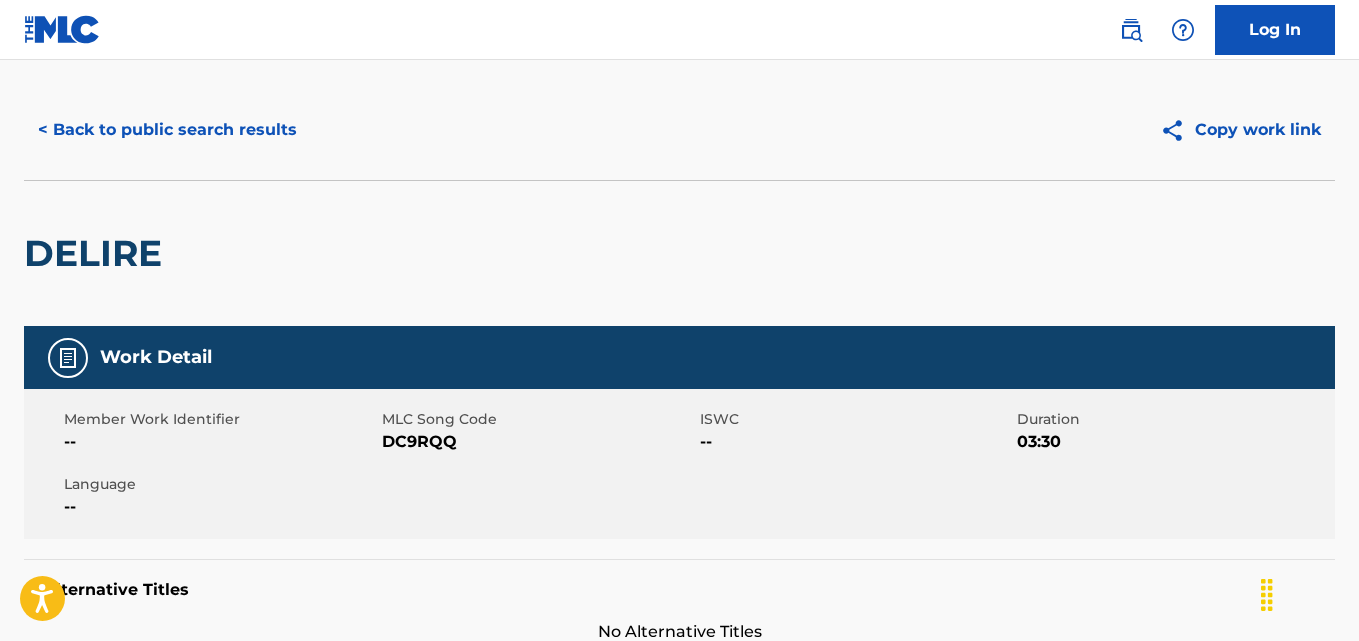 scroll, scrollTop: 0, scrollLeft: 0, axis: both 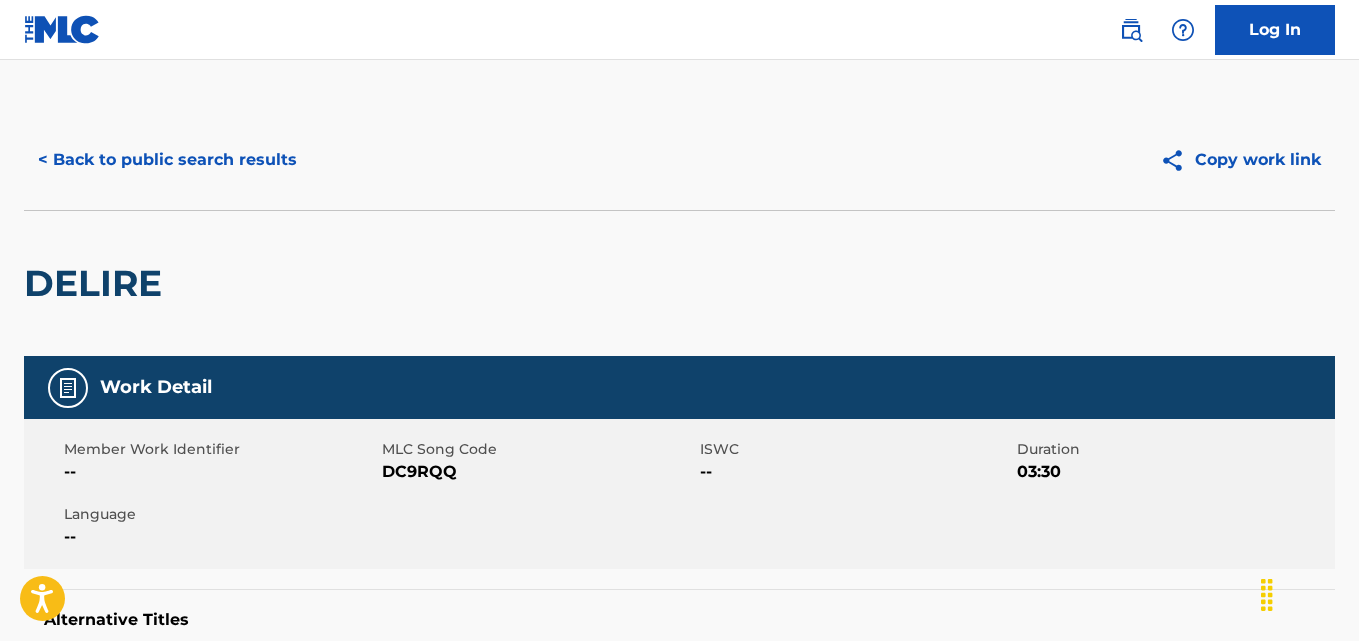 click on "< Back to public search results" at bounding box center [167, 160] 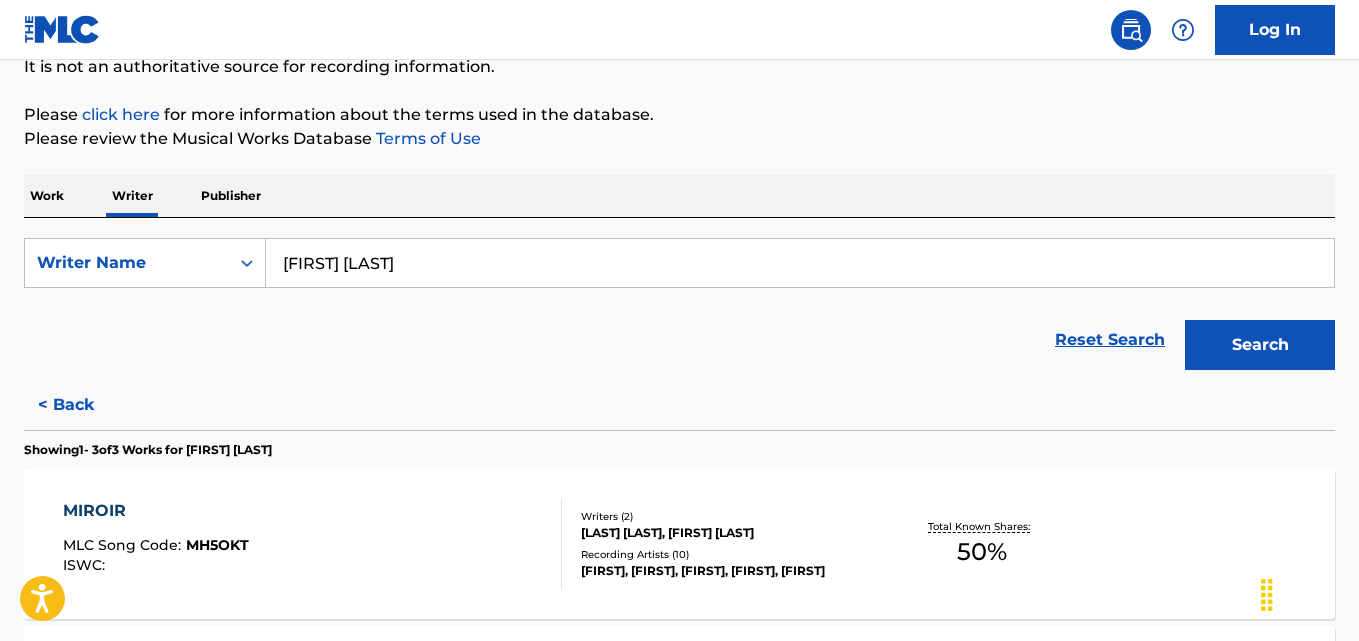 scroll, scrollTop: 699, scrollLeft: 0, axis: vertical 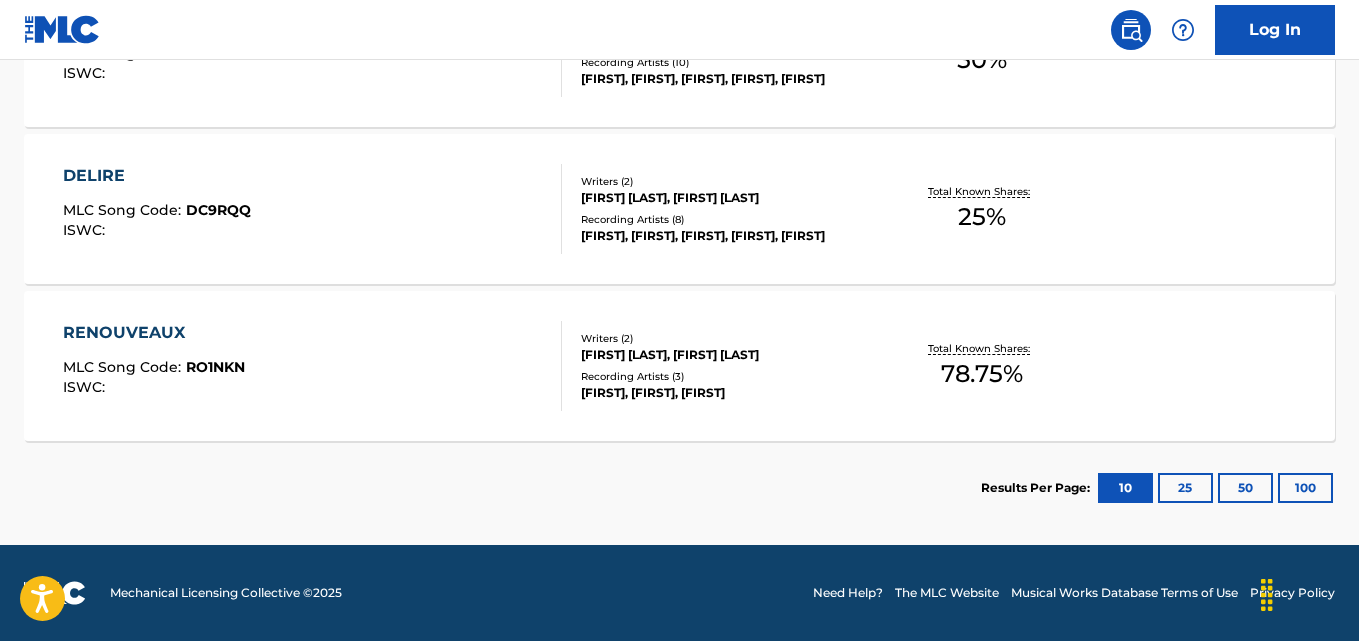 click on "78.75 %" at bounding box center [982, 374] 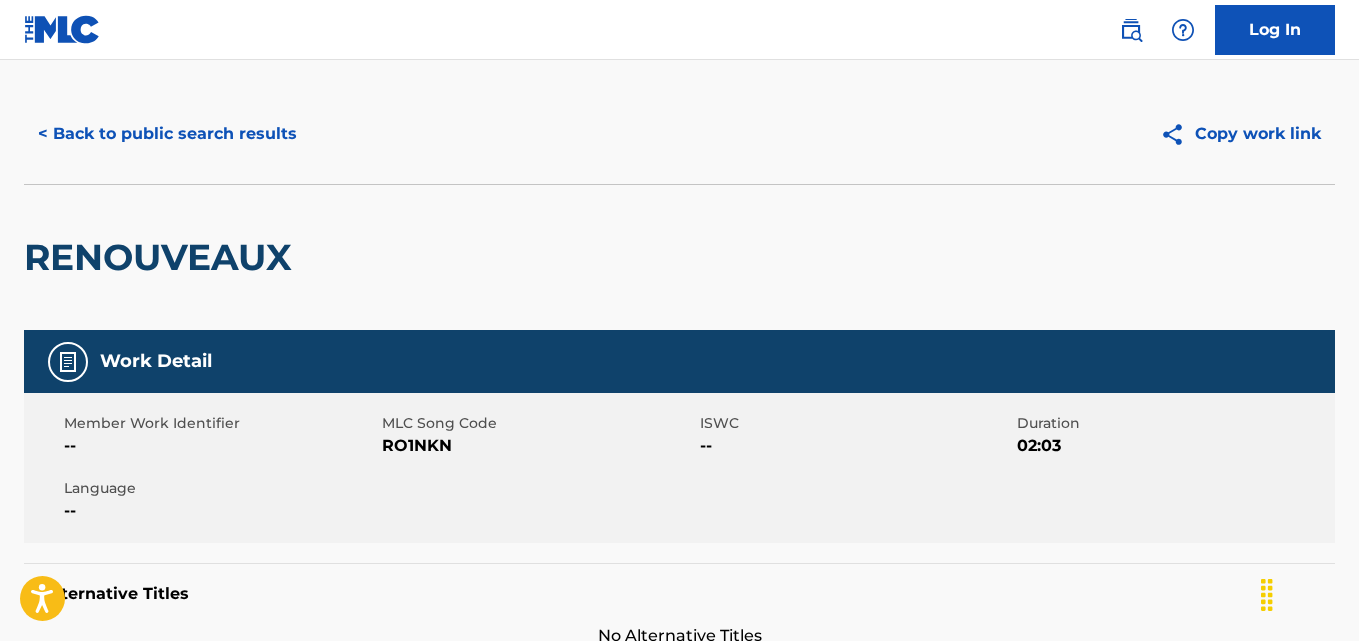 scroll, scrollTop: 0, scrollLeft: 0, axis: both 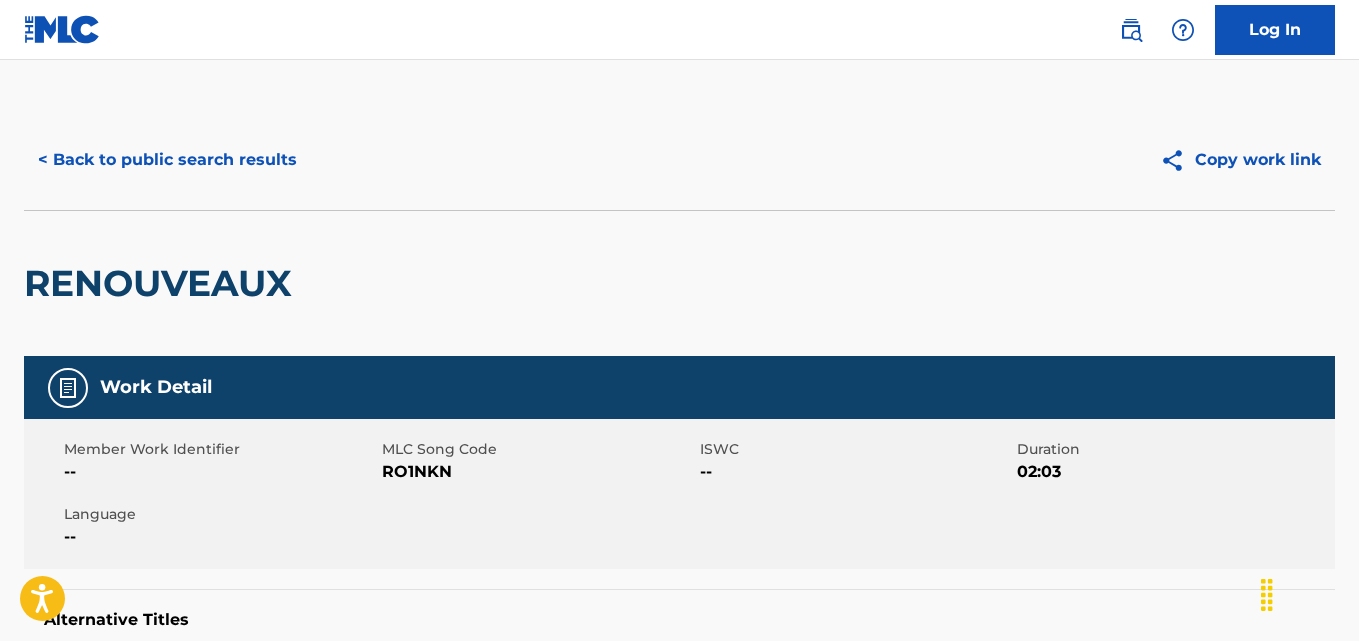 click on "< Back to public search results" at bounding box center [167, 160] 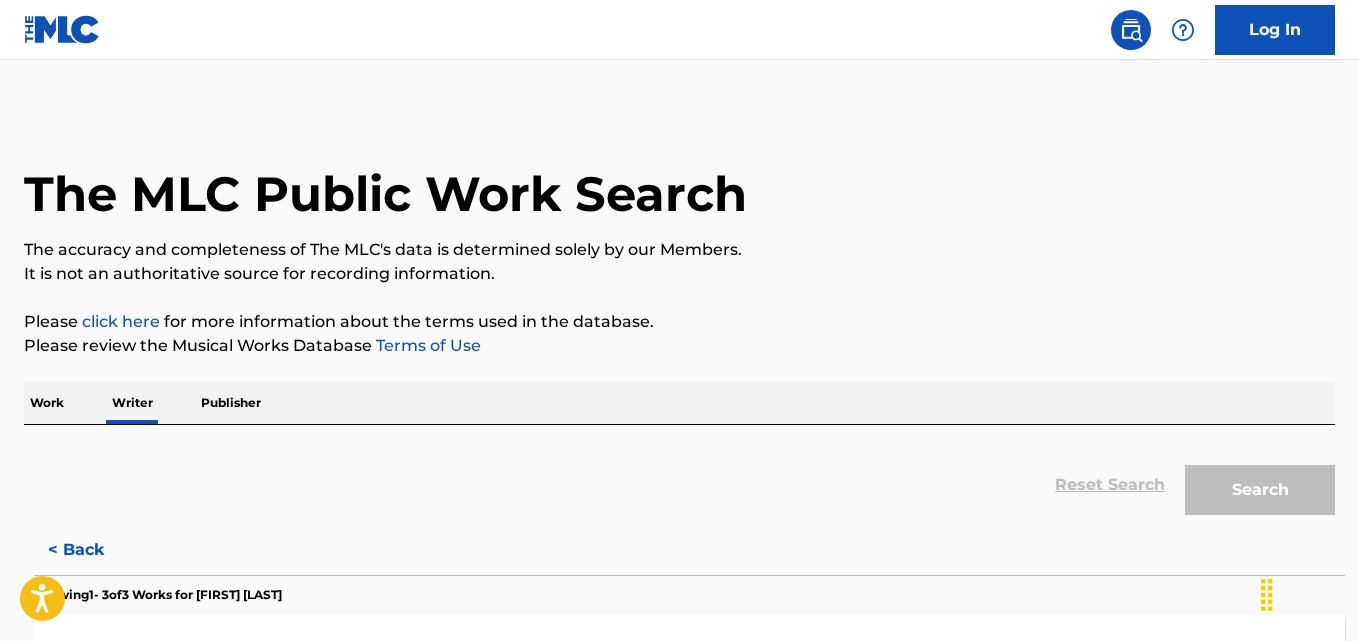 scroll, scrollTop: 113, scrollLeft: 0, axis: vertical 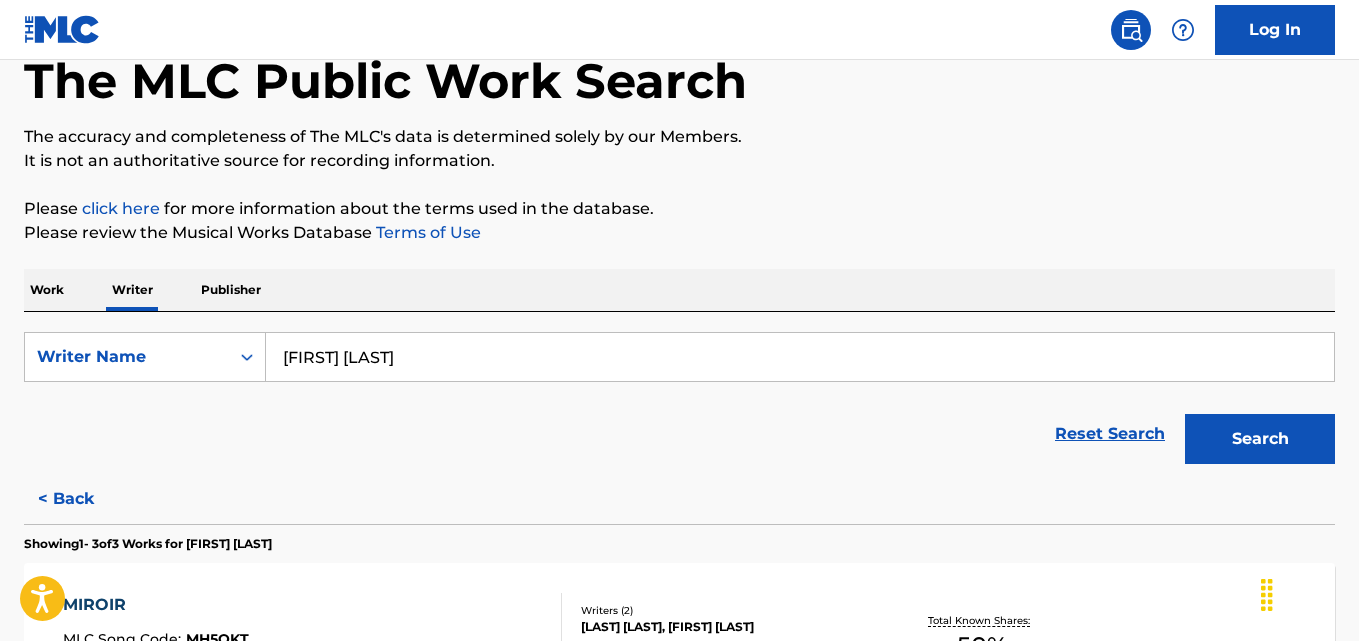 click on "[FIRST] [LAST]" at bounding box center (800, 357) 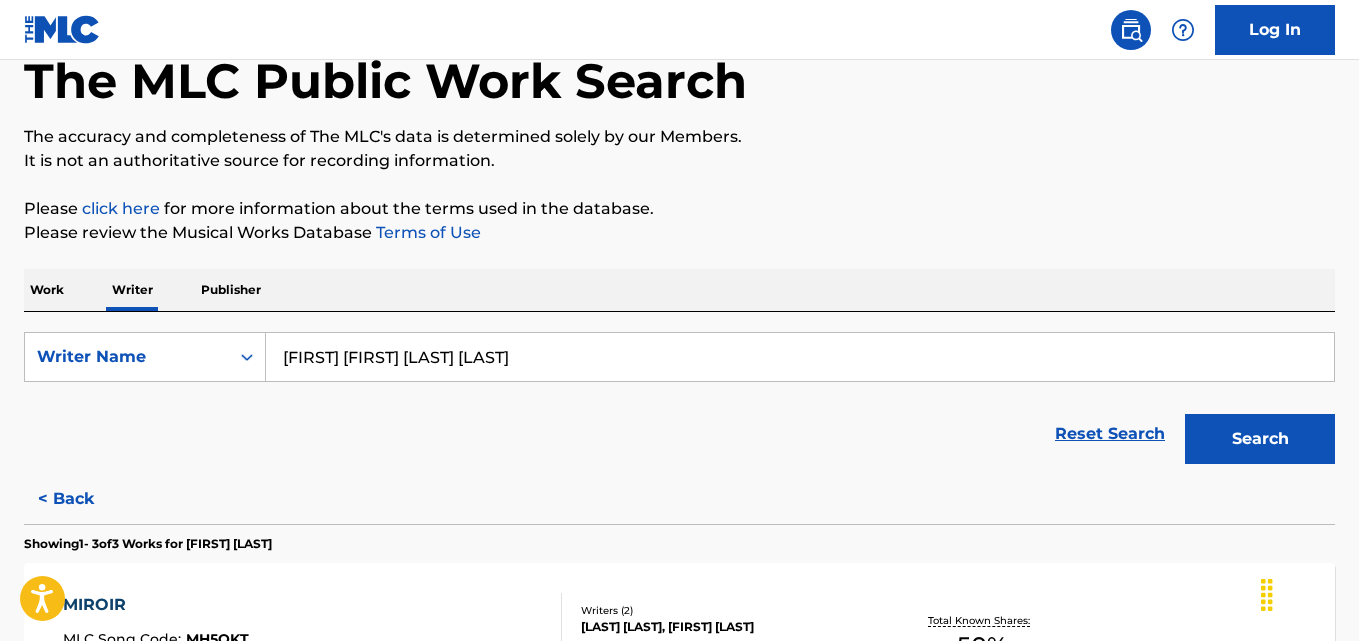 type on "[FIRST] [FIRST] [LAST] [LAST]" 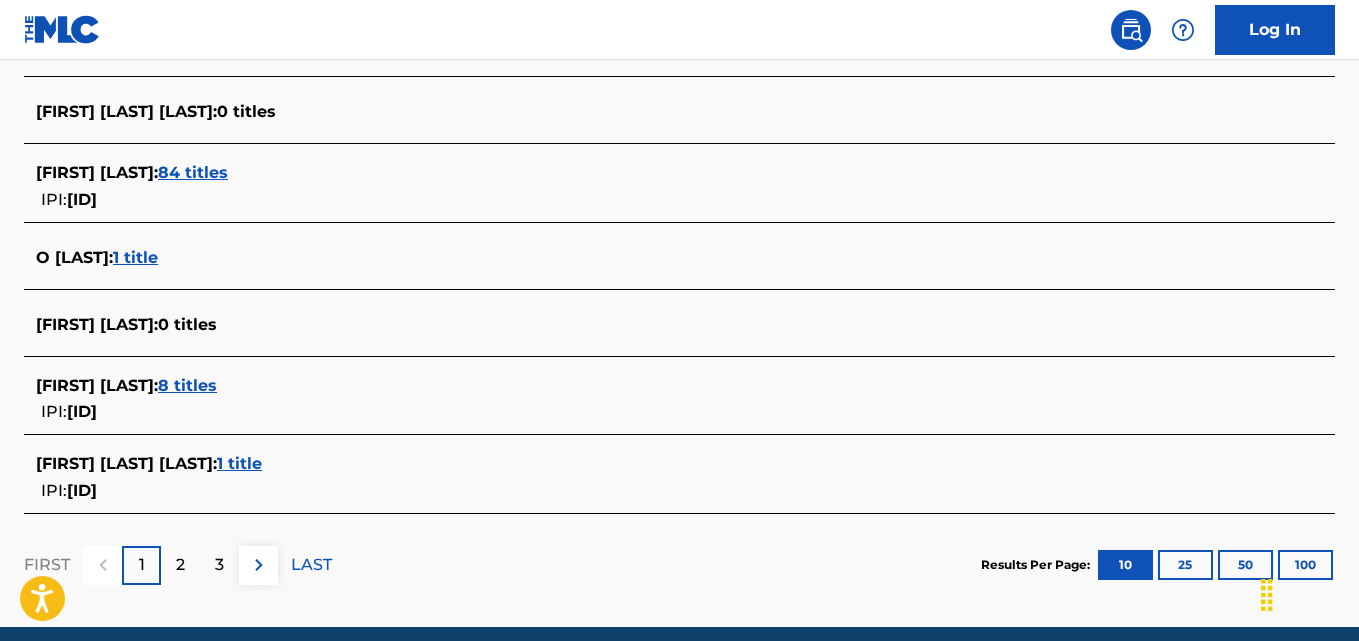 scroll, scrollTop: 811, scrollLeft: 0, axis: vertical 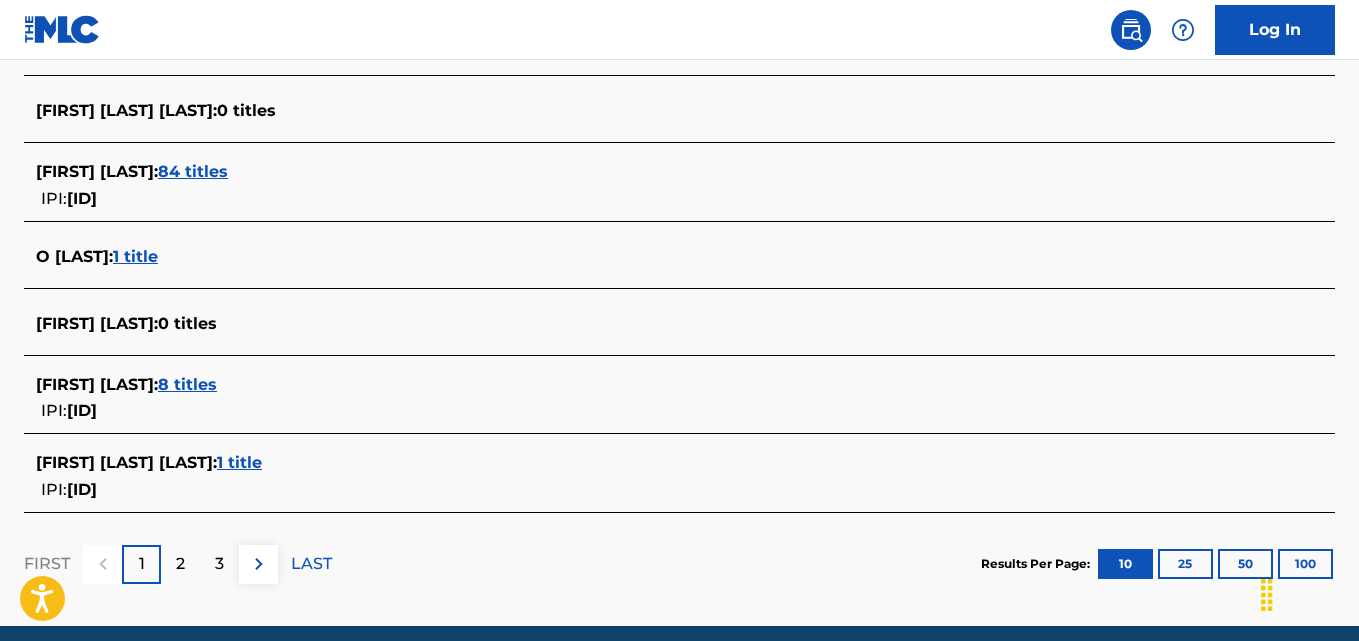 click on "1 title" at bounding box center (239, 462) 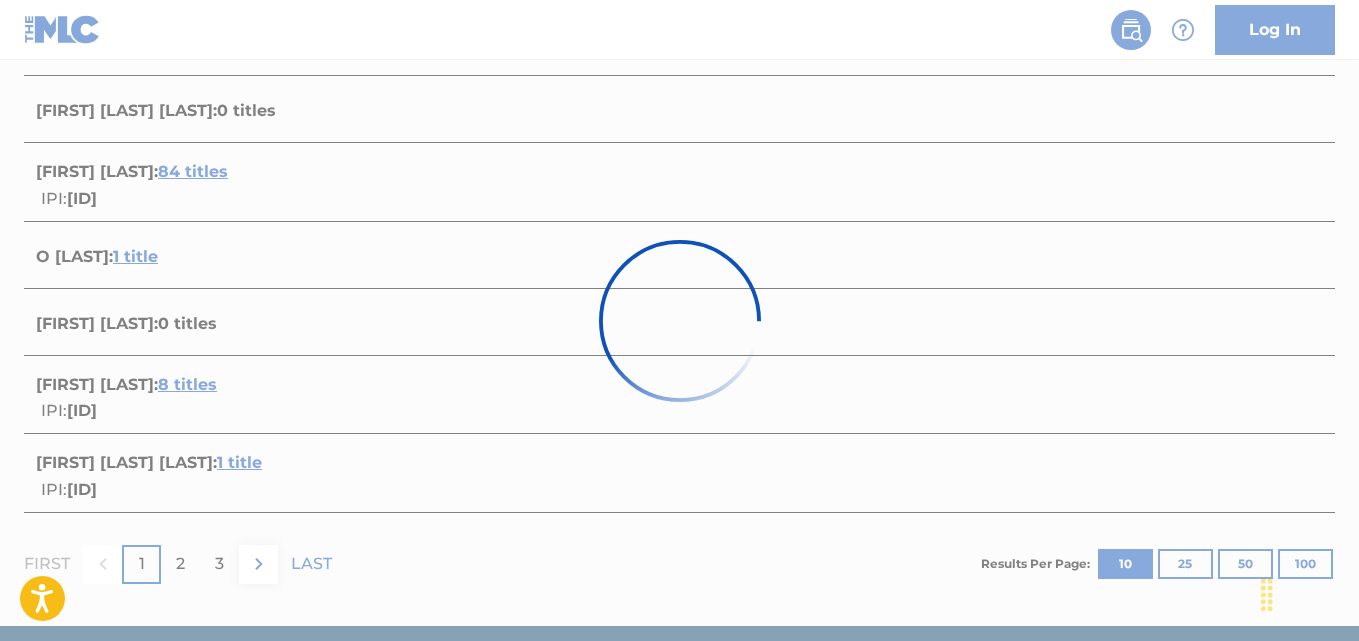 scroll, scrollTop: 385, scrollLeft: 0, axis: vertical 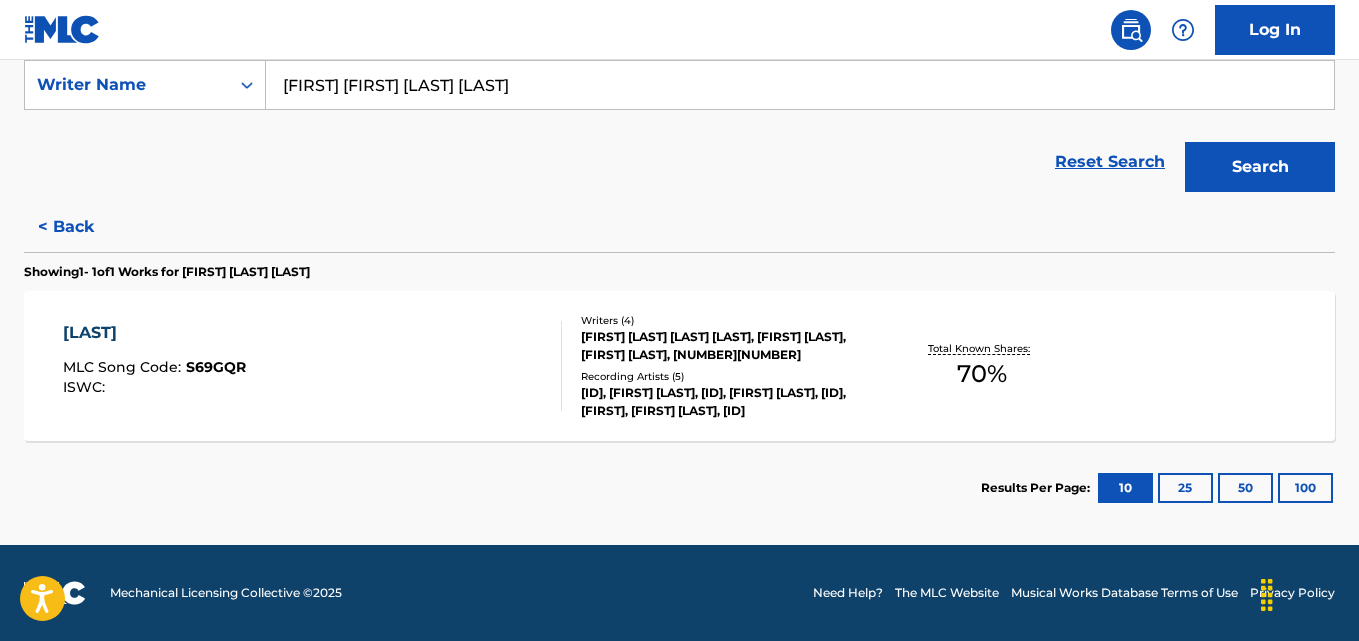 click on "Total Known Shares: 70 %" at bounding box center [982, 366] 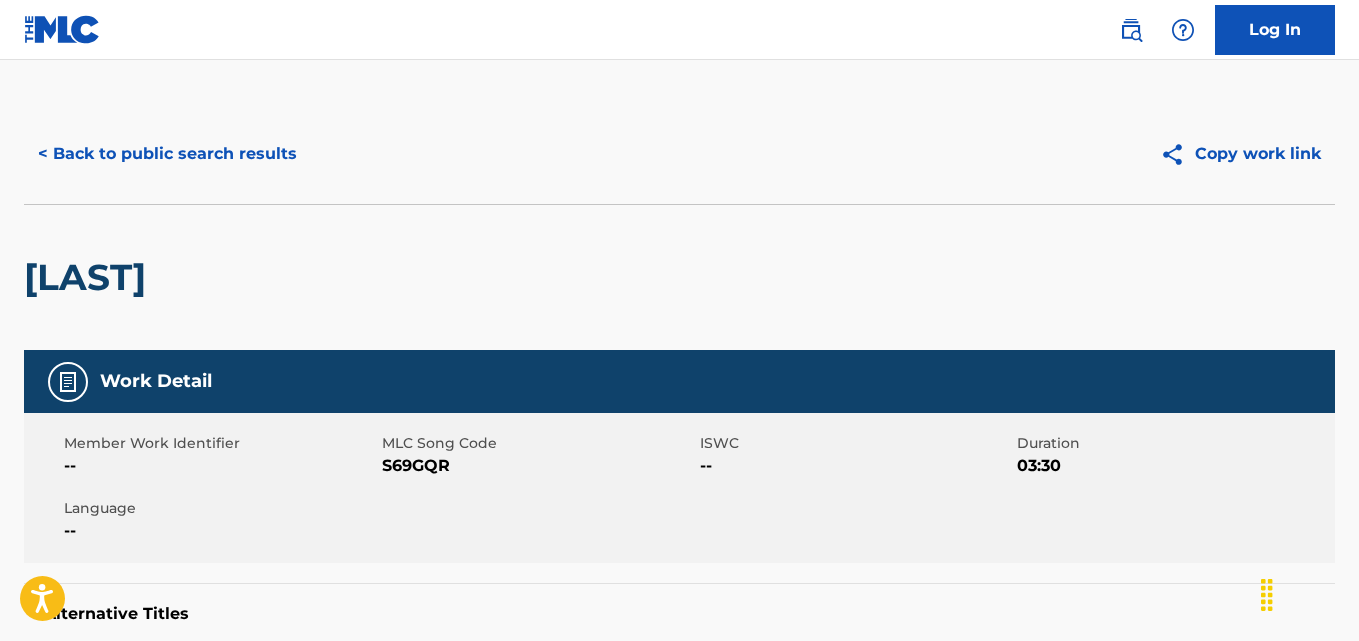 scroll, scrollTop: 0, scrollLeft: 0, axis: both 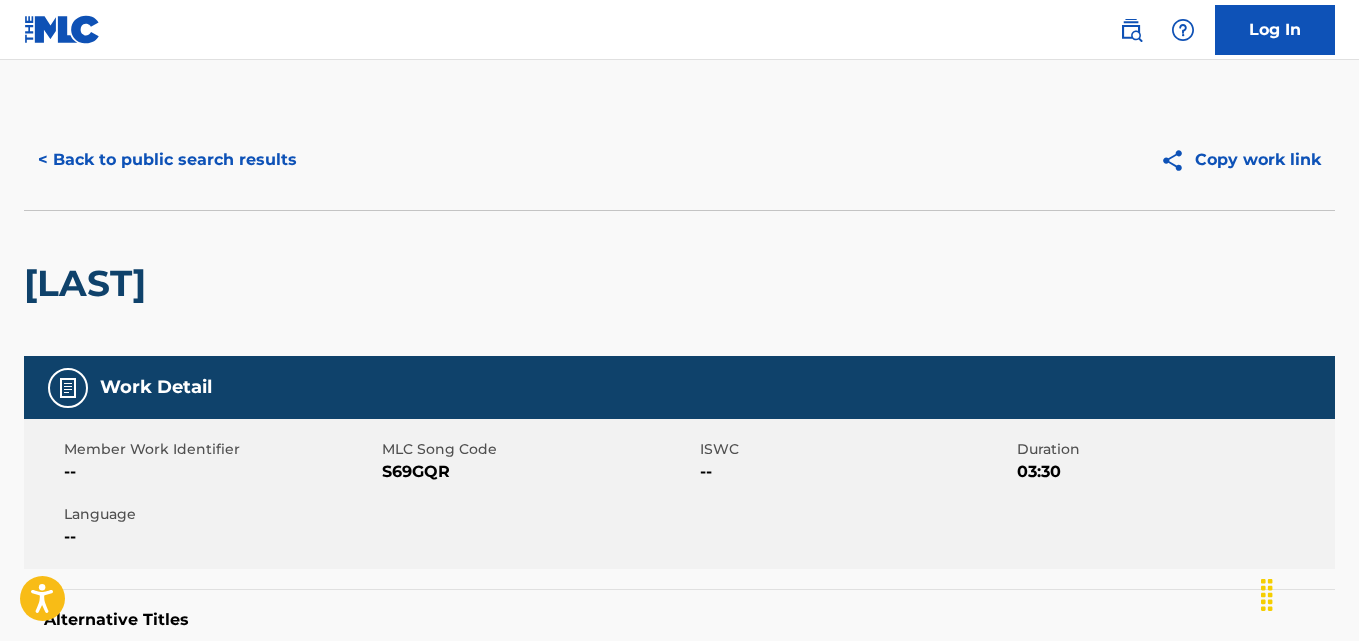 click on "< Back to public search results" at bounding box center (167, 160) 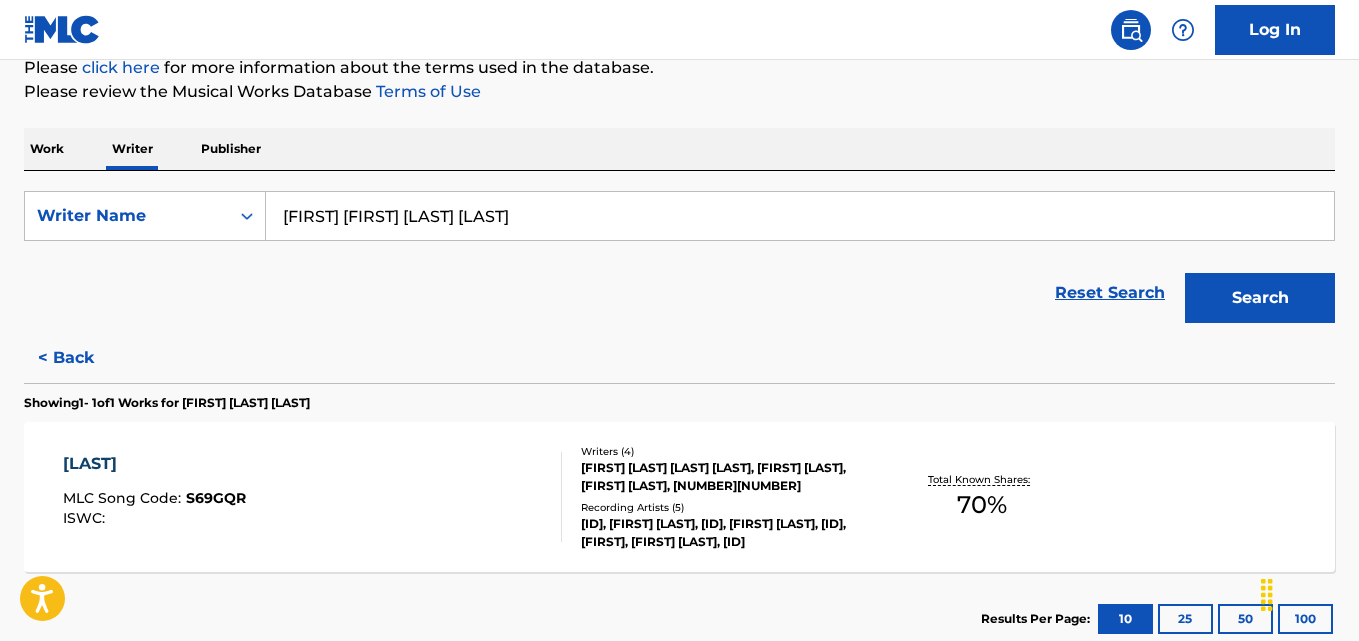 scroll, scrollTop: 385, scrollLeft: 0, axis: vertical 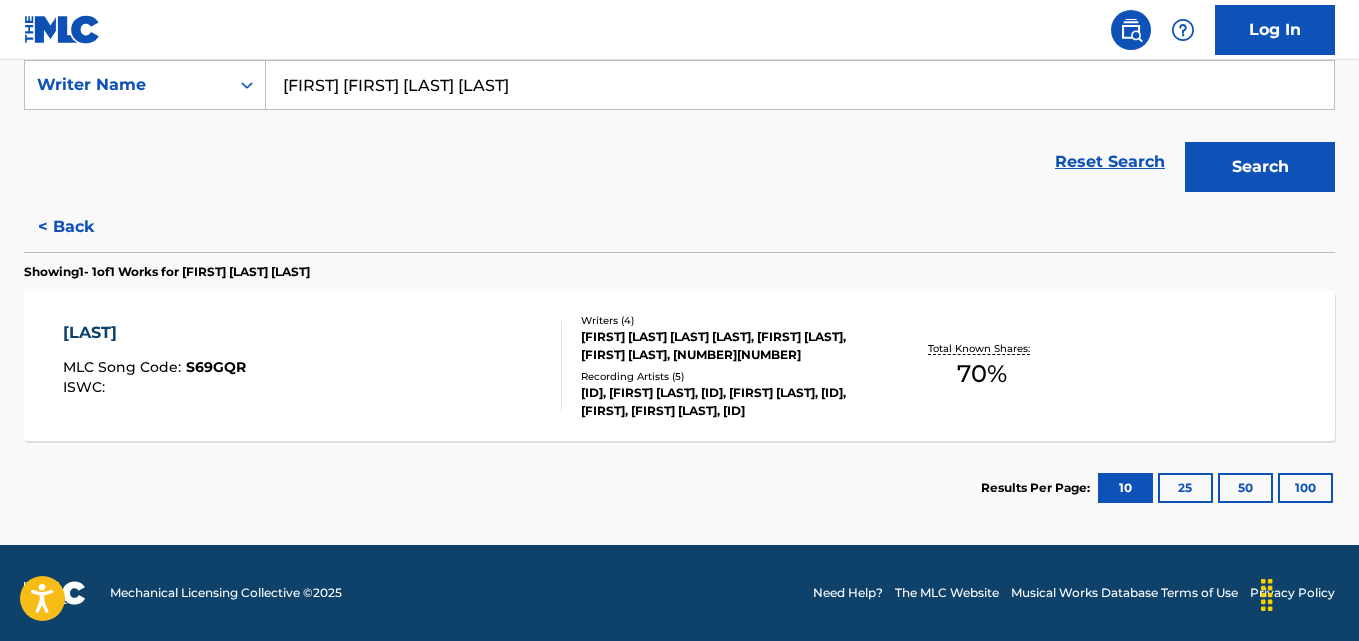 click on "< Back" at bounding box center [84, 227] 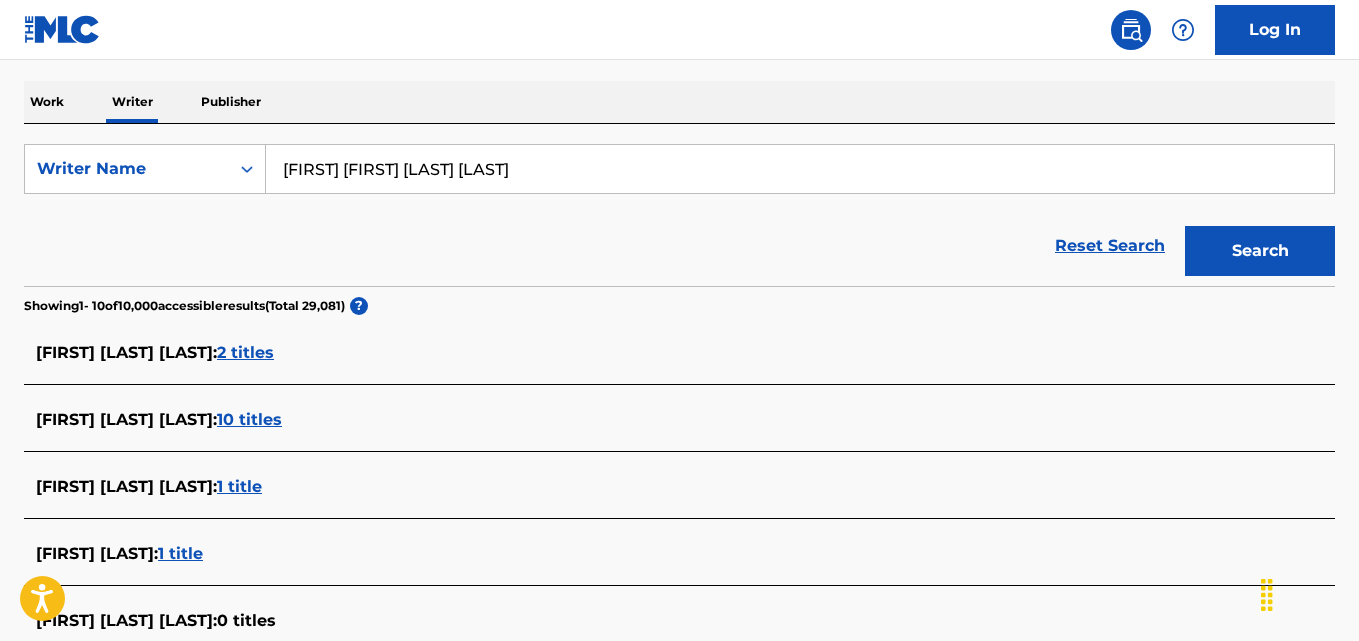 scroll, scrollTop: 0, scrollLeft: 0, axis: both 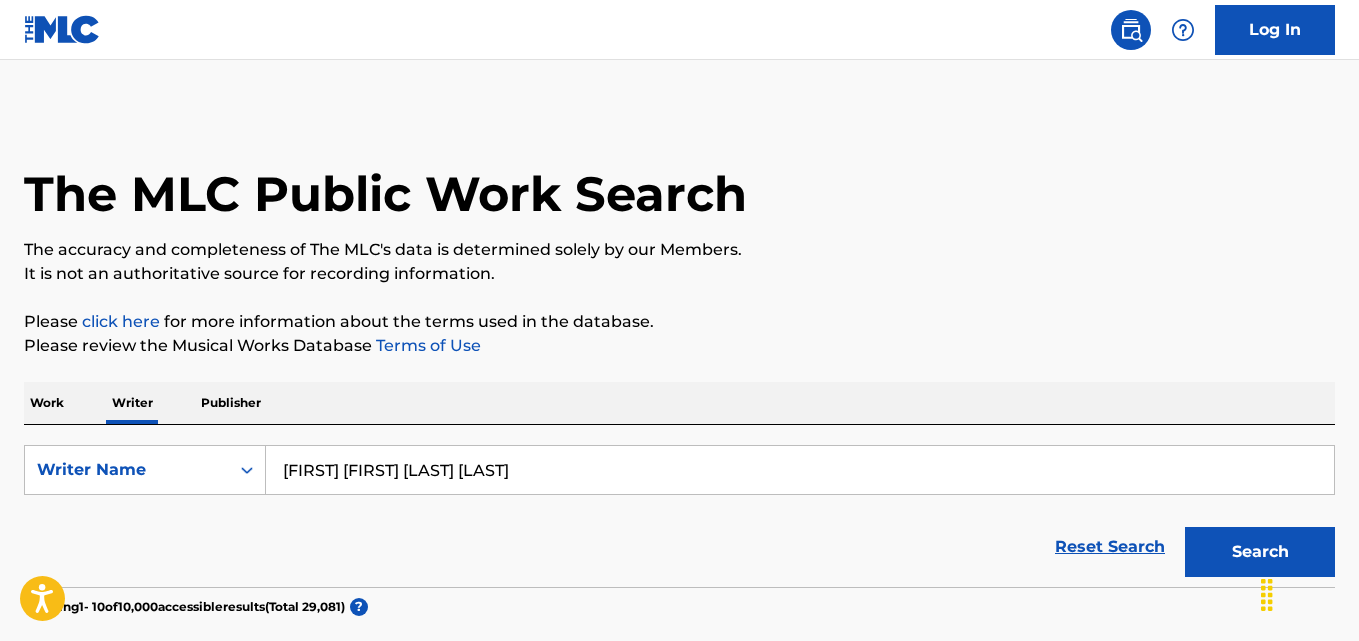 click on "Work Writer Publisher" at bounding box center (679, 403) 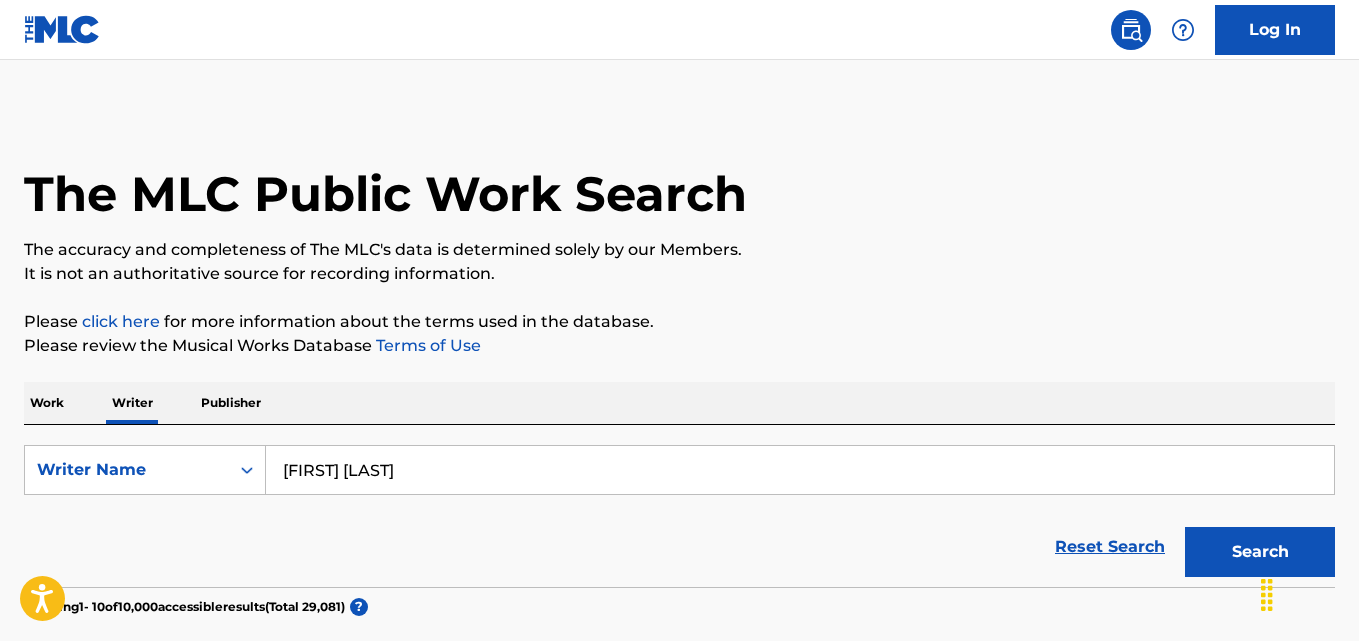 type on "[FIRST] [LAST]" 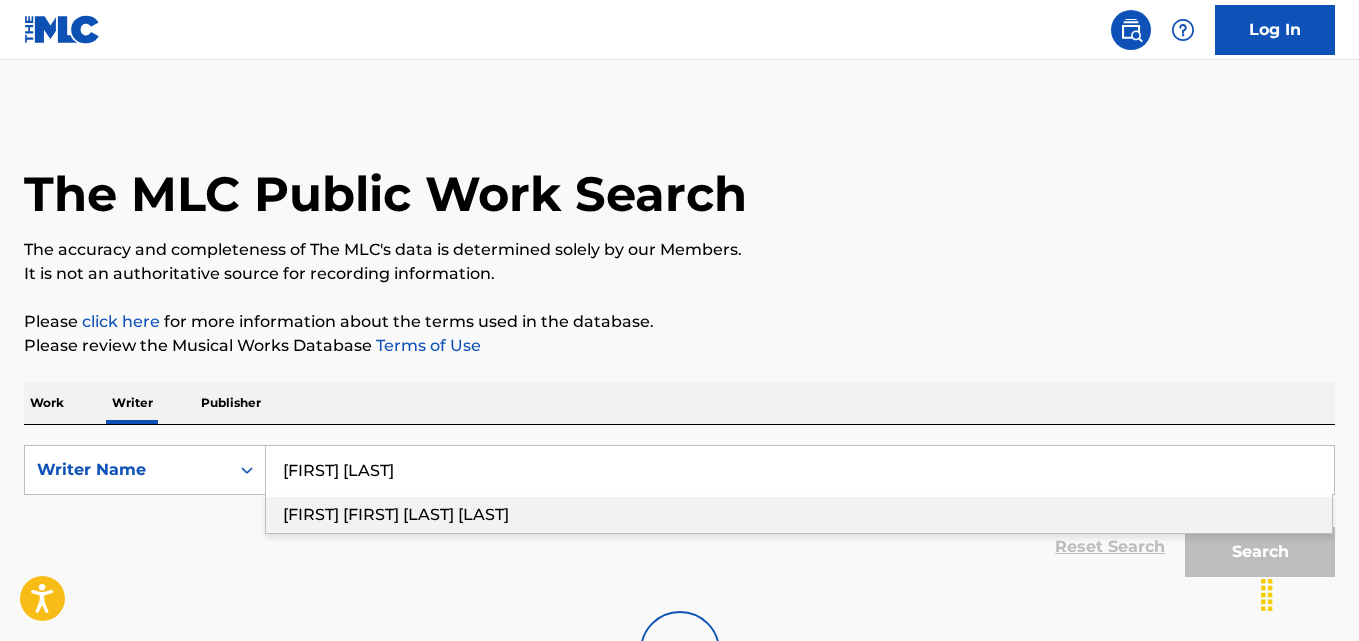 click on "Please   click here   for more information about the terms used in the database." at bounding box center (679, 322) 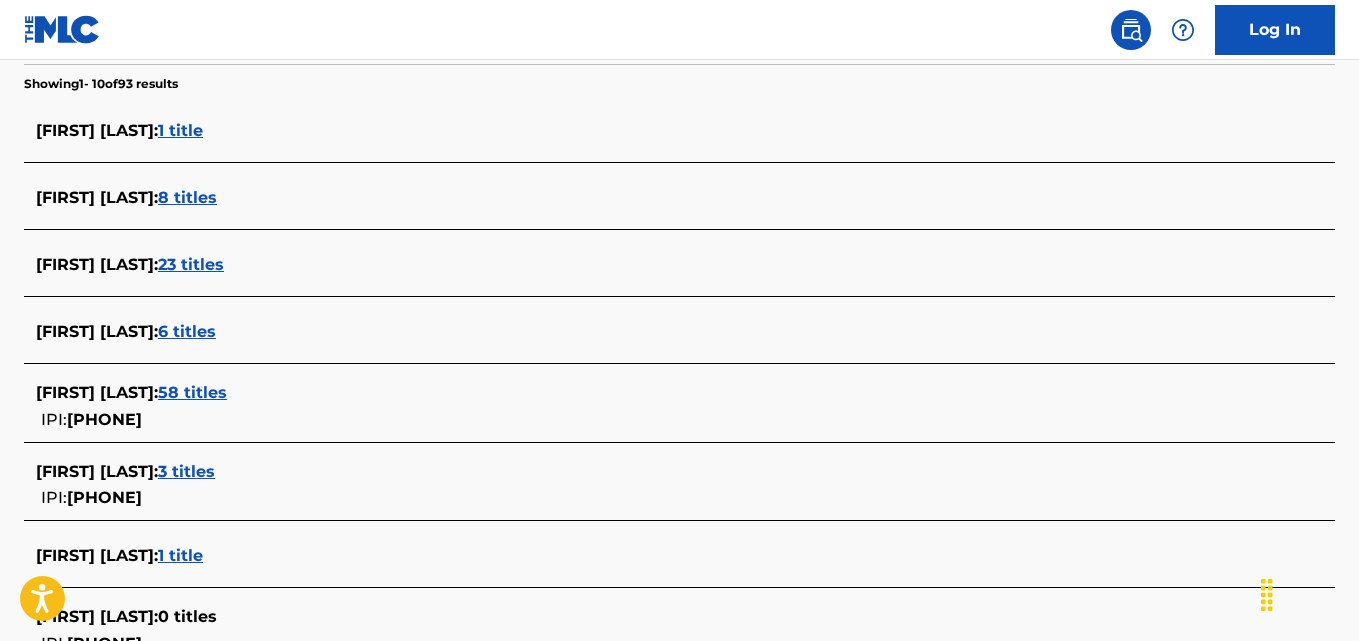 scroll, scrollTop: 526, scrollLeft: 0, axis: vertical 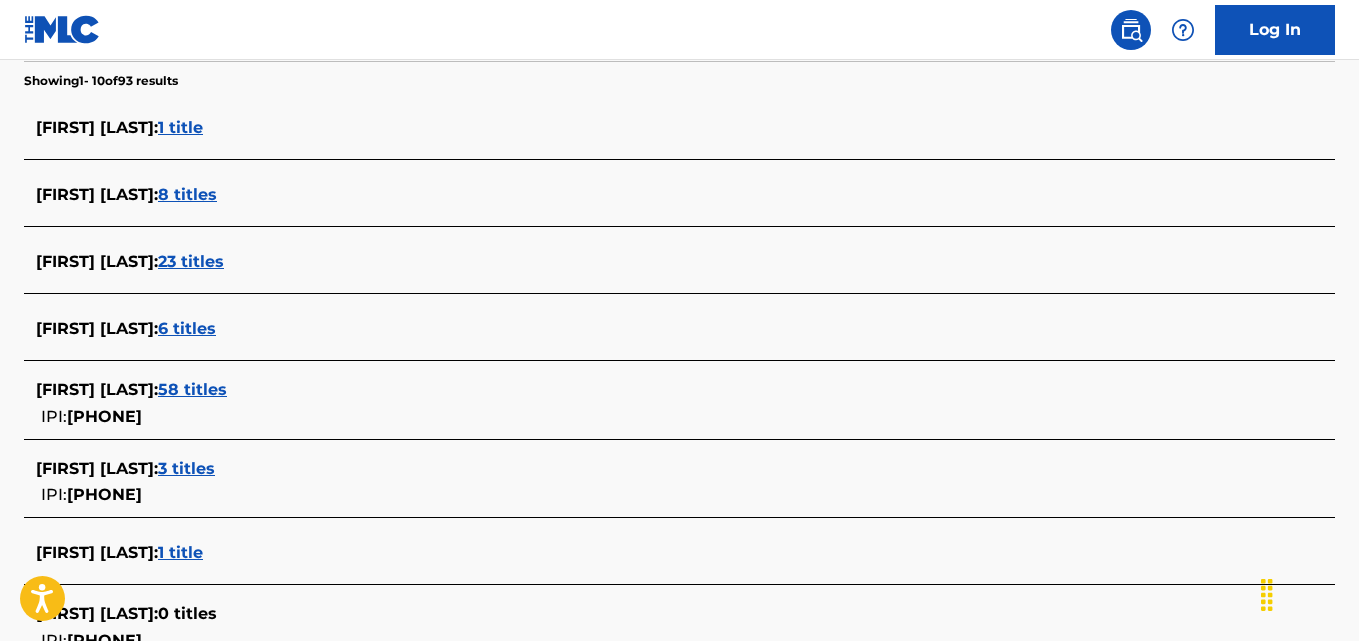 click on "[FIRST] [LAST] : 58 titles IPI: 01111829881" at bounding box center (653, 403) 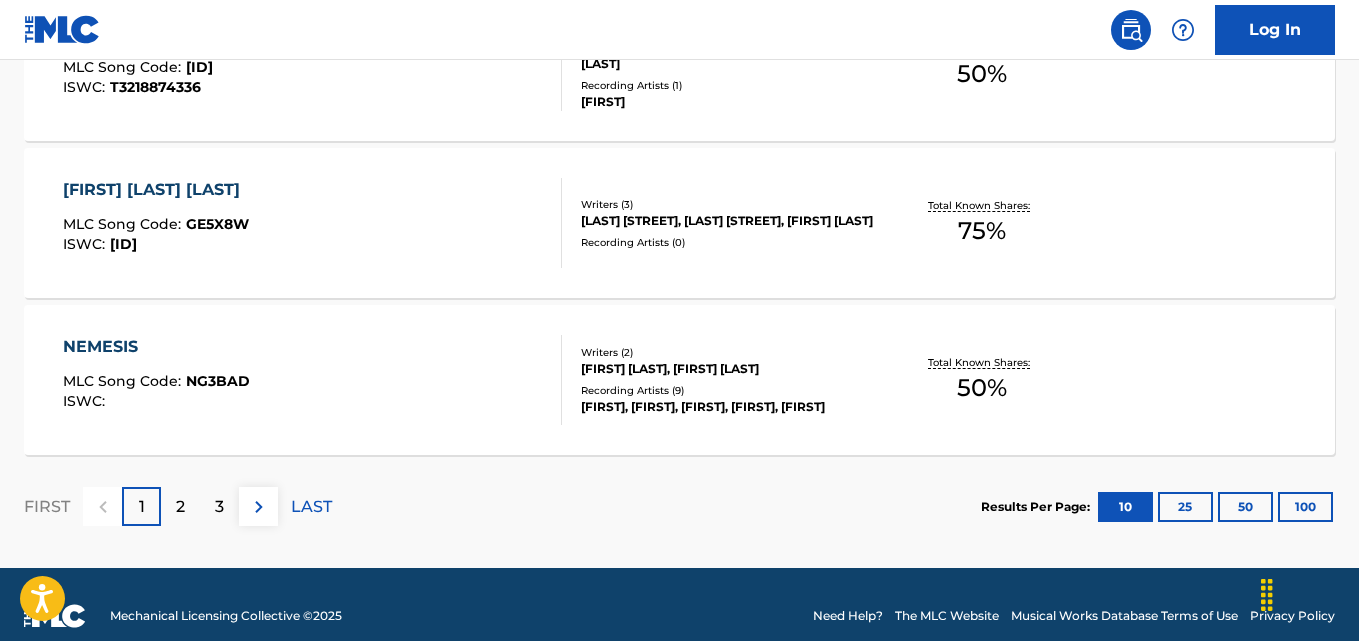 scroll, scrollTop: 1807, scrollLeft: 0, axis: vertical 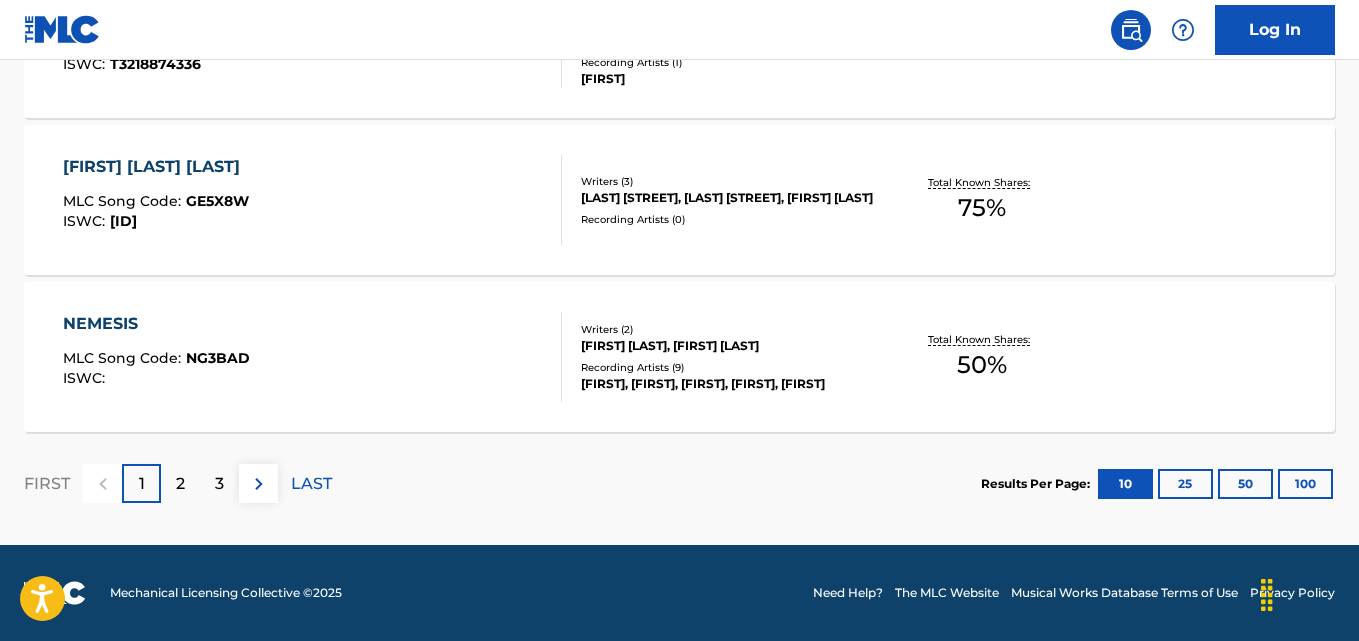 click on "Recording Artists ( 9 )" at bounding box center (727, 367) 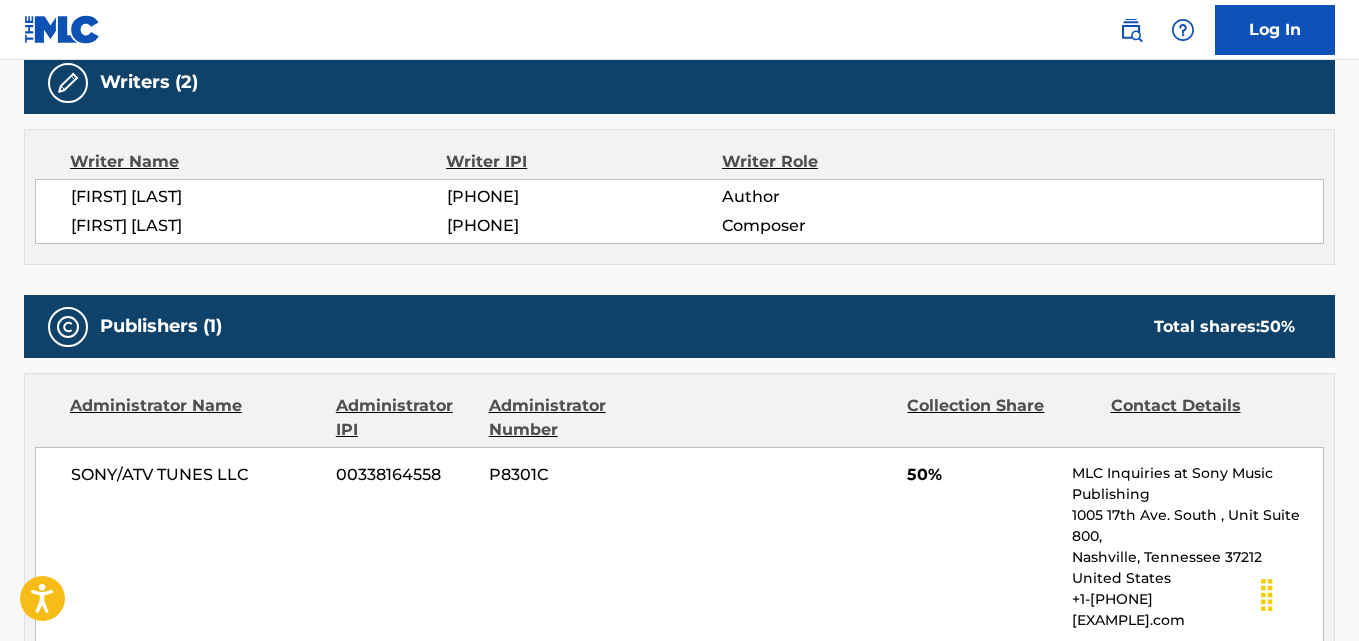 scroll, scrollTop: 660, scrollLeft: 0, axis: vertical 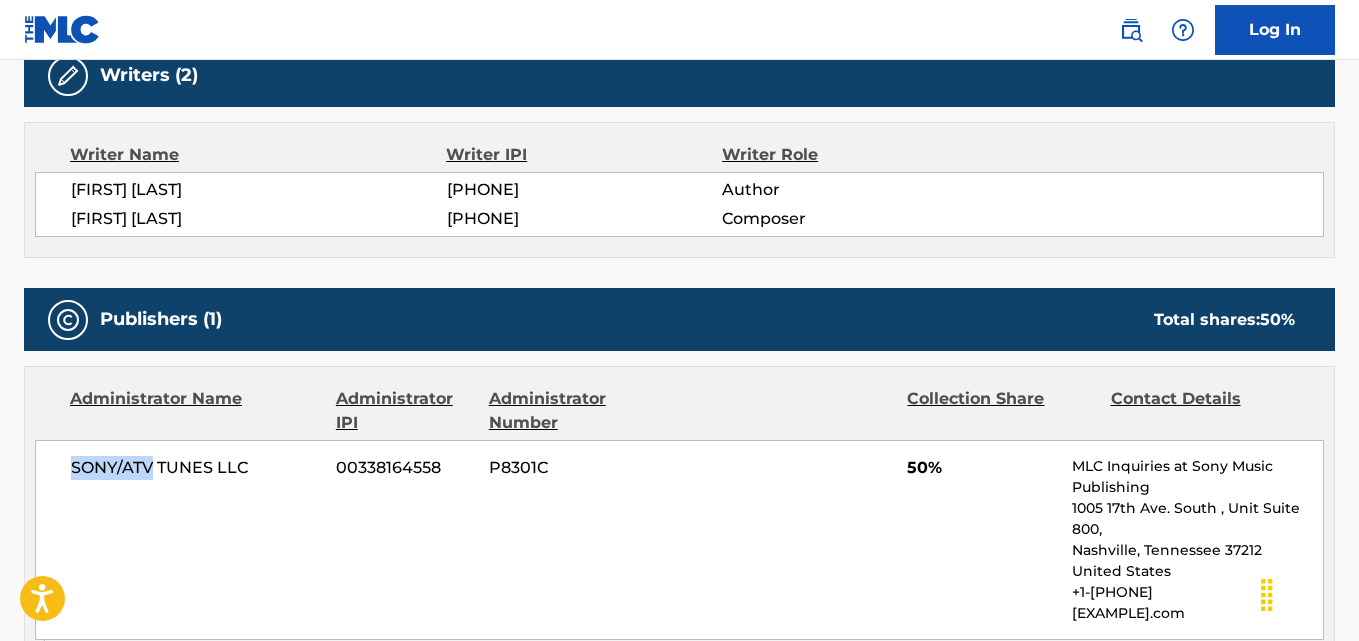 drag, startPoint x: 68, startPoint y: 460, endPoint x: 154, endPoint y: 476, distance: 87.47571 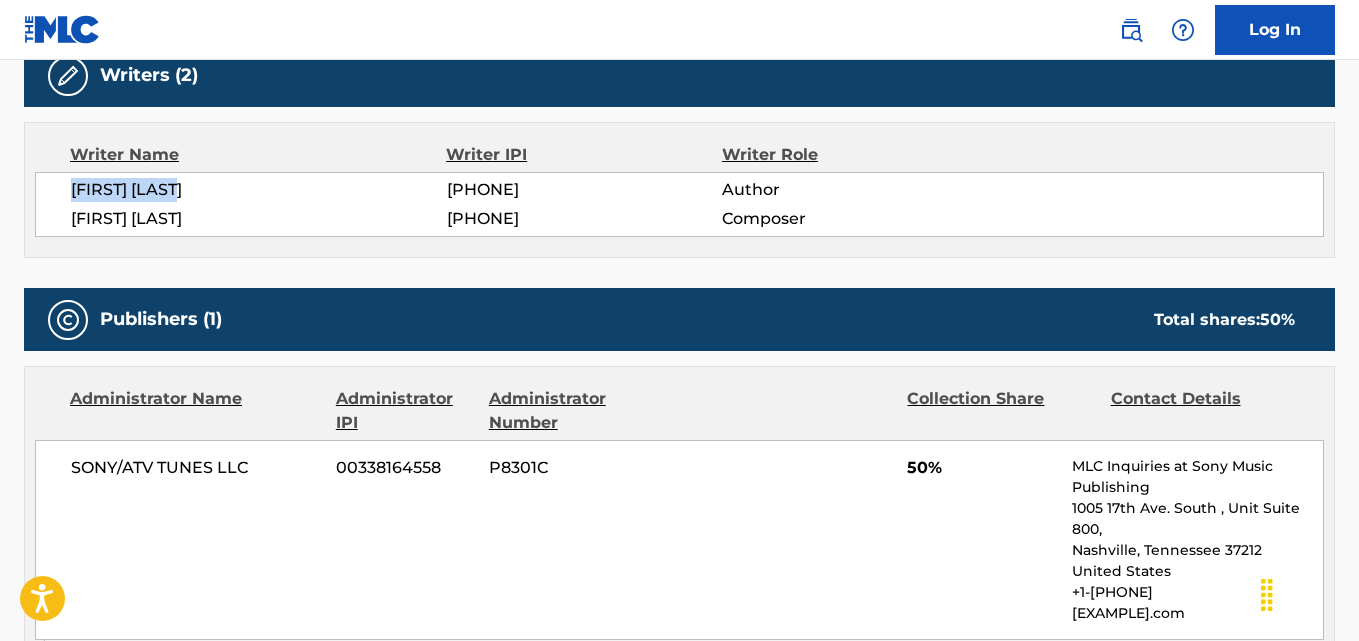 drag, startPoint x: 232, startPoint y: 188, endPoint x: 62, endPoint y: 185, distance: 170.02647 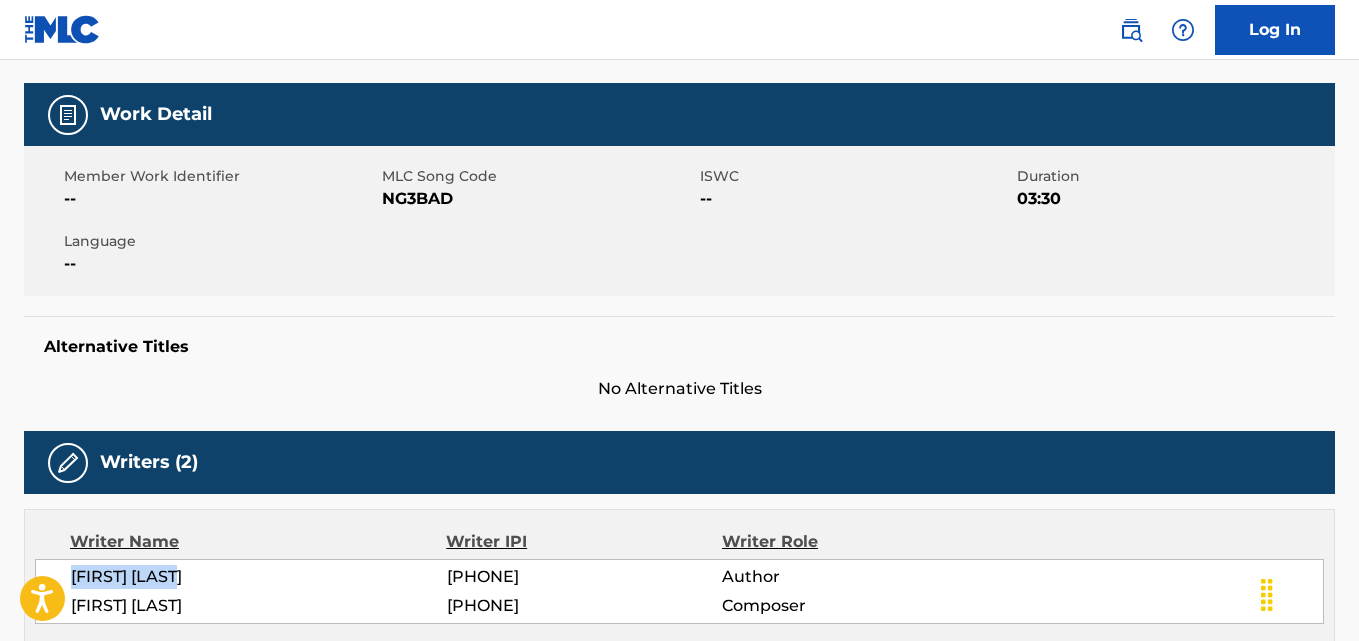 scroll, scrollTop: 0, scrollLeft: 0, axis: both 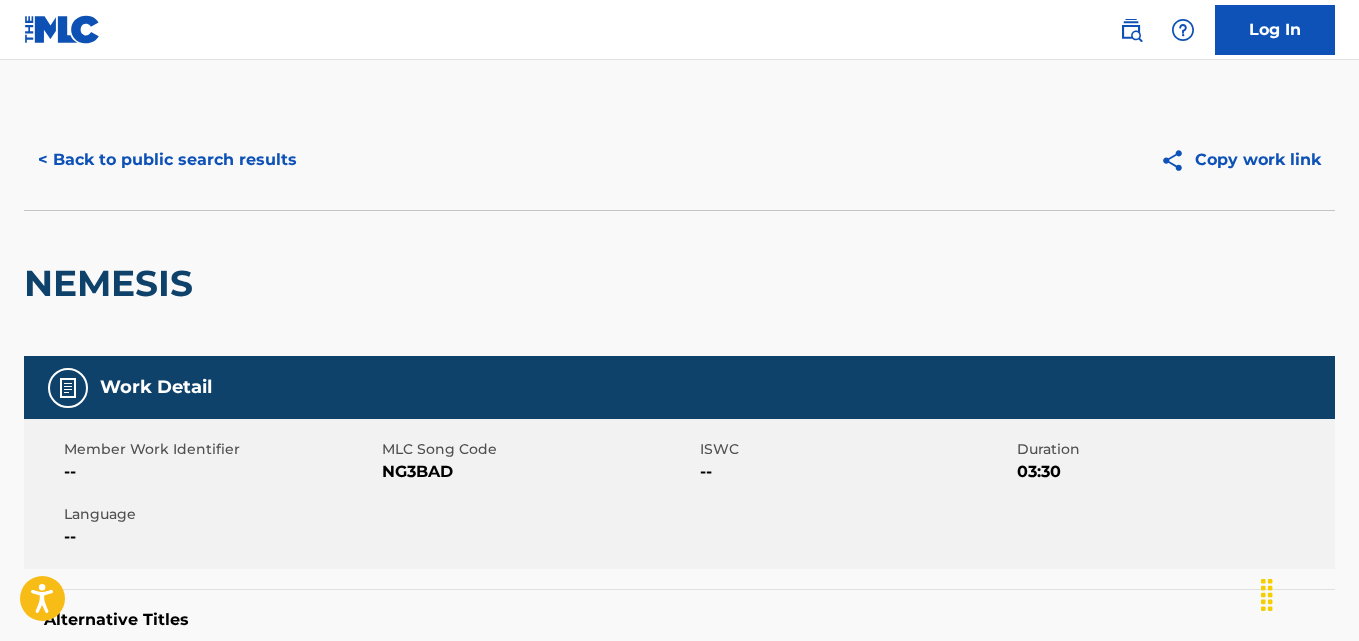 click on "< Back to public search results" at bounding box center [167, 160] 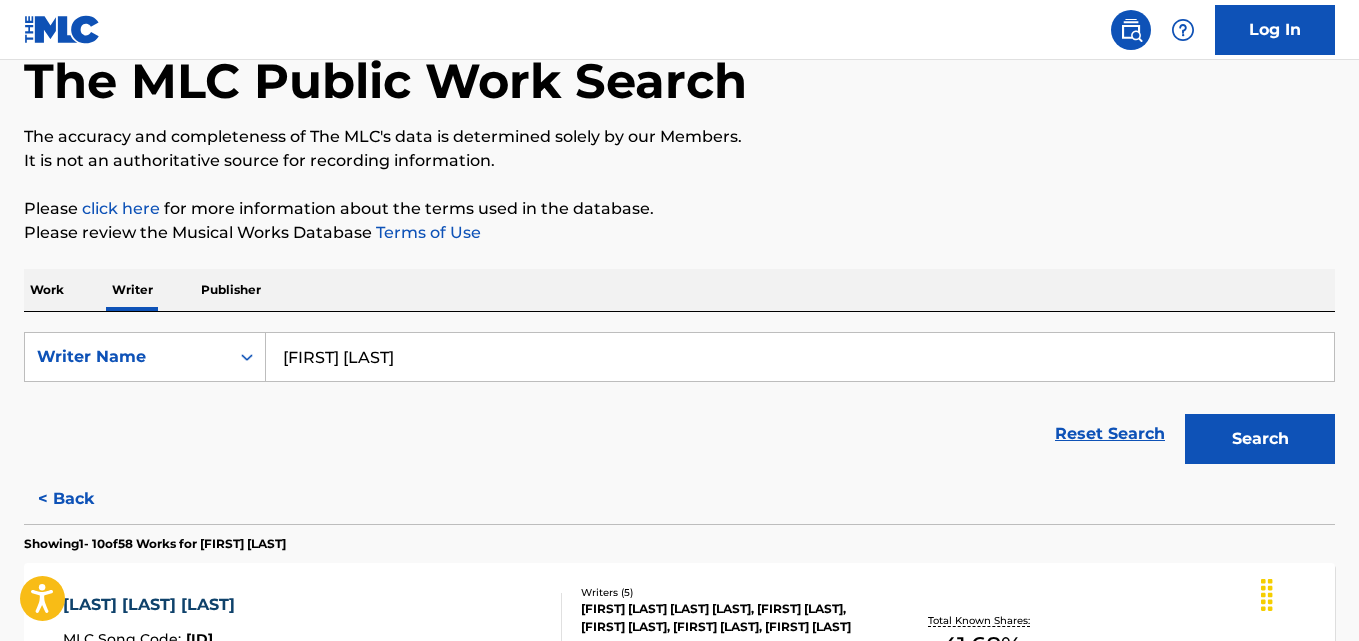 click on "[FIRST] [LAST]" at bounding box center (800, 357) 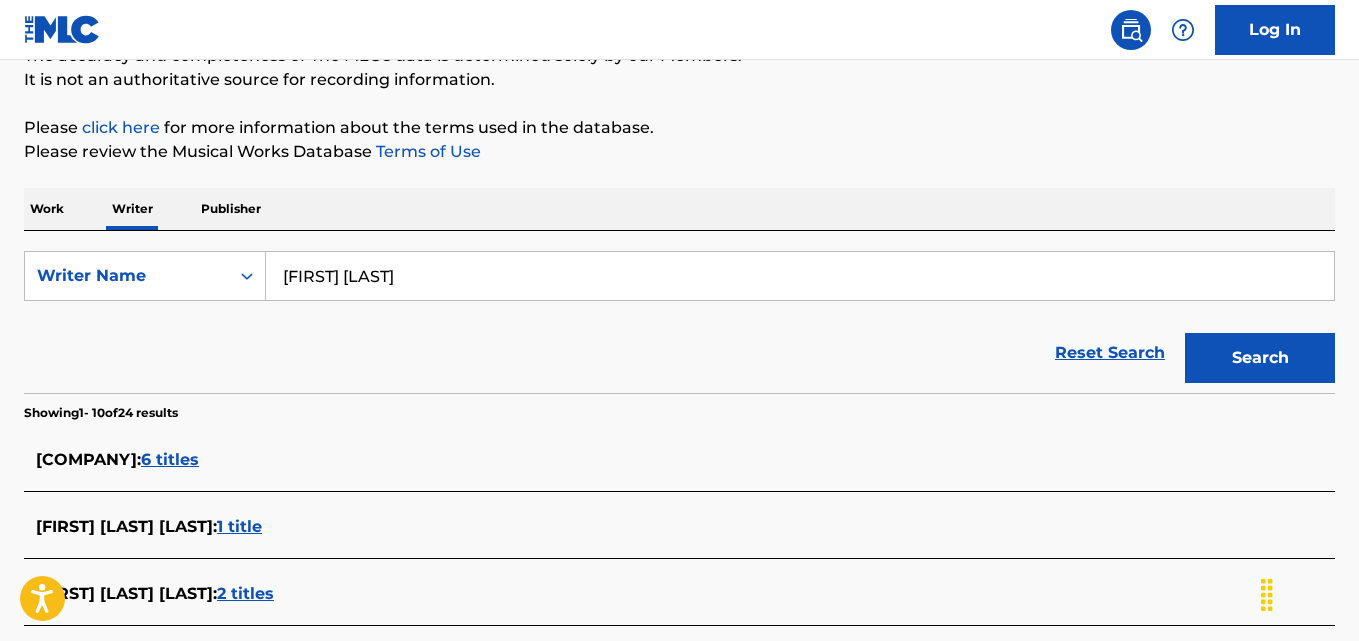 scroll, scrollTop: 36, scrollLeft: 0, axis: vertical 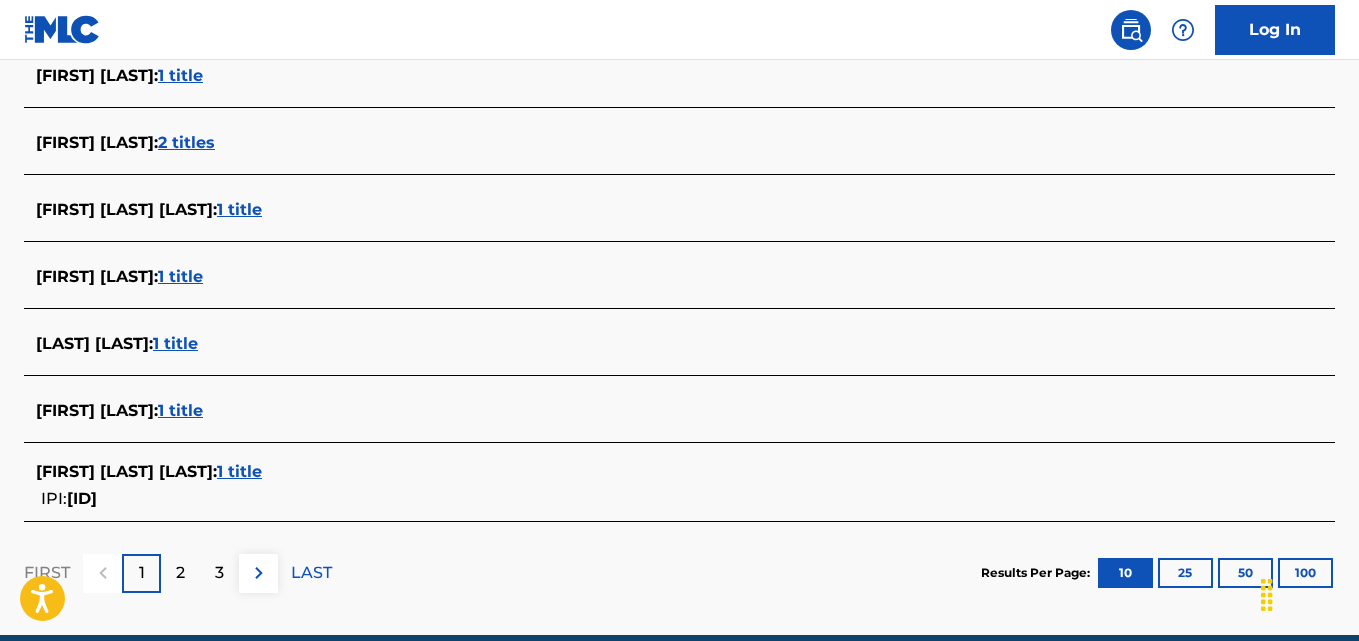 click on "2" at bounding box center [180, 573] 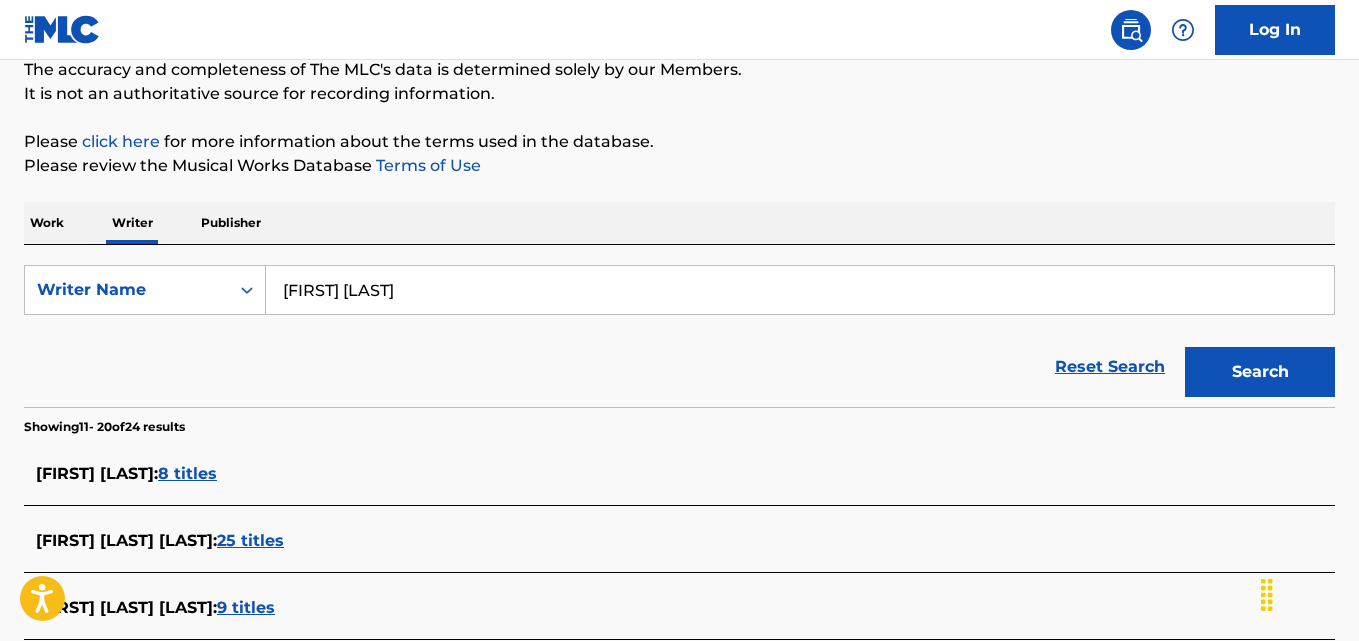 scroll, scrollTop: 779, scrollLeft: 0, axis: vertical 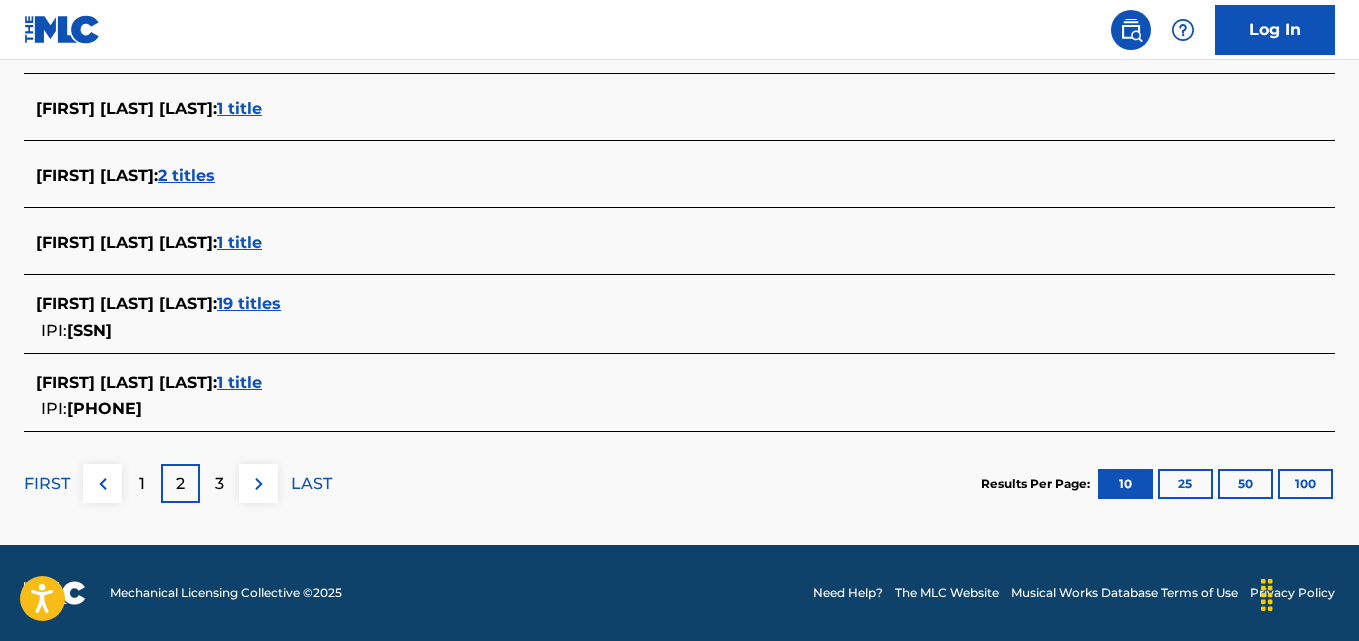 click on "1" at bounding box center [142, 484] 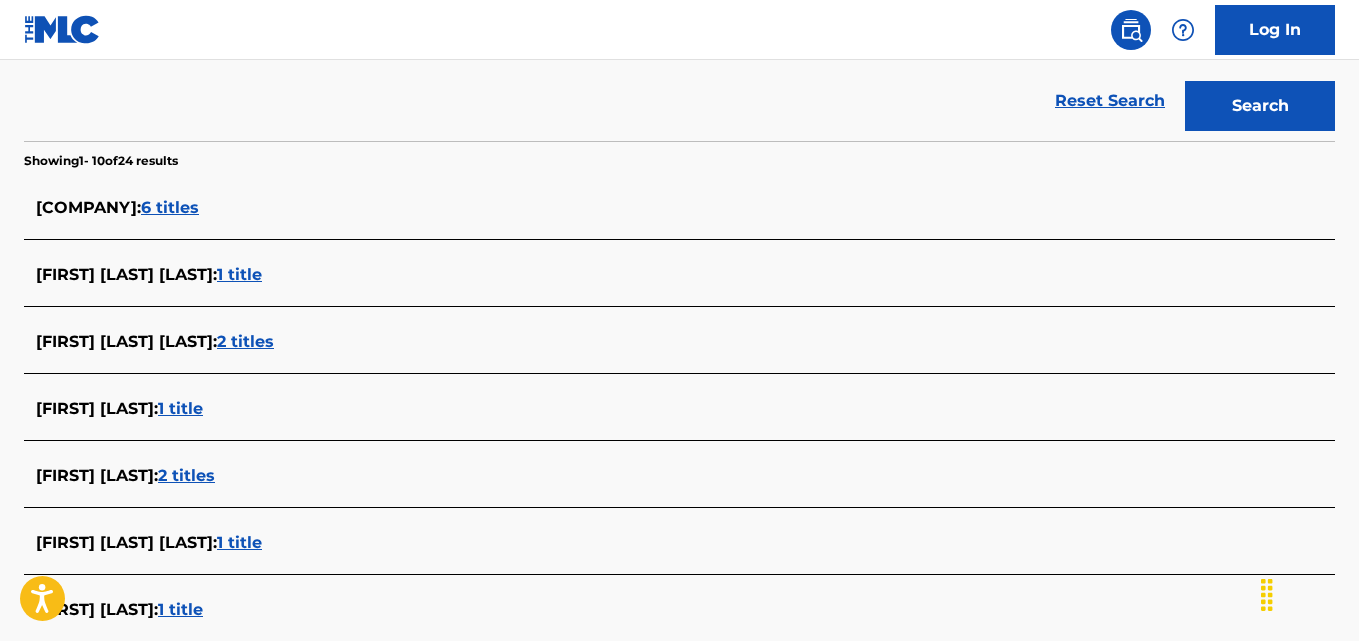 scroll, scrollTop: 429, scrollLeft: 0, axis: vertical 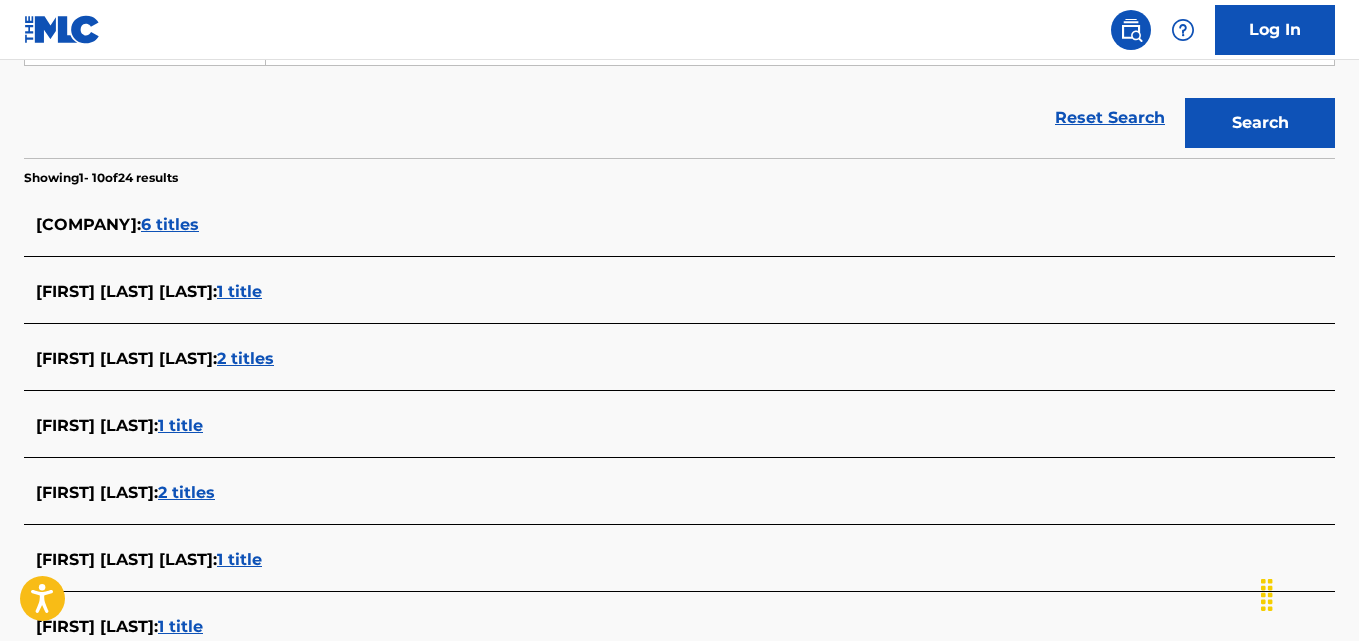 click on "ATHMA :" at bounding box center [88, 224] 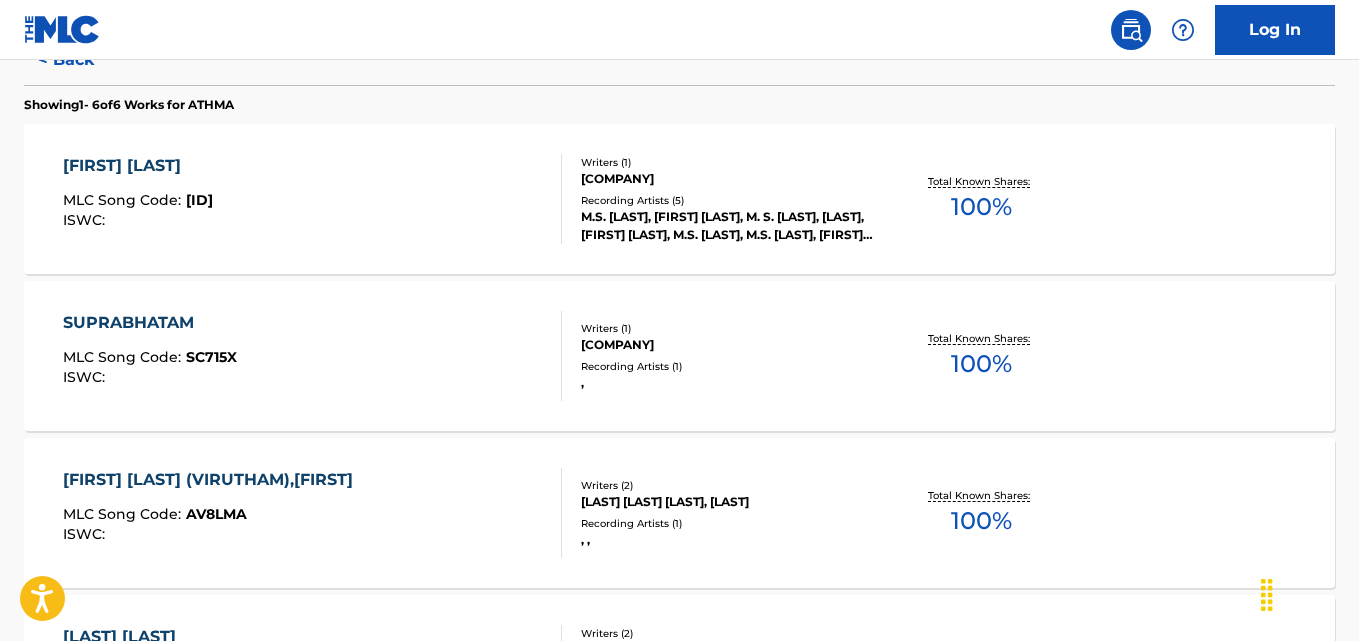 scroll, scrollTop: 0, scrollLeft: 0, axis: both 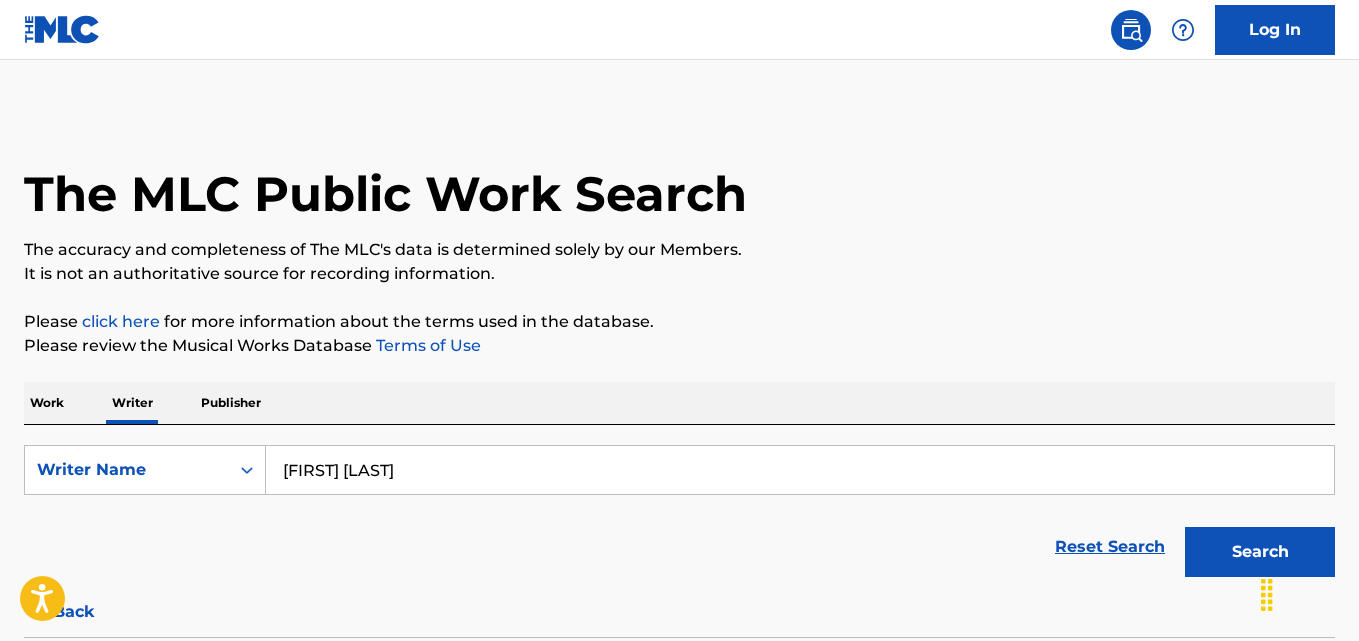 click on "[FIRST] [LAST]" at bounding box center (800, 470) 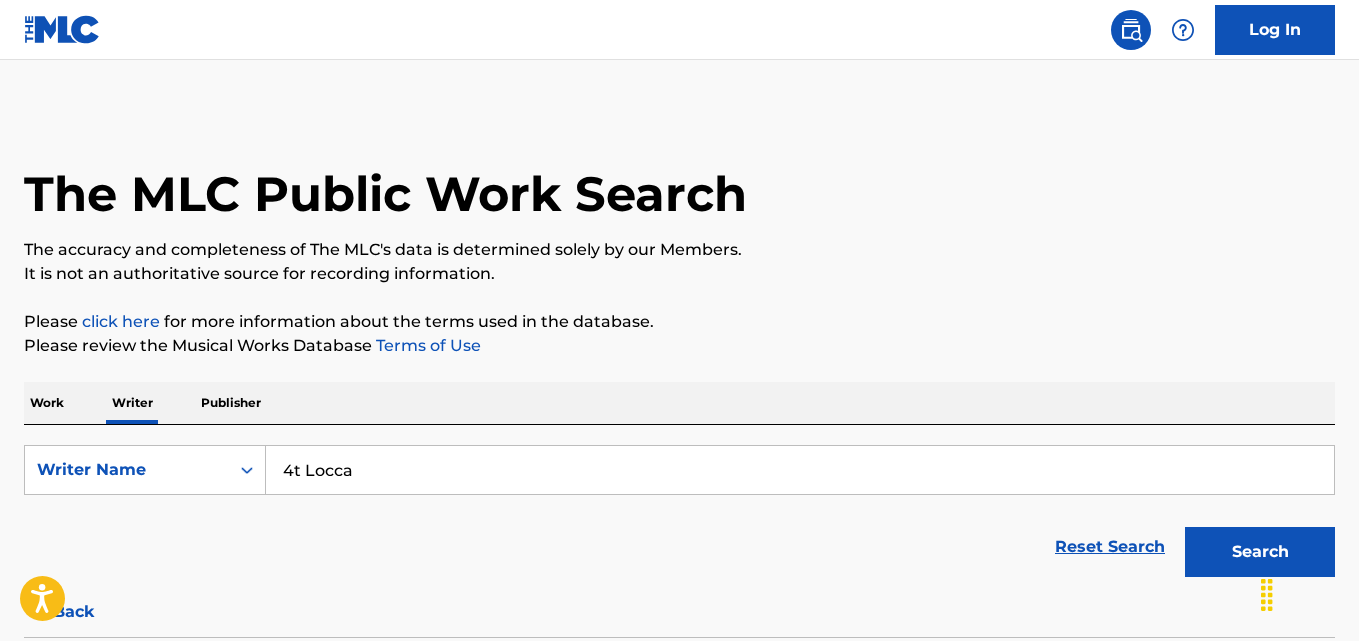 click on "Search" at bounding box center [1260, 552] 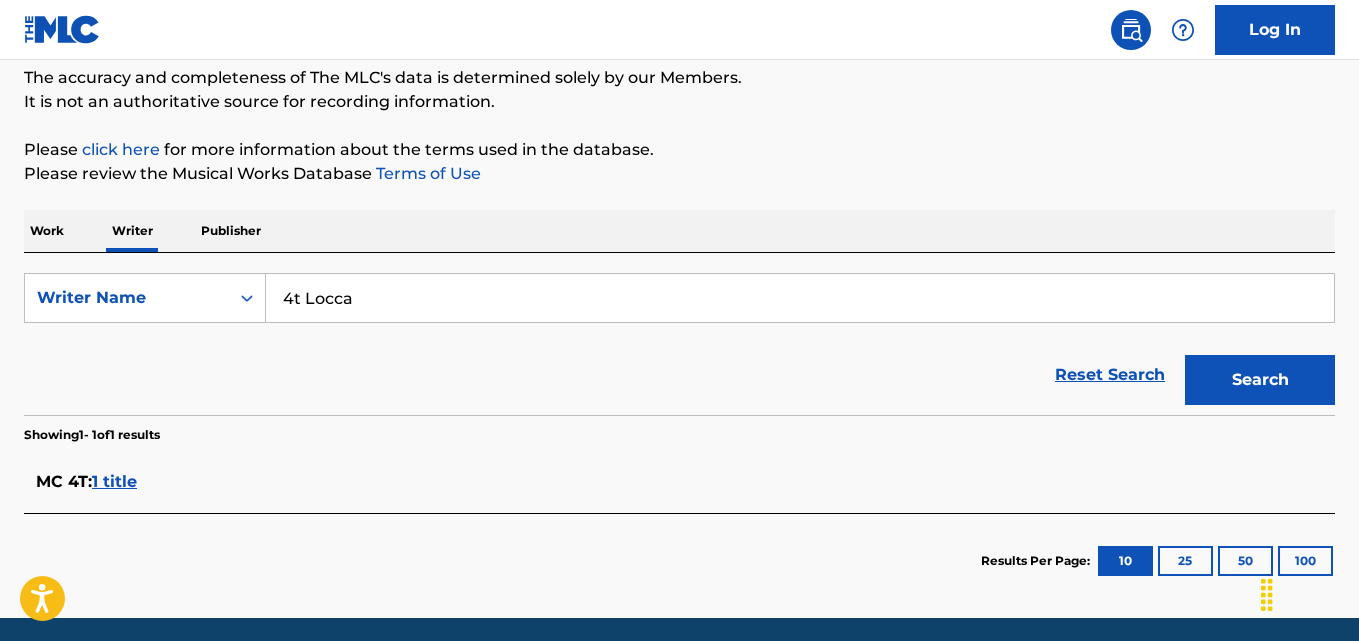 scroll, scrollTop: 245, scrollLeft: 0, axis: vertical 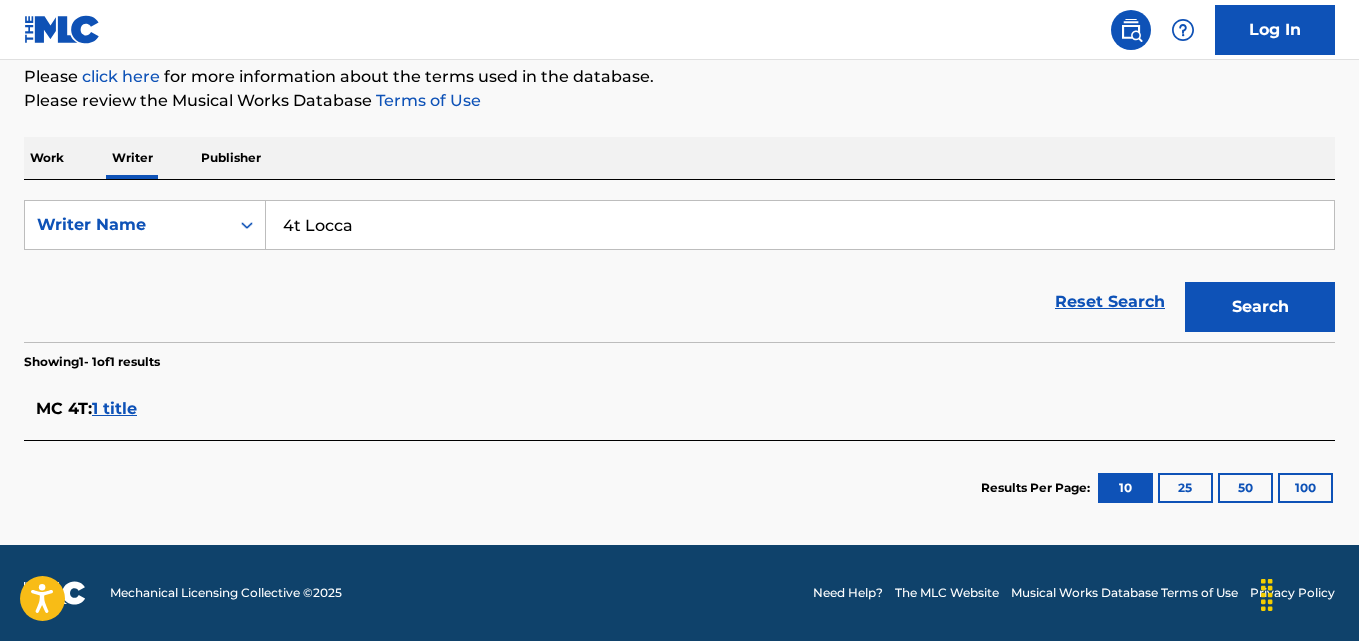 click on "4t Locca" at bounding box center [800, 225] 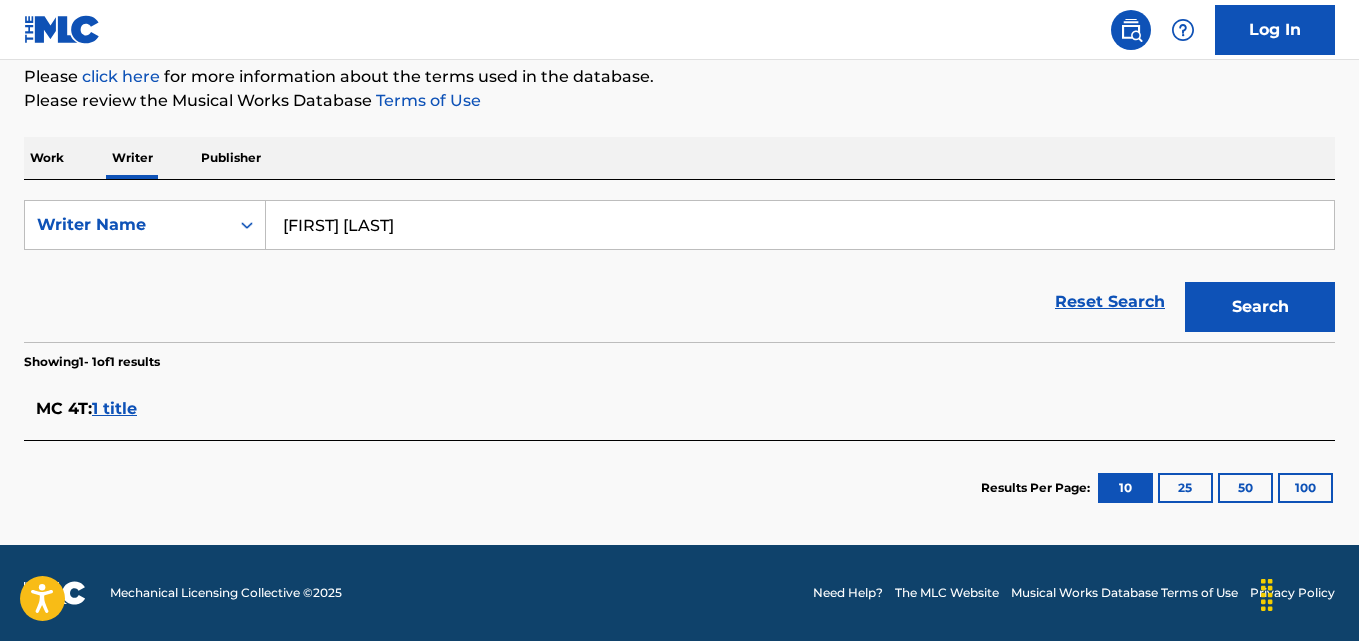 type on "[FIRST] [LAST]" 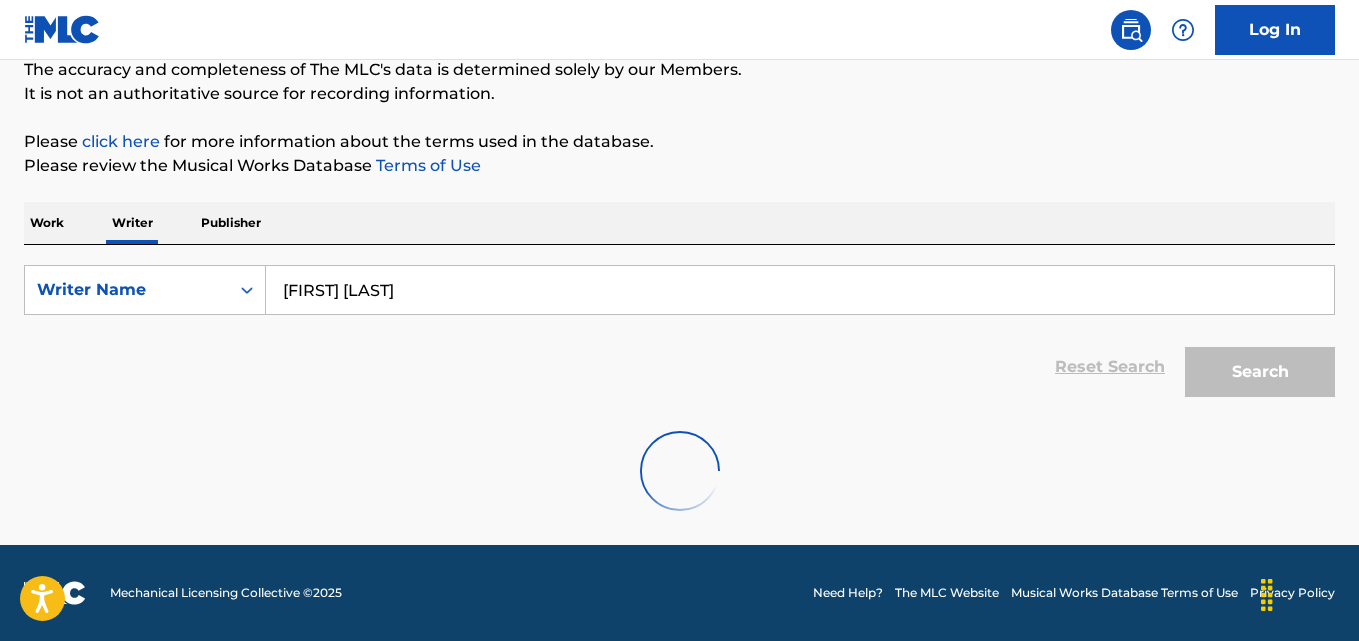 scroll, scrollTop: 245, scrollLeft: 0, axis: vertical 